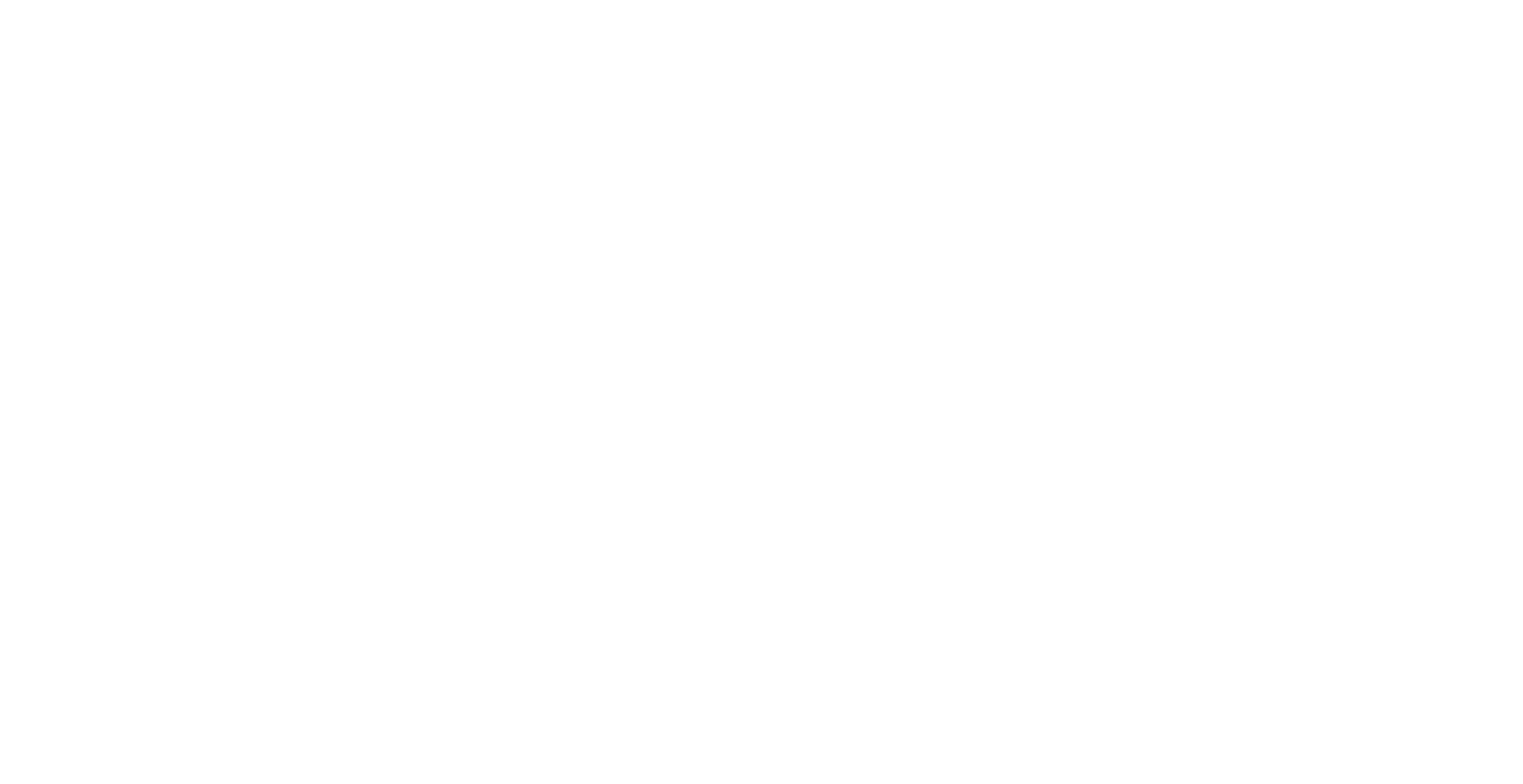 scroll, scrollTop: 0, scrollLeft: 0, axis: both 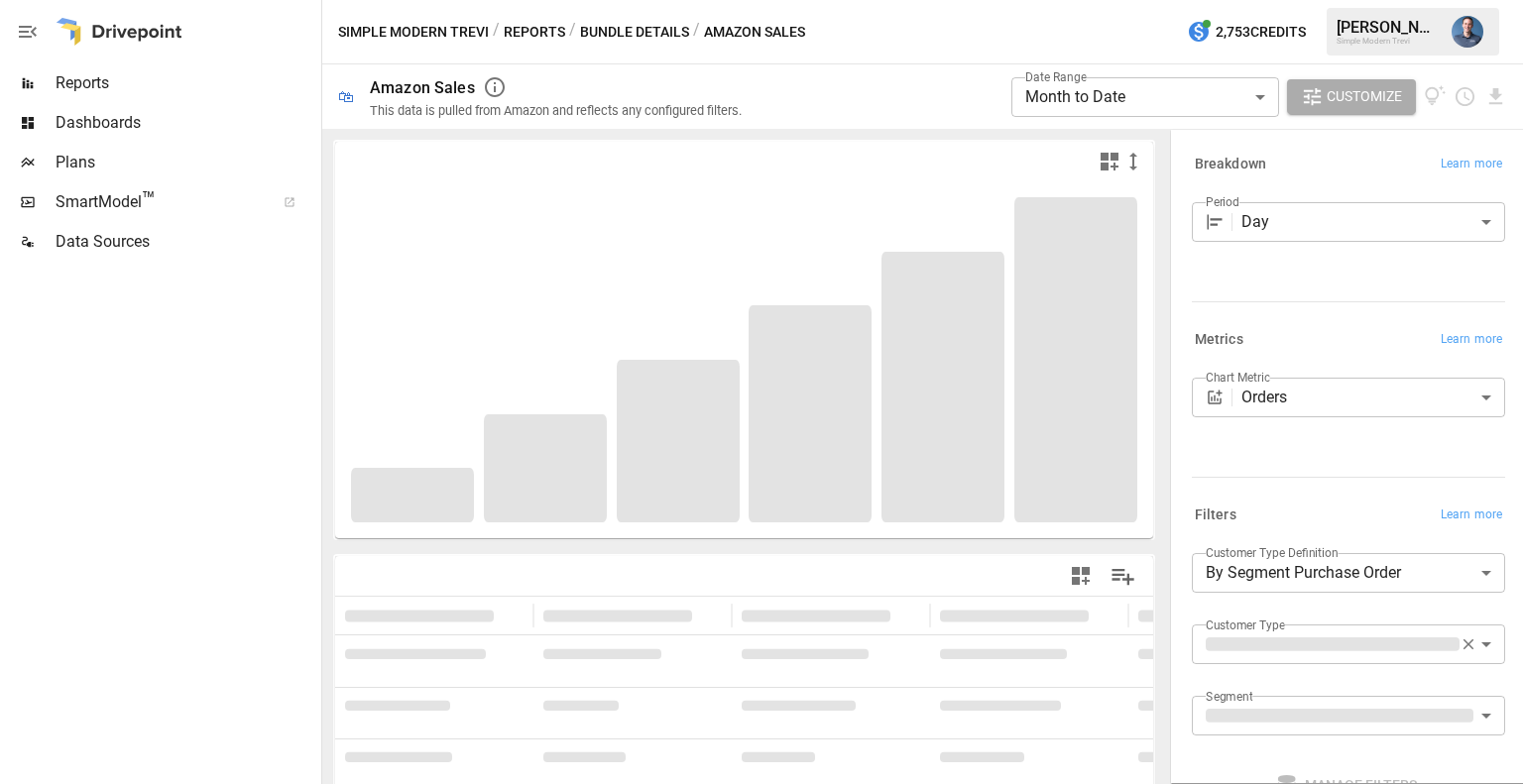 click on "Reports" at bounding box center (186, 83) 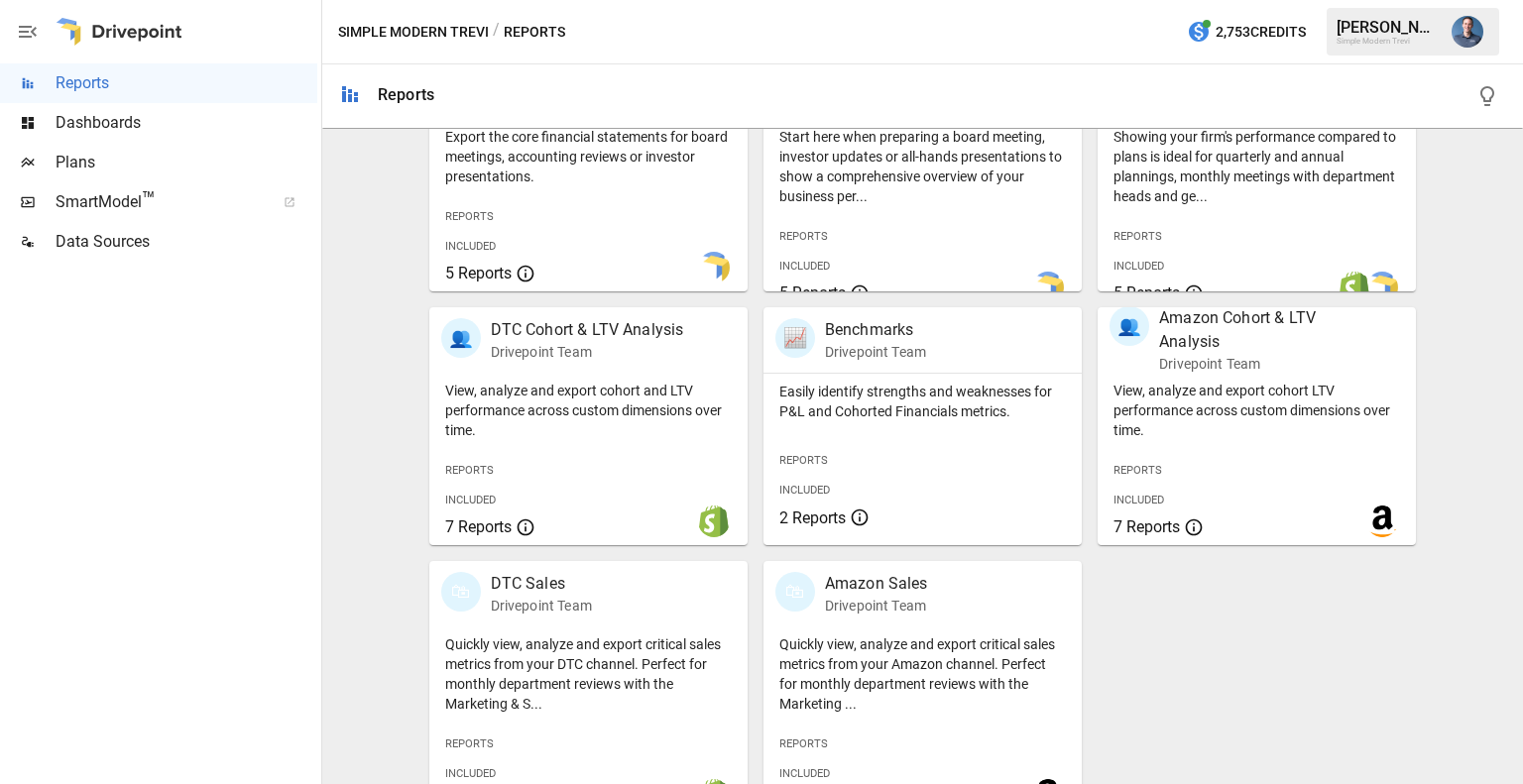 scroll, scrollTop: 484, scrollLeft: 0, axis: vertical 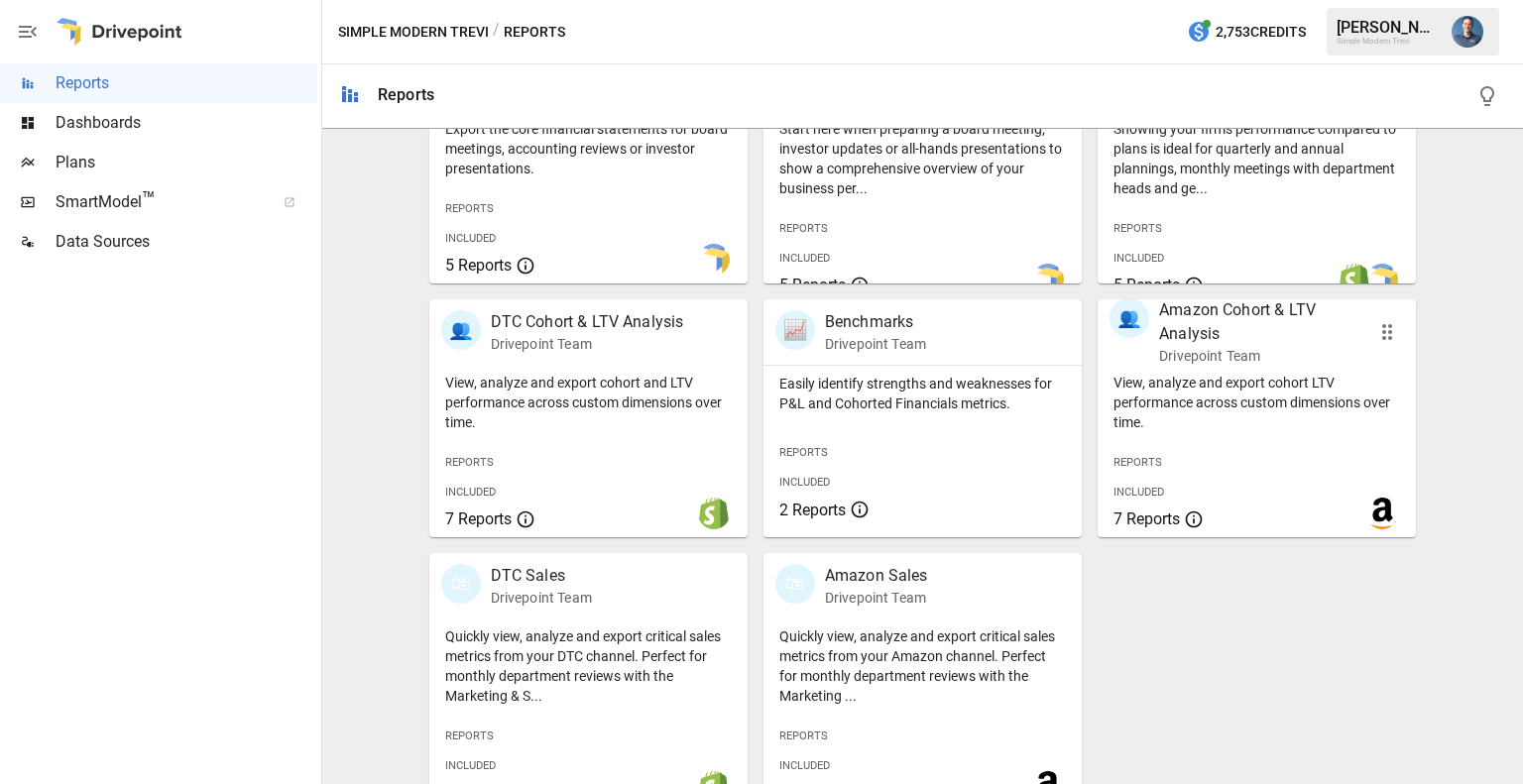 click on "View, analyze and export cohort LTV performance across custom dimensions over time." at bounding box center (1256, 402) 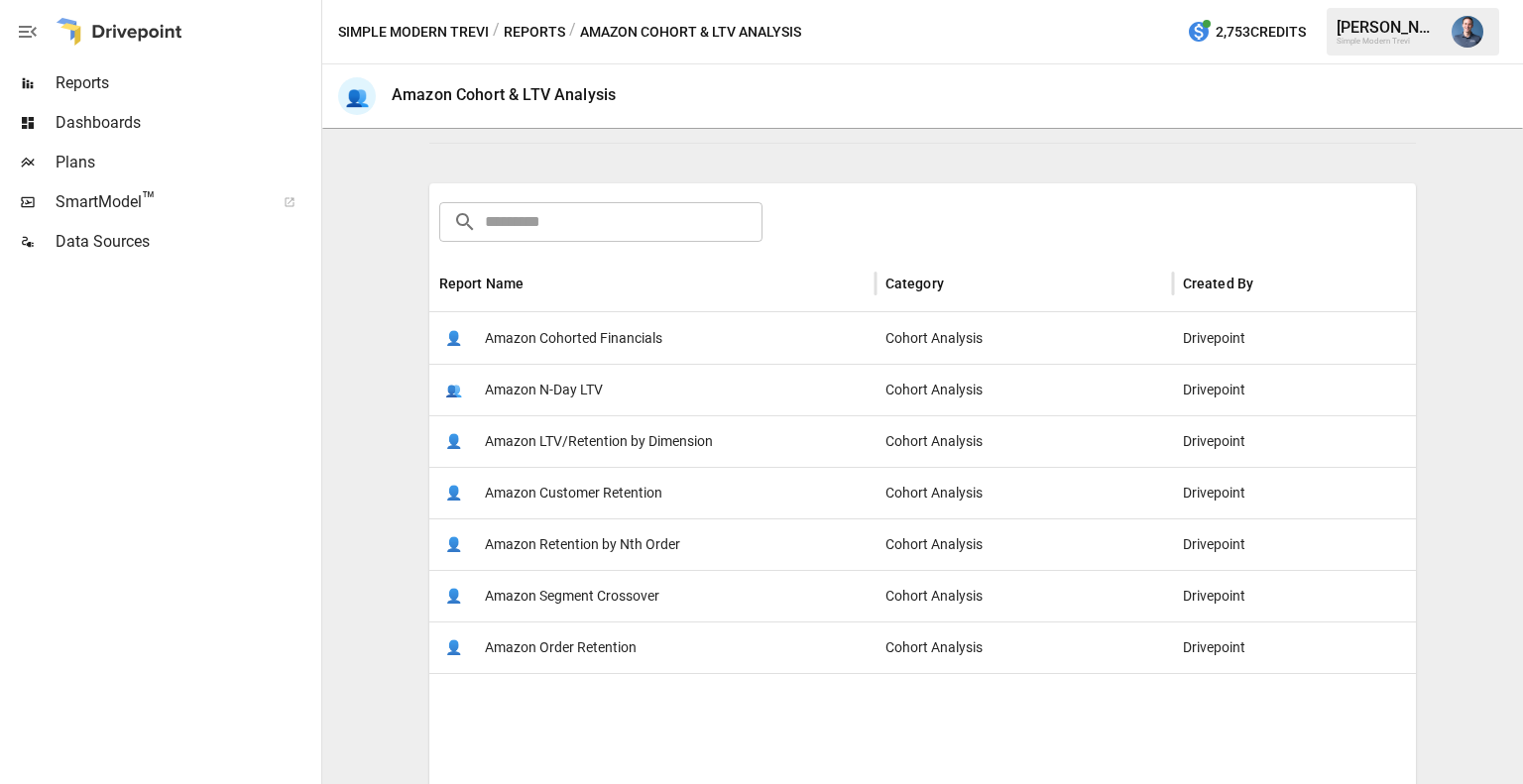 scroll, scrollTop: 250, scrollLeft: 0, axis: vertical 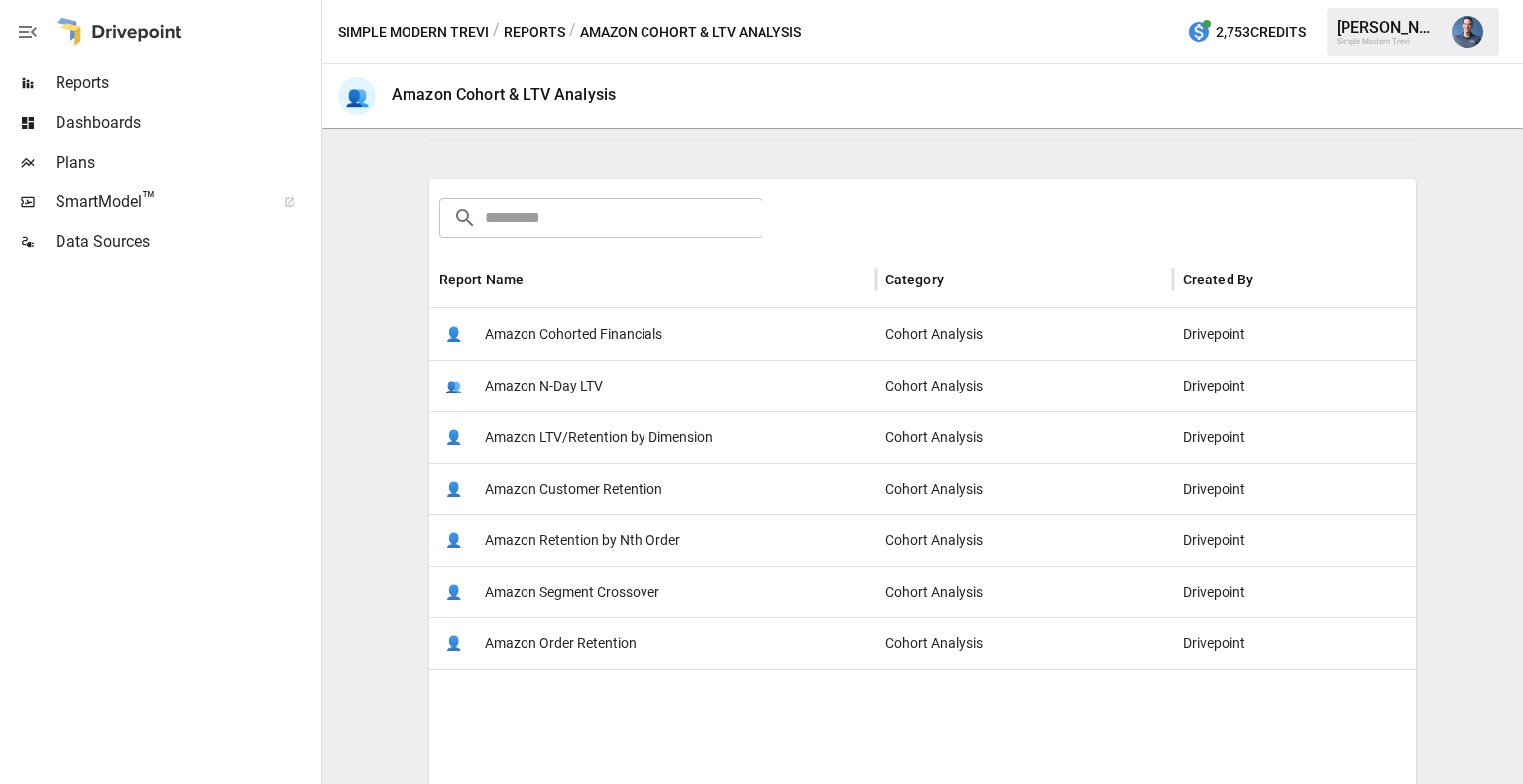 click on "Amazon LTV/Retention by Dimension" at bounding box center [599, 437] 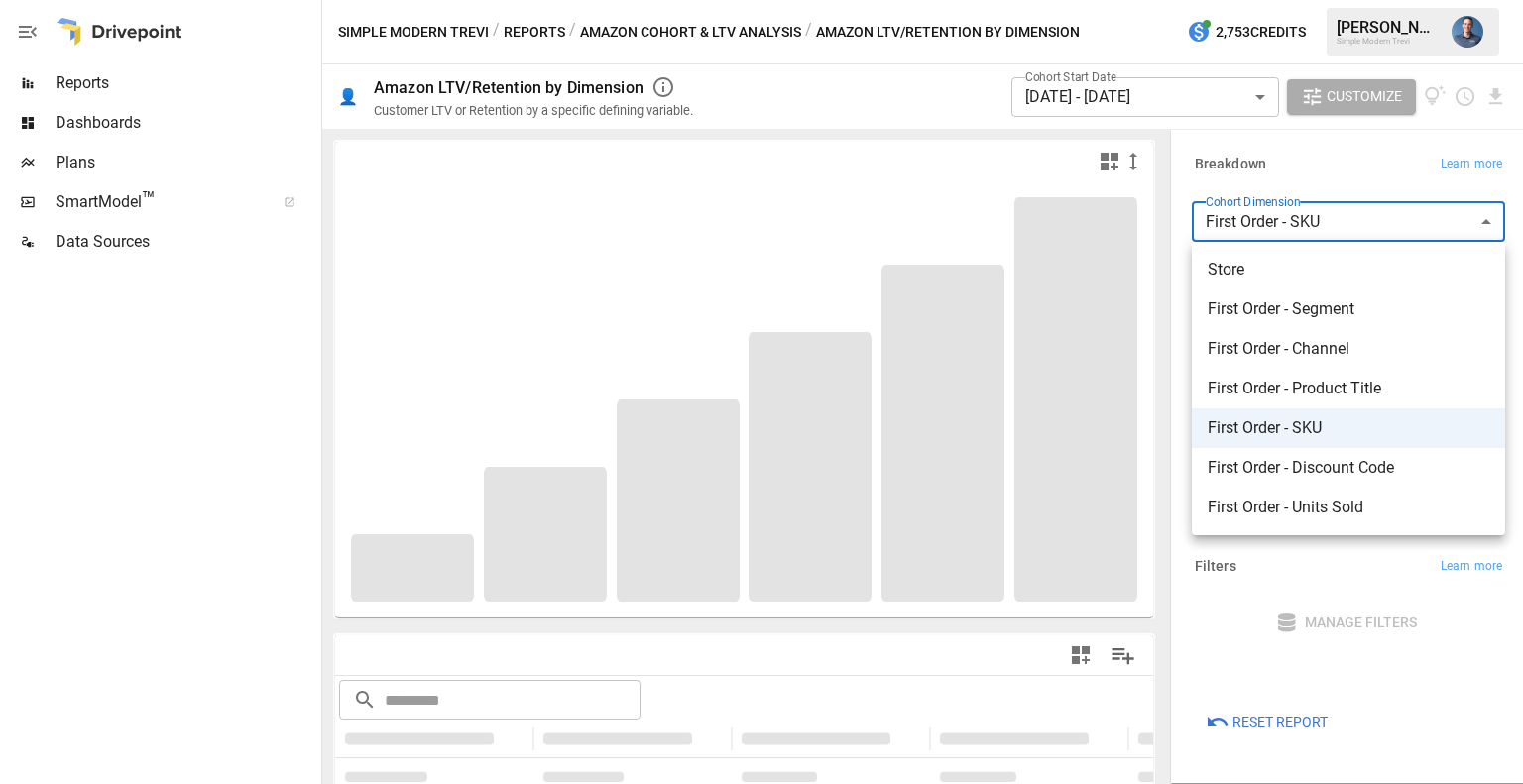 click on "**********" at bounding box center [762, 0] 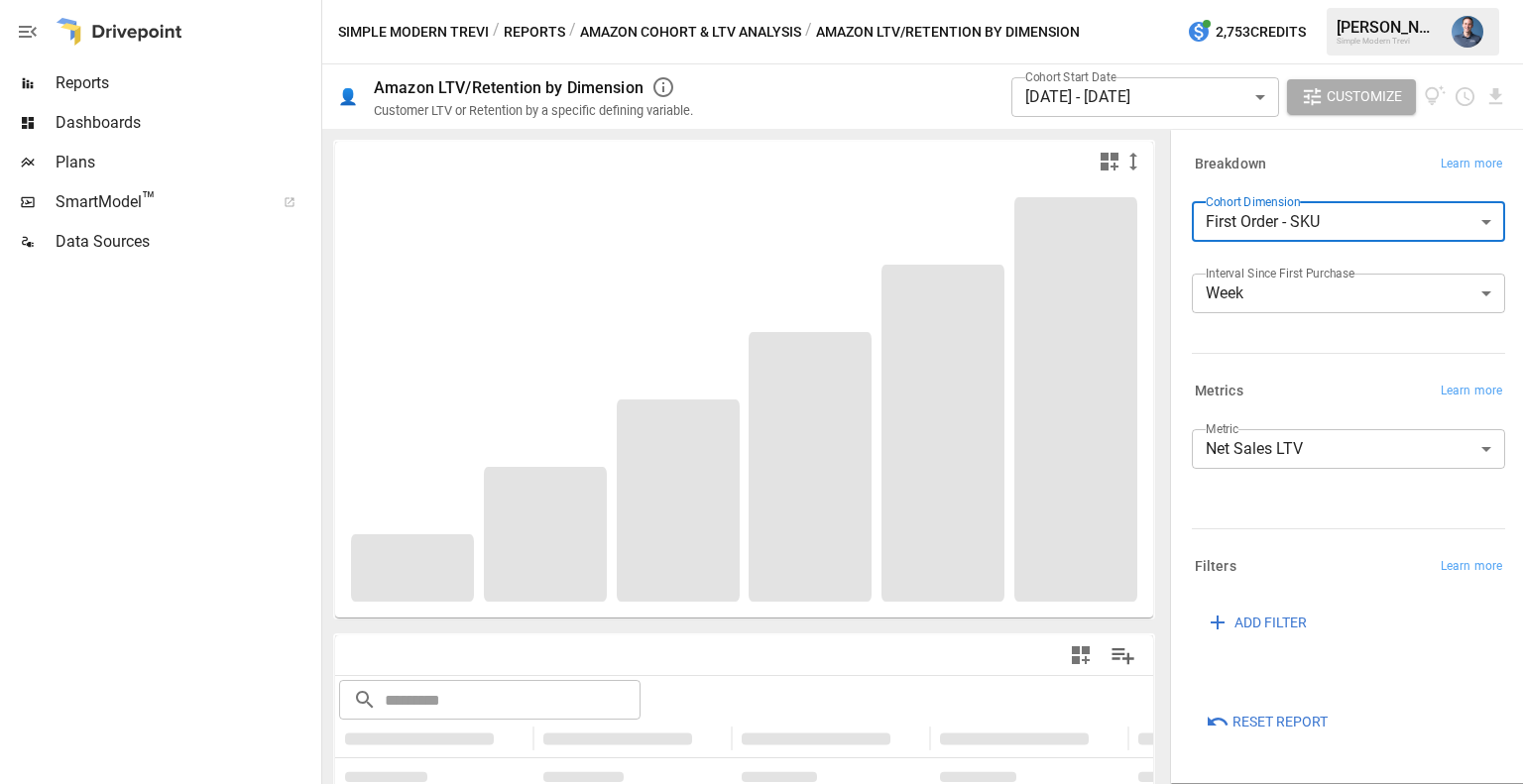 click on "**********" at bounding box center (762, 0) 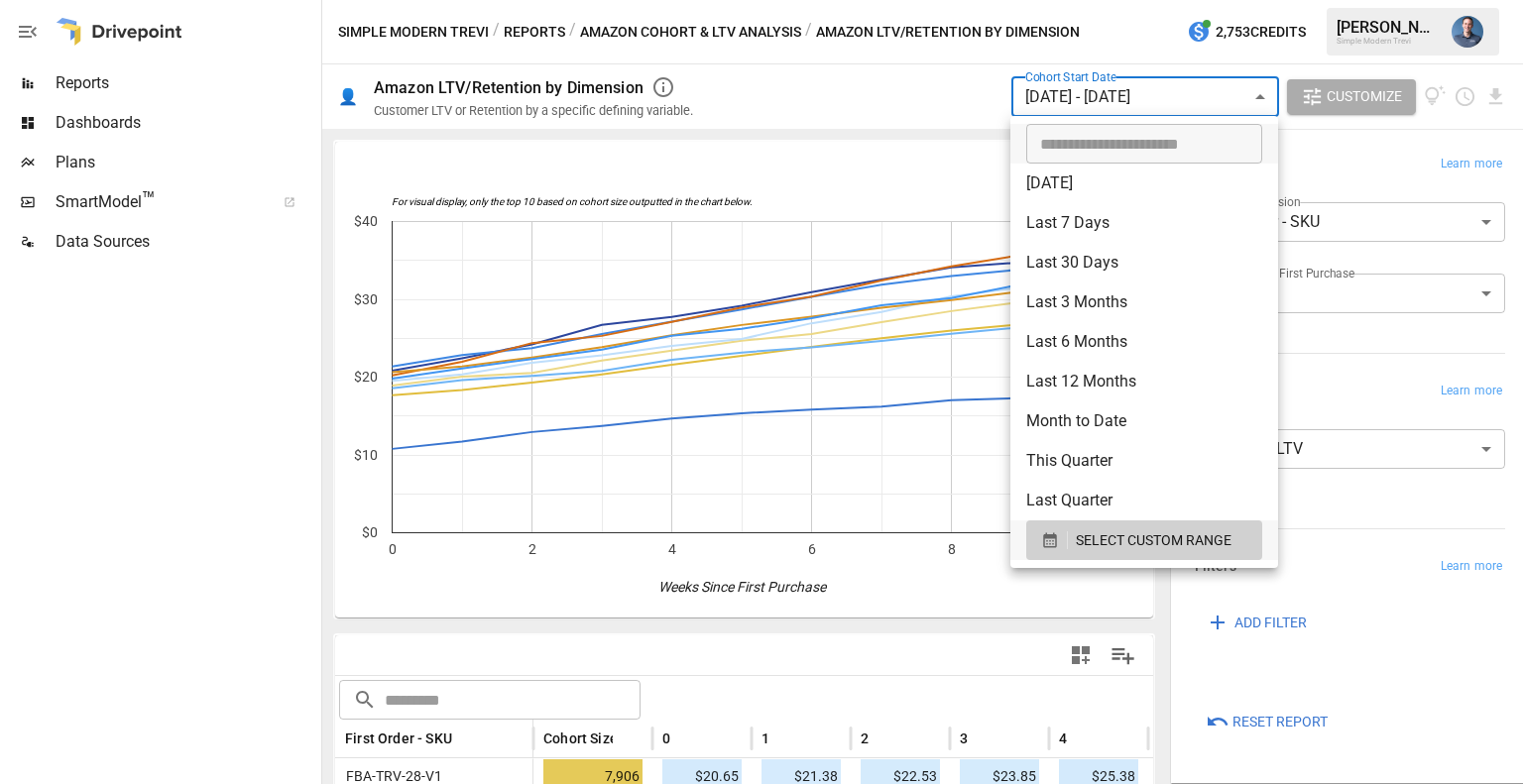 click at bounding box center [762, 392] 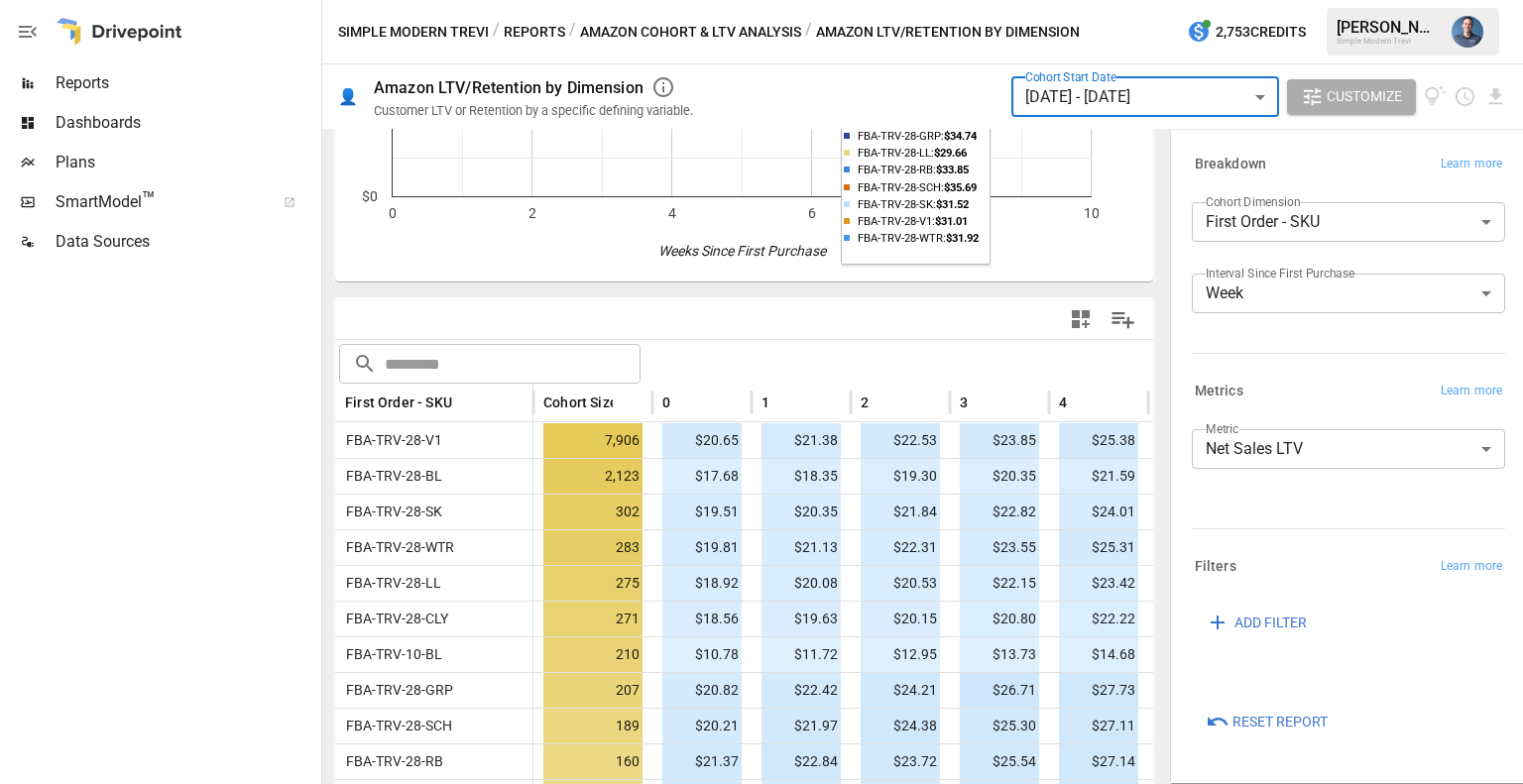 scroll, scrollTop: 337, scrollLeft: 0, axis: vertical 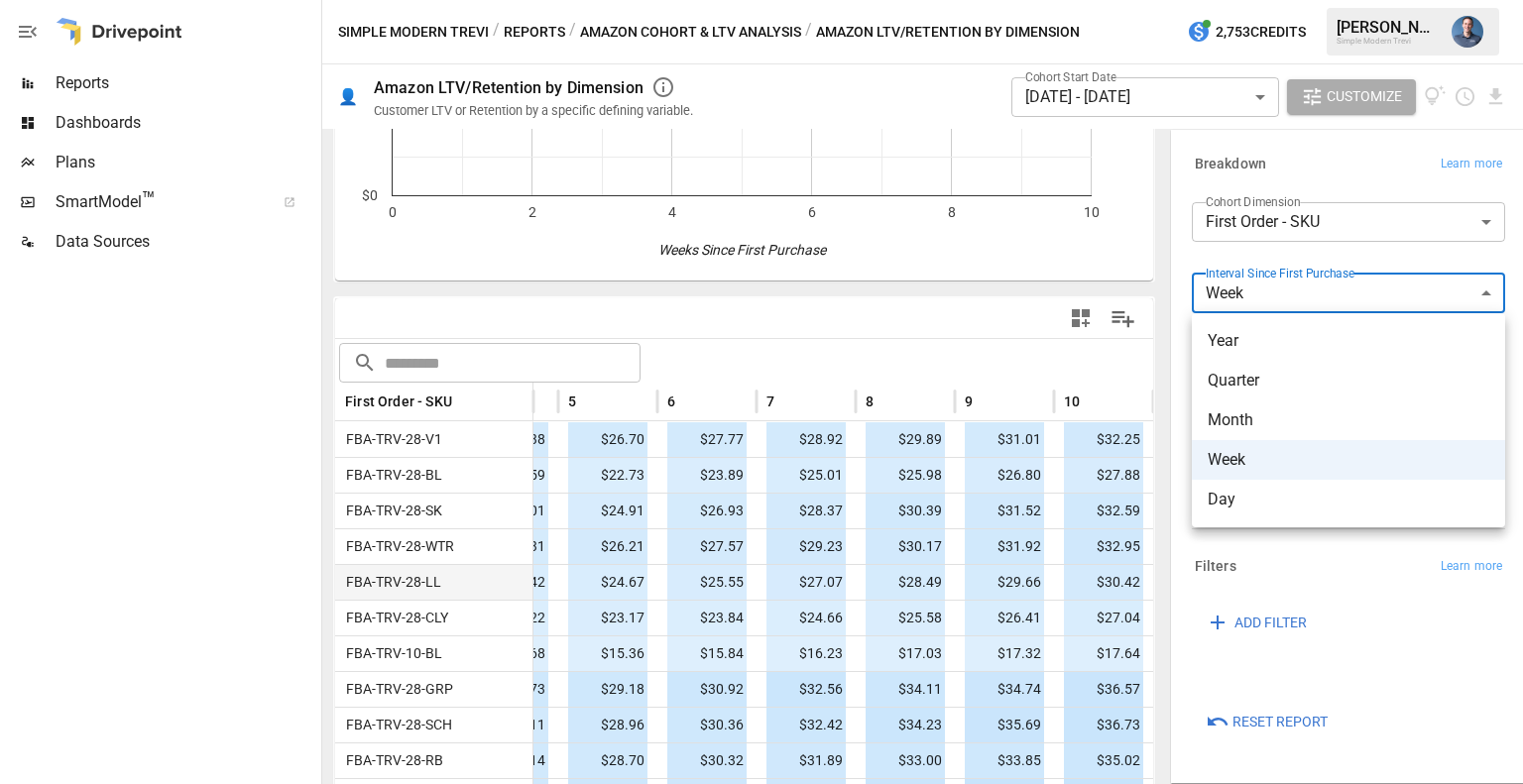 click on "Reports Dashboards Plans SmartModel ™ Data Sources Simple Modern Trevi / Reports / Amazon Cohort & LTV Analysis / Amazon LTV/Retention by Dimension 2,753  Credits [PERSON_NAME] Simple Modern Trevi 👤 Amazon LTV/Retention by Dimension Customer LTV or Retention by a specific defining variable. Cohort Start Date [DATE] - [DATE] ****** ​ Customize For visual display, only the top 10 based on cohort size outputted in the chart below. 0 2 4 6 8 10 $0 $10 $20 $30 $40 Weeks Since First Purchase For visual display, only the top 10 based on cohort size outputted in the chart below. ​ ​ First Order - SKU   2   3   4   5   6   7   8   9   10 FBA-TRV-28-V1 $22.53 $23.85 $25.38 $26.70 $27.77 $28.92 $29.89 $31.01 $32.25 FBA-TRV-28-BL $19.30 $20.35 $21.59 $22.73 $23.89 $25.01 $25.98 $26.80 $27.88 FBA-TRV-28-SK $21.84 $22.82 $24.01 $24.91 $26.93 $28.37 $30.39 $31.52 $32.59 FBA-TRV-28-WTR $22.31 $23.55 $25.31 $26.21 $27.57 $29.23 $30.17 $31.92 $32.95 FBA-TRV-28-LL $20.53 $22.15 $23.42 $24.67 $25.55 $27.07 $28.49 $29.66" at bounding box center [762, 0] 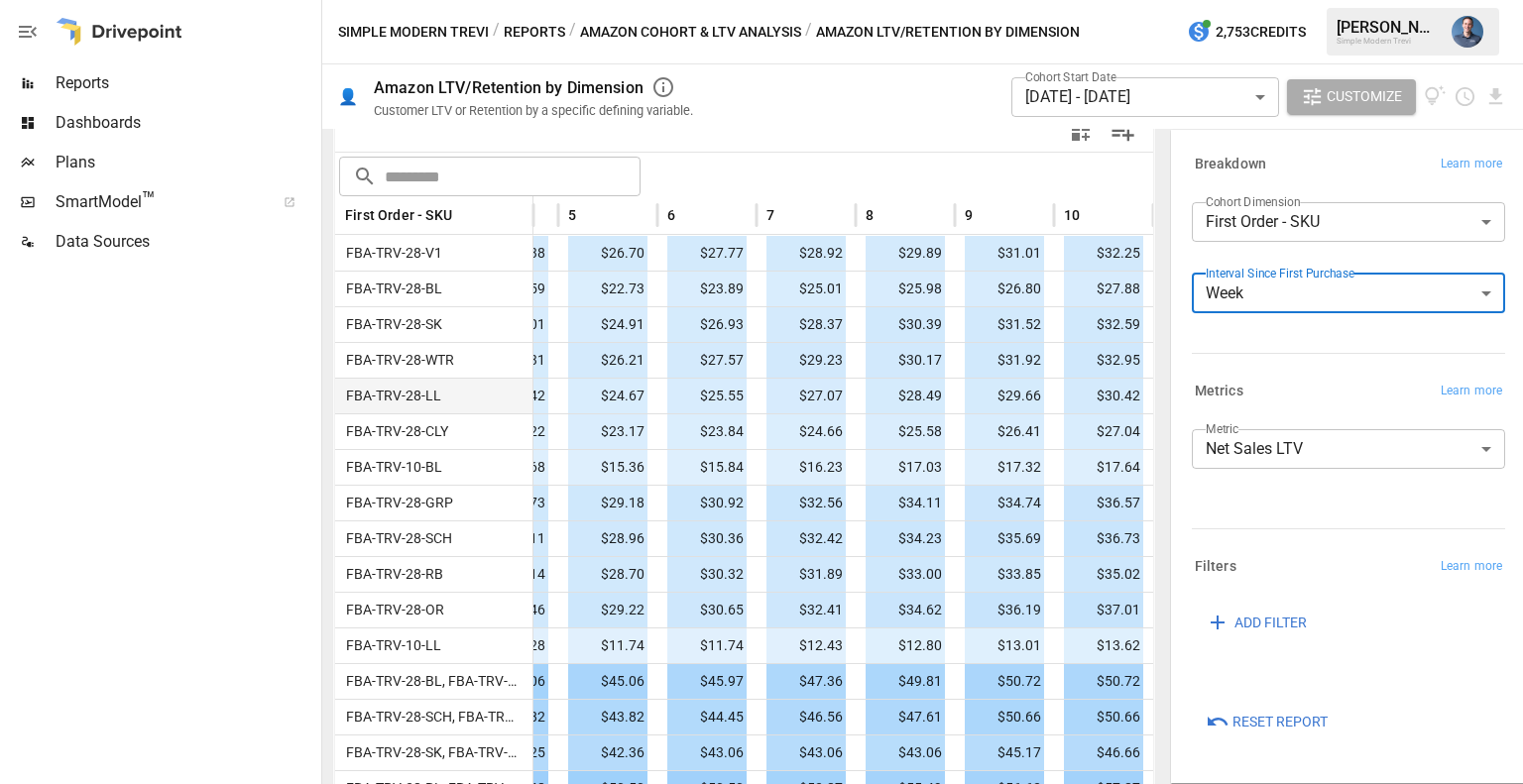 scroll, scrollTop: 529, scrollLeft: 0, axis: vertical 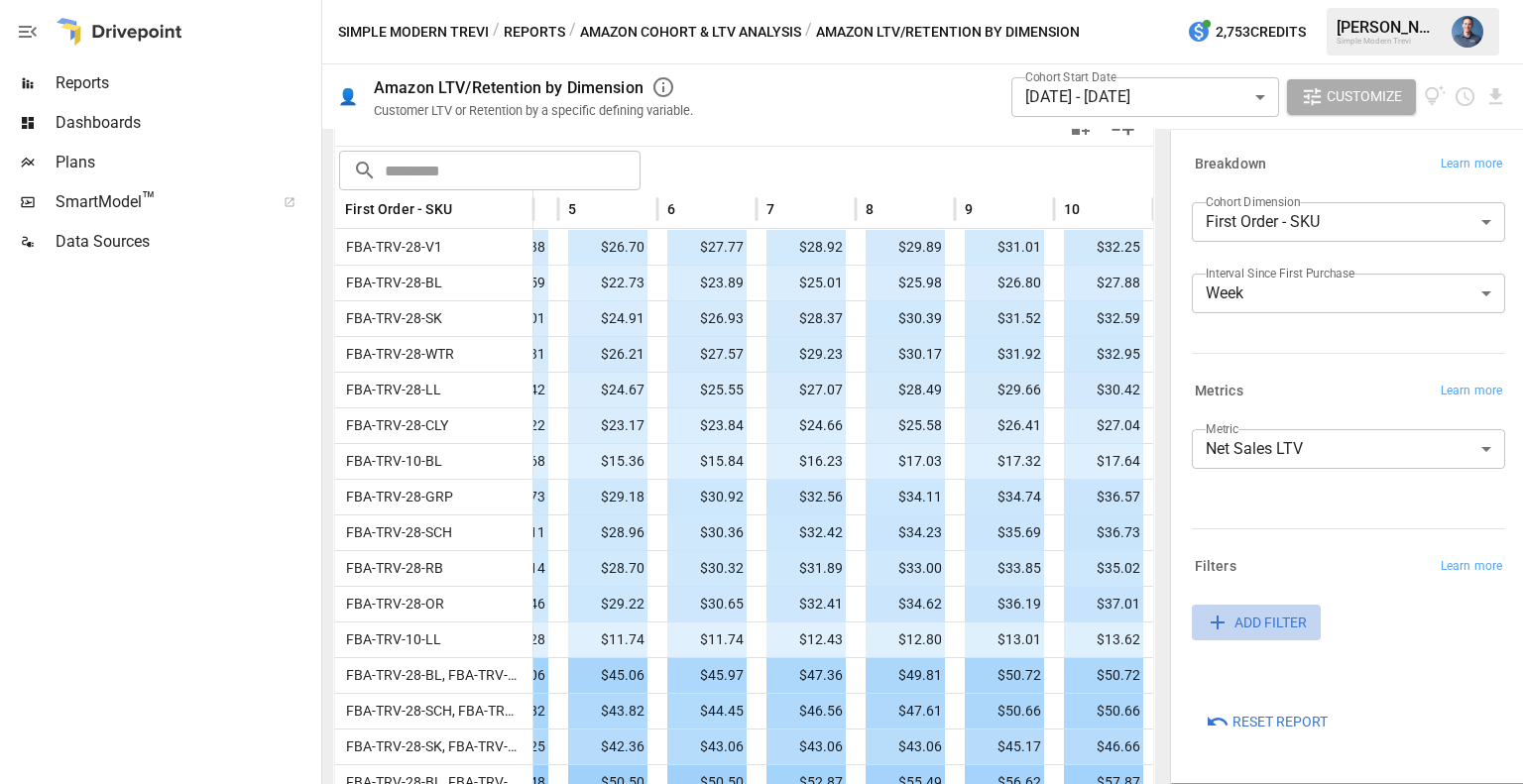 click on "ADD FILTER" at bounding box center (1270, 622) 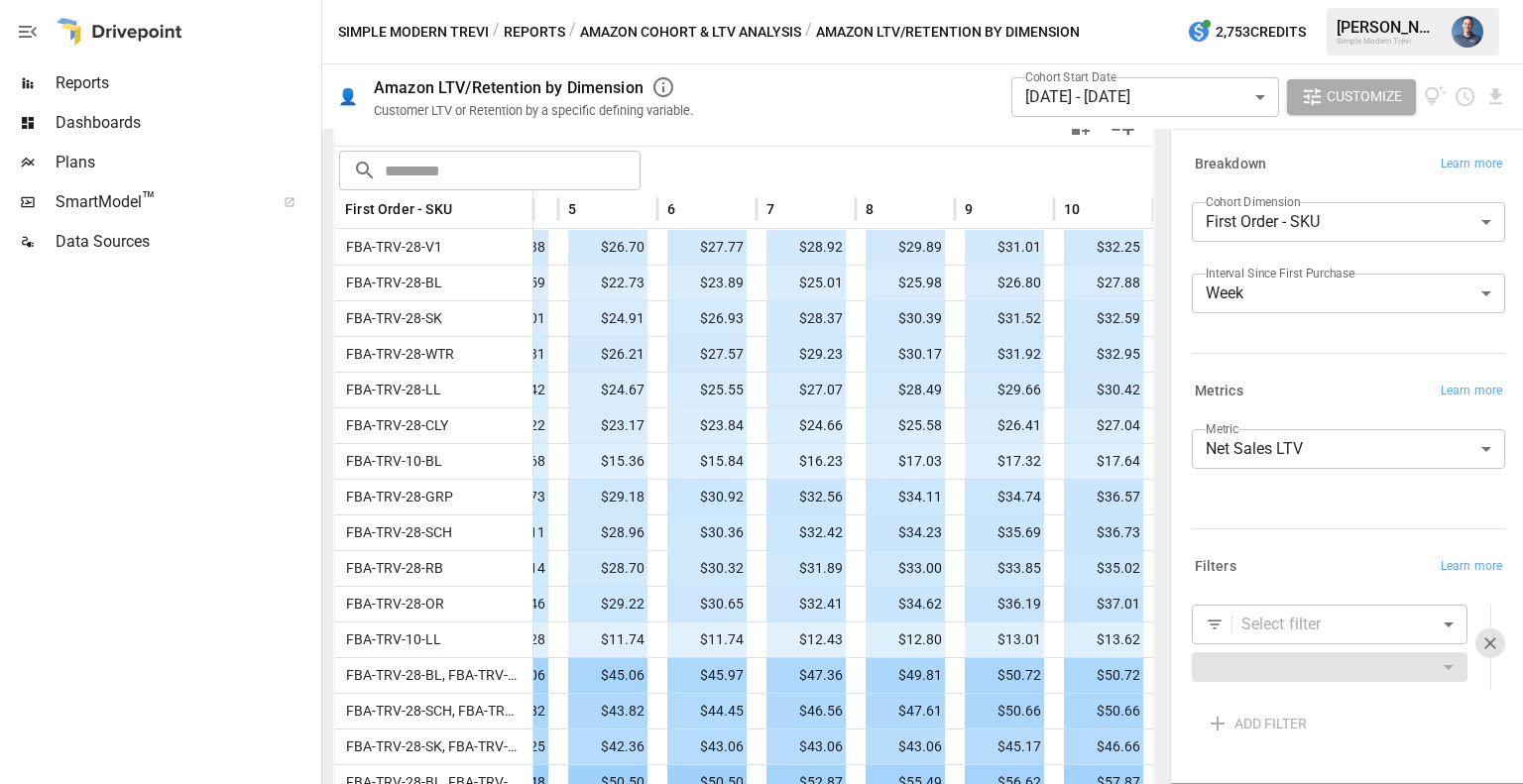 click on "Reports Dashboards Plans SmartModel ™ Data Sources Simple Modern Trevi / Reports / Amazon Cohort & LTV Analysis / Amazon LTV/Retention by Dimension 2,753  Credits [PERSON_NAME] Simple Modern Trevi 👤 Amazon LTV/Retention by Dimension Customer LTV or Retention by a specific defining variable. Cohort Start Date [DATE] - [DATE] ****** ​ Customize For visual display, only the top 10 based on cohort size outputted in the chart below. 0 2 4 6 8 10 $0 $10 $20 $30 $40 Weeks Since First Purchase For visual display, only the top 10 based on cohort size outputted in the chart below. ​ ​ First Order - SKU   2   3   4   5   6   7   8   9   10 FBA-TRV-28-V1 $22.53 $23.85 $25.38 $26.70 $27.77 $28.92 $29.89 $31.01 $32.25 FBA-TRV-28-BL $19.30 $20.35 $21.59 $22.73 $23.89 $25.01 $25.98 $26.80 $27.88 FBA-TRV-28-SK $21.84 $22.82 $24.01 $24.91 $26.93 $28.37 $30.39 $31.52 $32.59 FBA-TRV-28-WTR $22.31 $23.55 $25.31 $26.21 $27.57 $29.23 $30.17 $31.92 $32.95 FBA-TRV-28-LL $20.53 $22.15 $23.42 $24.67 $25.55 $27.07 $28.49 $29.66" at bounding box center [762, 0] 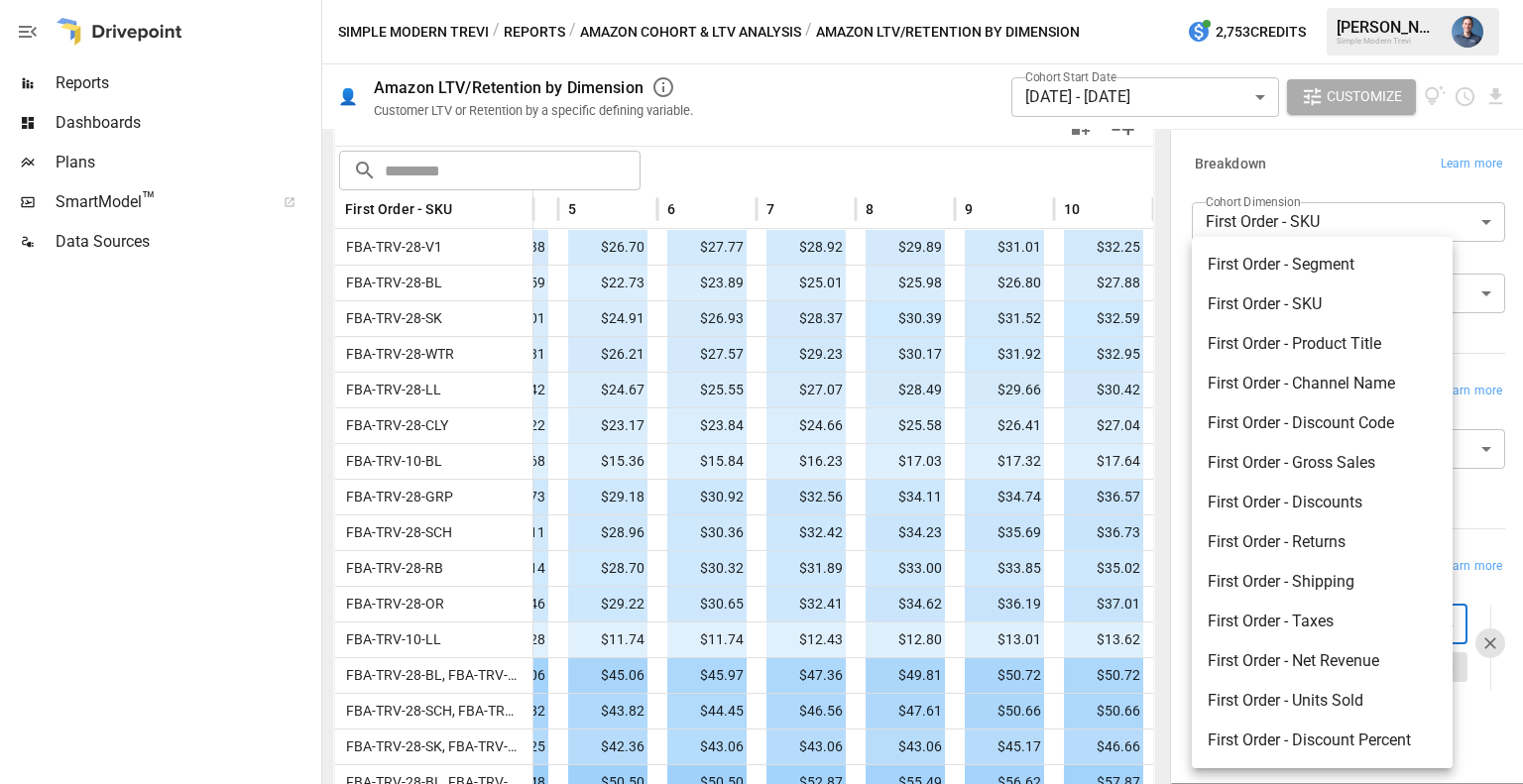 click on "First Order - Net Revenue" at bounding box center (1322, 661) 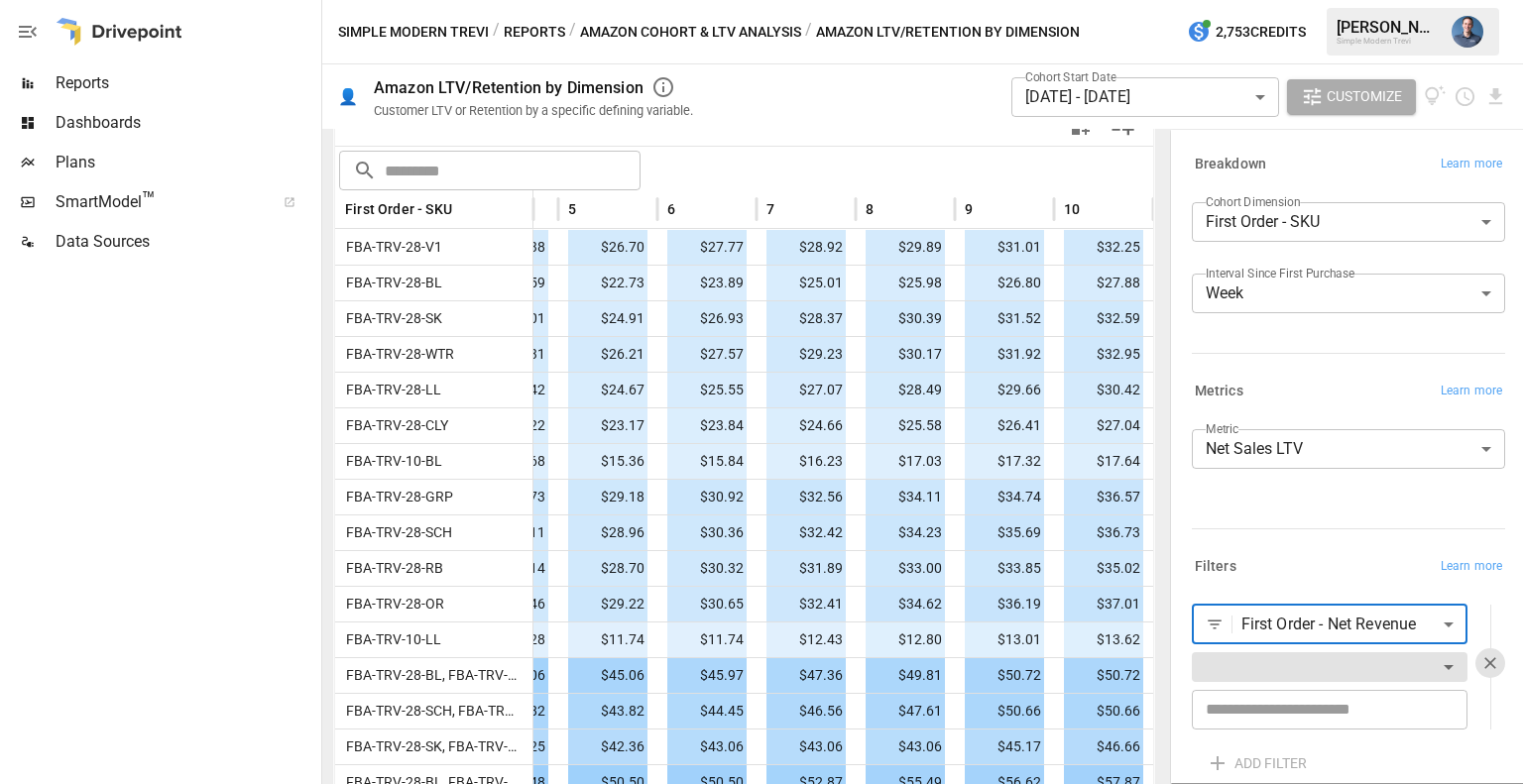 click on "Reports Dashboards Plans SmartModel ™ Data Sources Simple Modern Trevi / Reports / Amazon Cohort & LTV Analysis / Amazon LTV/Retention by Dimension 2,753  Credits [PERSON_NAME] Simple Modern Trevi 👤 Amazon LTV/Retention by Dimension Customer LTV or Retention by a specific defining variable. Cohort Start Date [DATE] - [DATE] ****** ​ Customize For visual display, only the top 10 based on cohort size outputted in the chart below. 0 2 4 6 8 10 $0 $10 $20 $30 $40 Weeks Since First Purchase For visual display, only the top 10 based on cohort size outputted in the chart below. ​ ​ First Order - SKU   2   3   4   5   6   7   8   9   10 FBA-TRV-28-V1 $22.53 $23.85 $25.38 $26.70 $27.77 $28.92 $29.89 $31.01 $32.25 FBA-TRV-28-BL $19.30 $20.35 $21.59 $22.73 $23.89 $25.01 $25.98 $26.80 $27.88 FBA-TRV-28-SK $21.84 $22.82 $24.01 $24.91 $26.93 $28.37 $30.39 $31.52 $32.59 FBA-TRV-28-WTR $22.31 $23.55 $25.31 $26.21 $27.57 $29.23 $30.17 $31.92 $32.95 FBA-TRV-28-LL $20.53 $22.15 $23.42 $24.67 $25.55 $27.07 $28.49 $29.66" at bounding box center (762, 0) 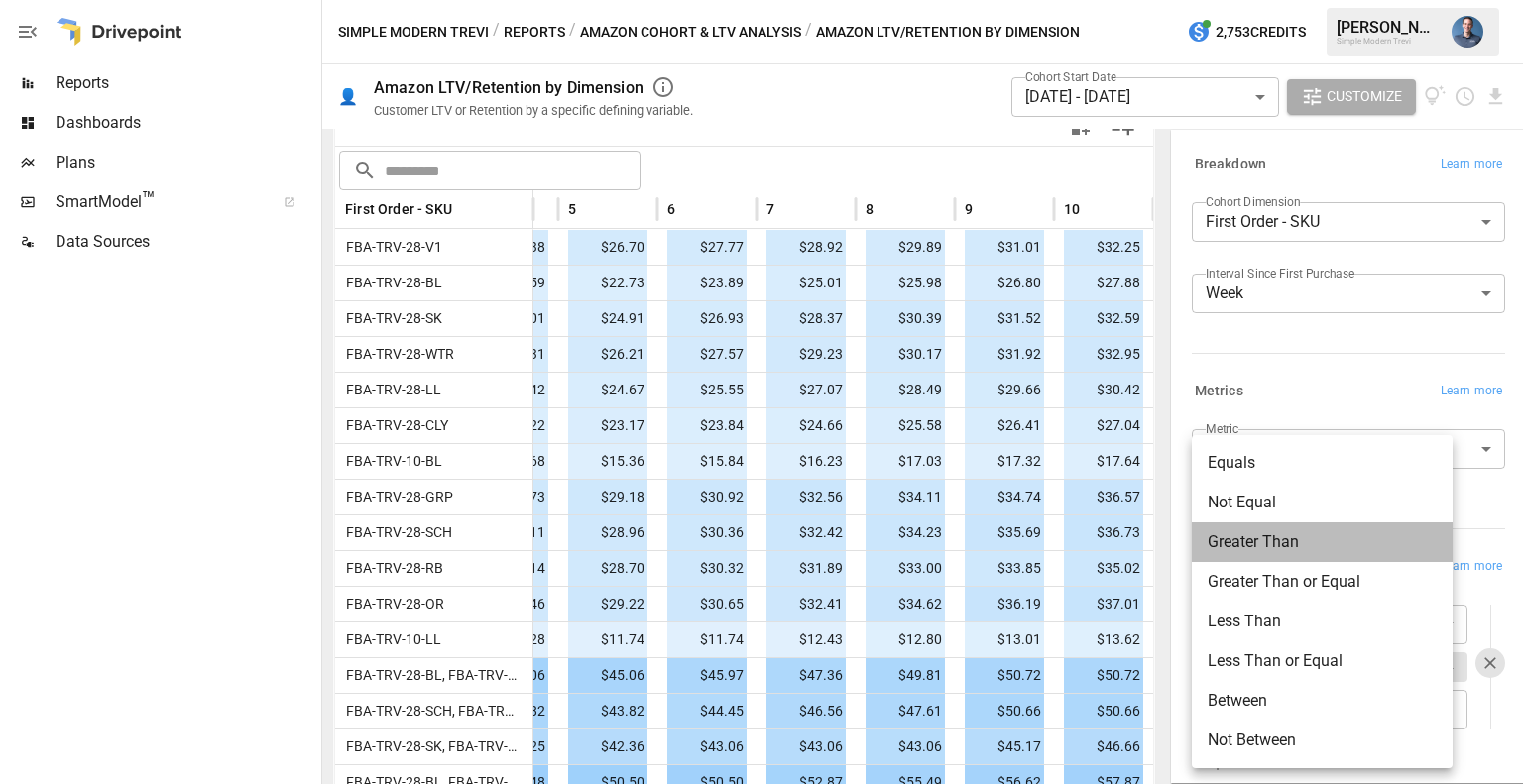 click on "Greater Than" at bounding box center (1322, 542) 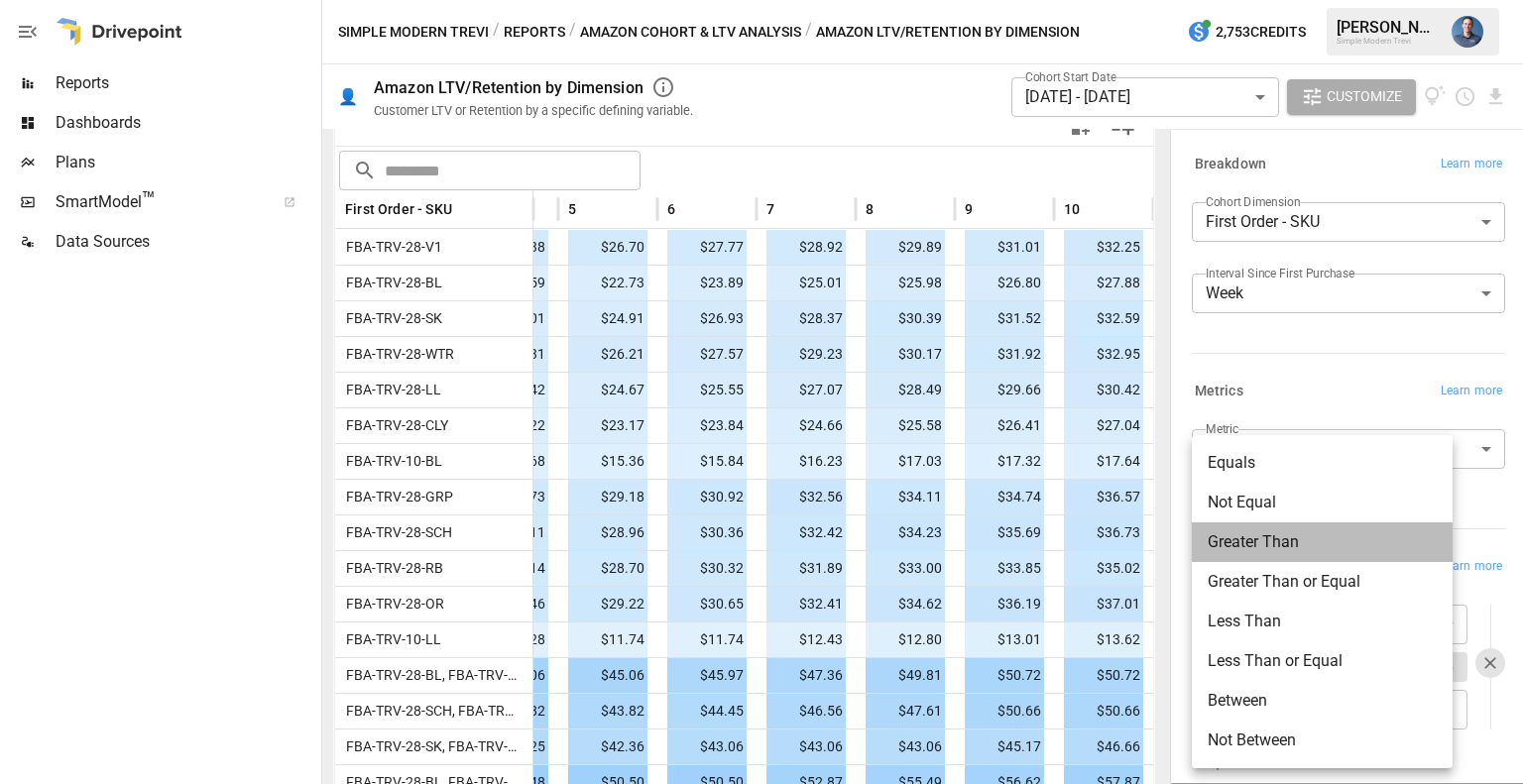 type on "**********" 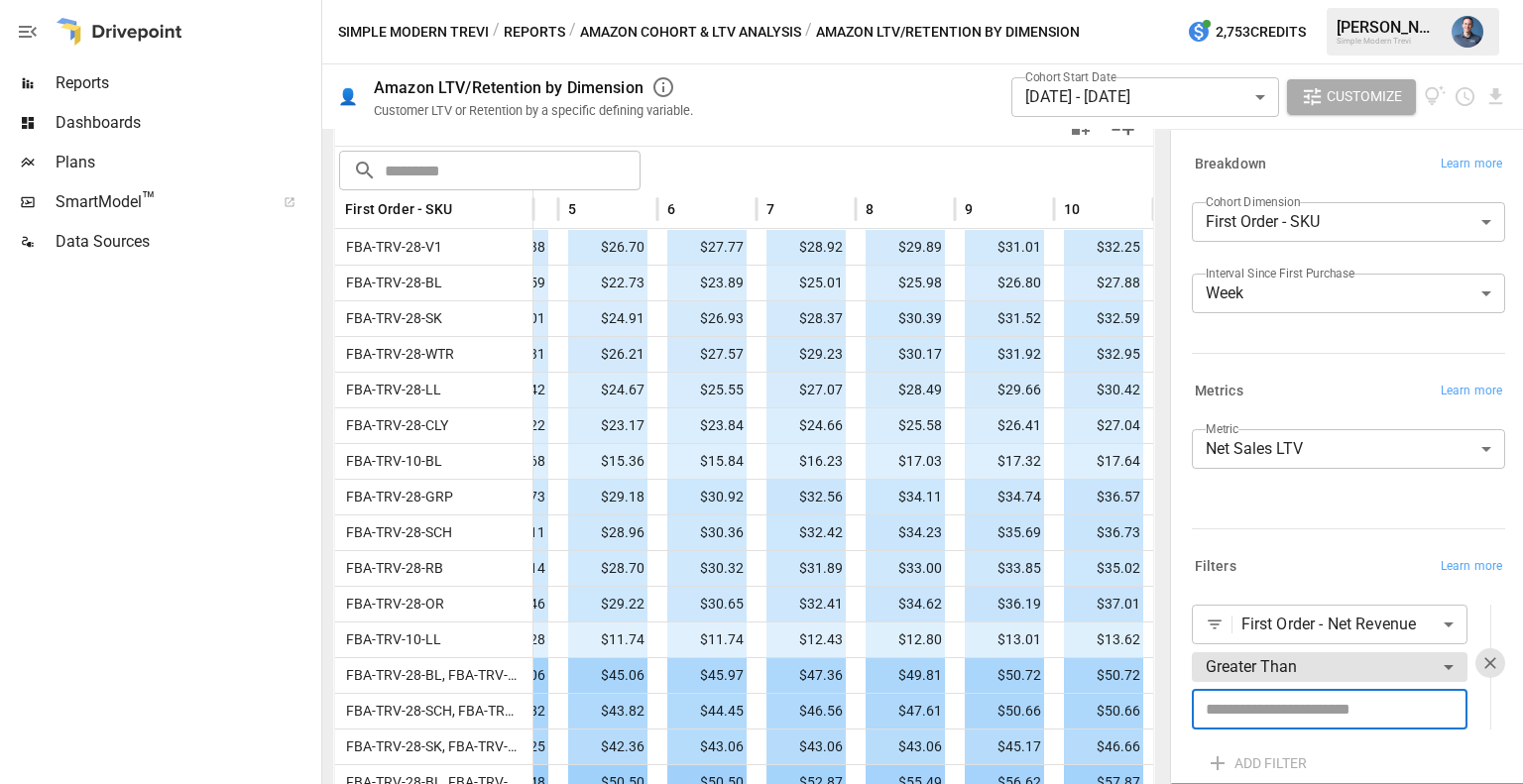 click at bounding box center (1330, 710) 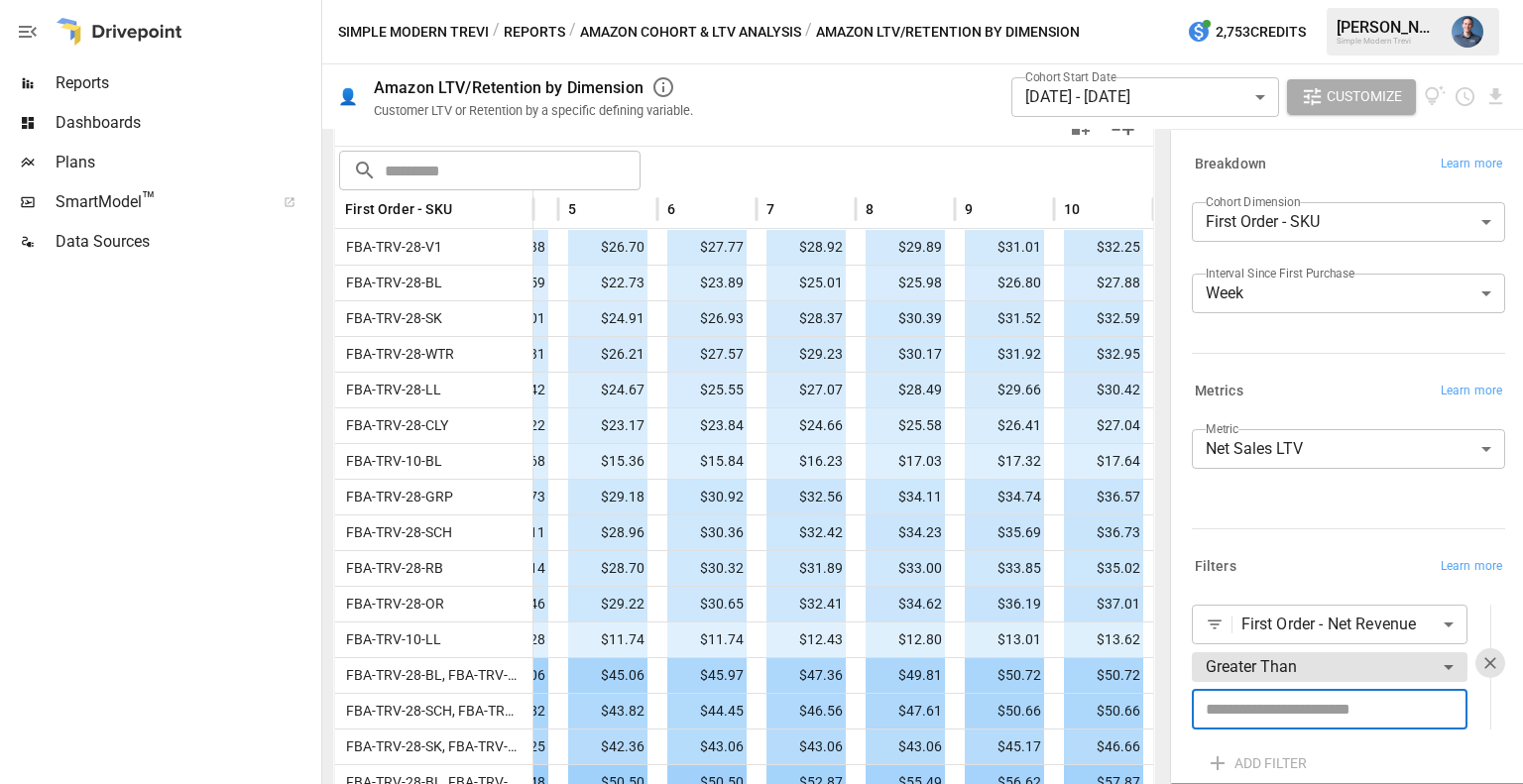 type on "**" 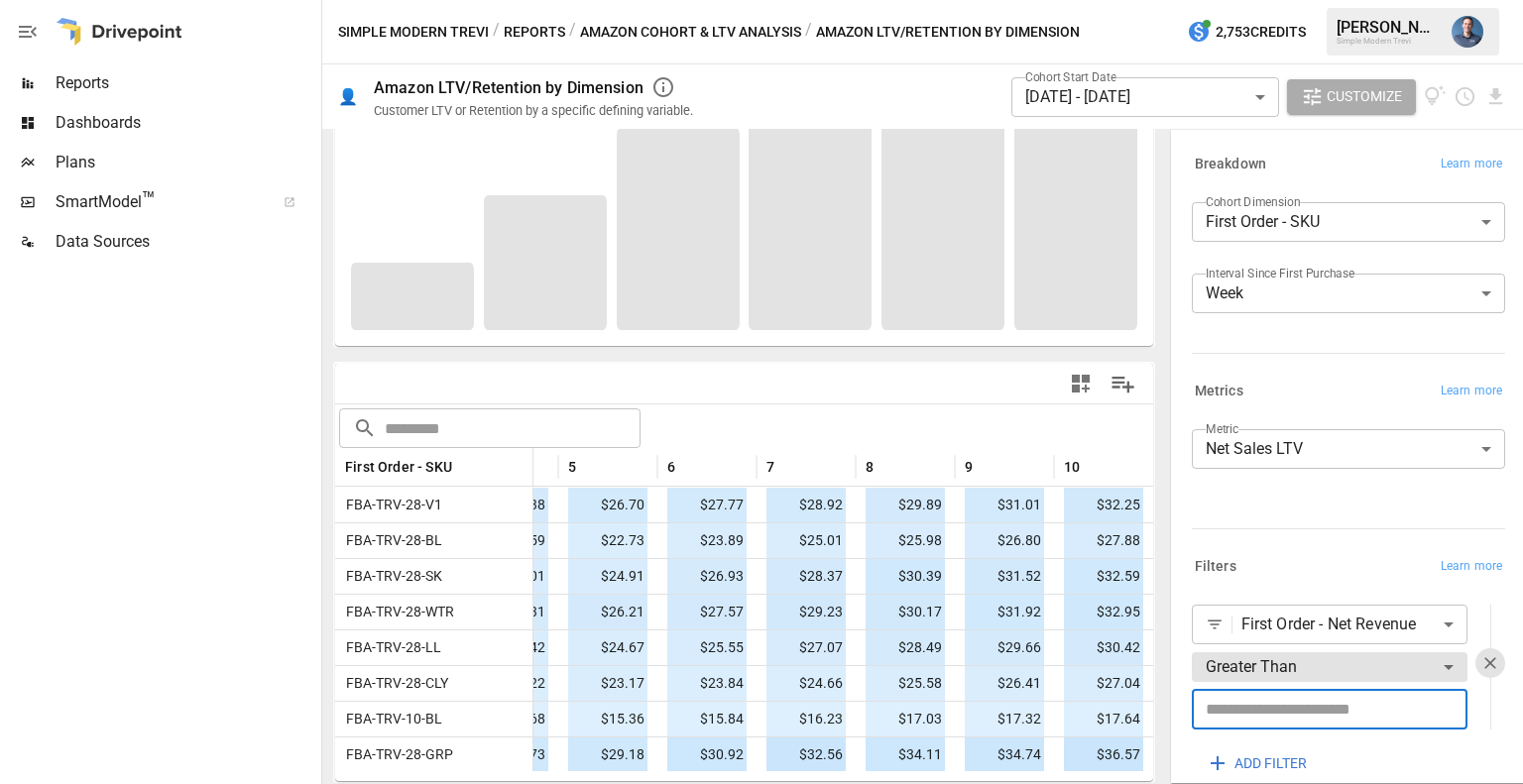 scroll, scrollTop: 270, scrollLeft: 0, axis: vertical 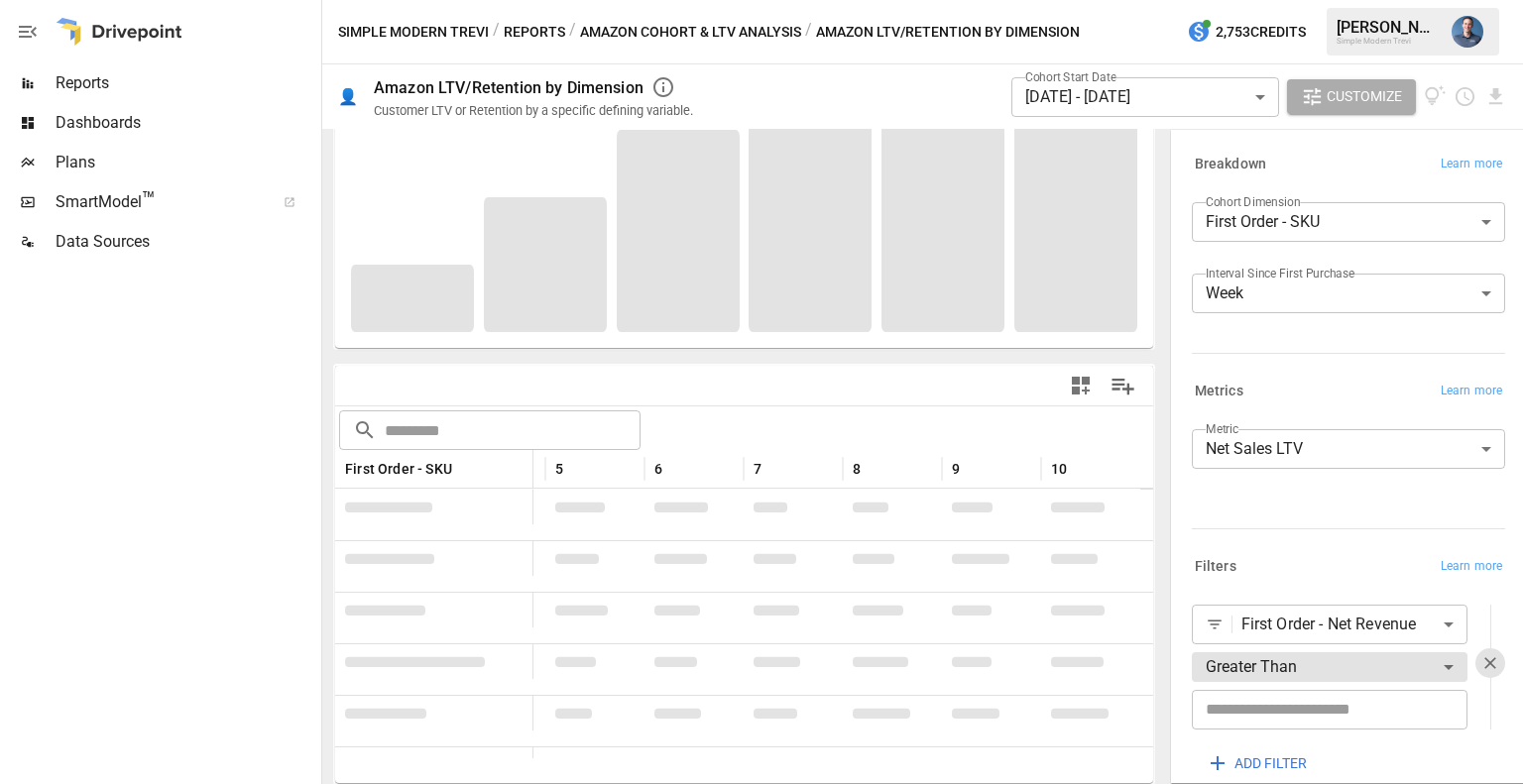 click on "**********" at bounding box center (1348, 471) 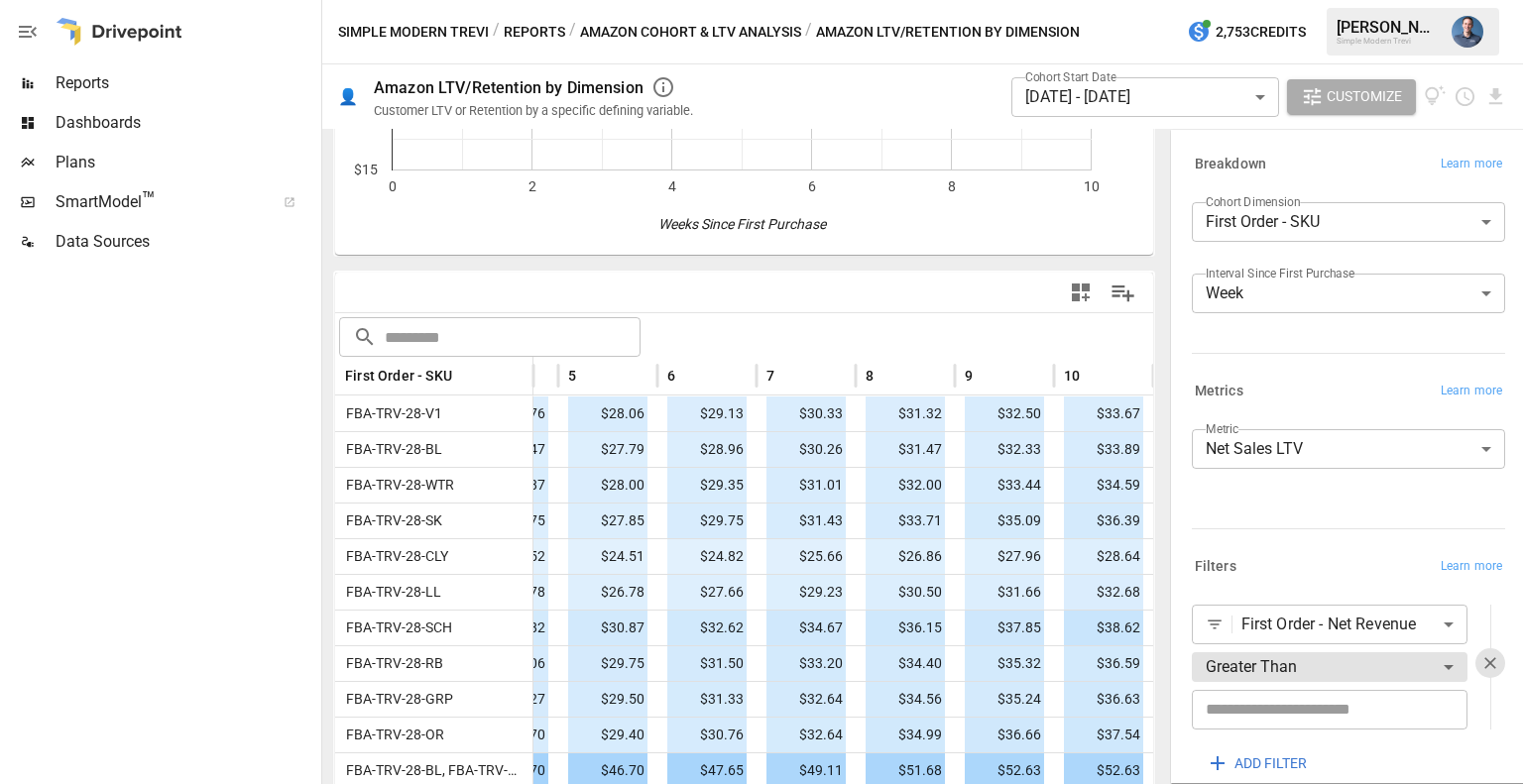 scroll, scrollTop: 364, scrollLeft: 0, axis: vertical 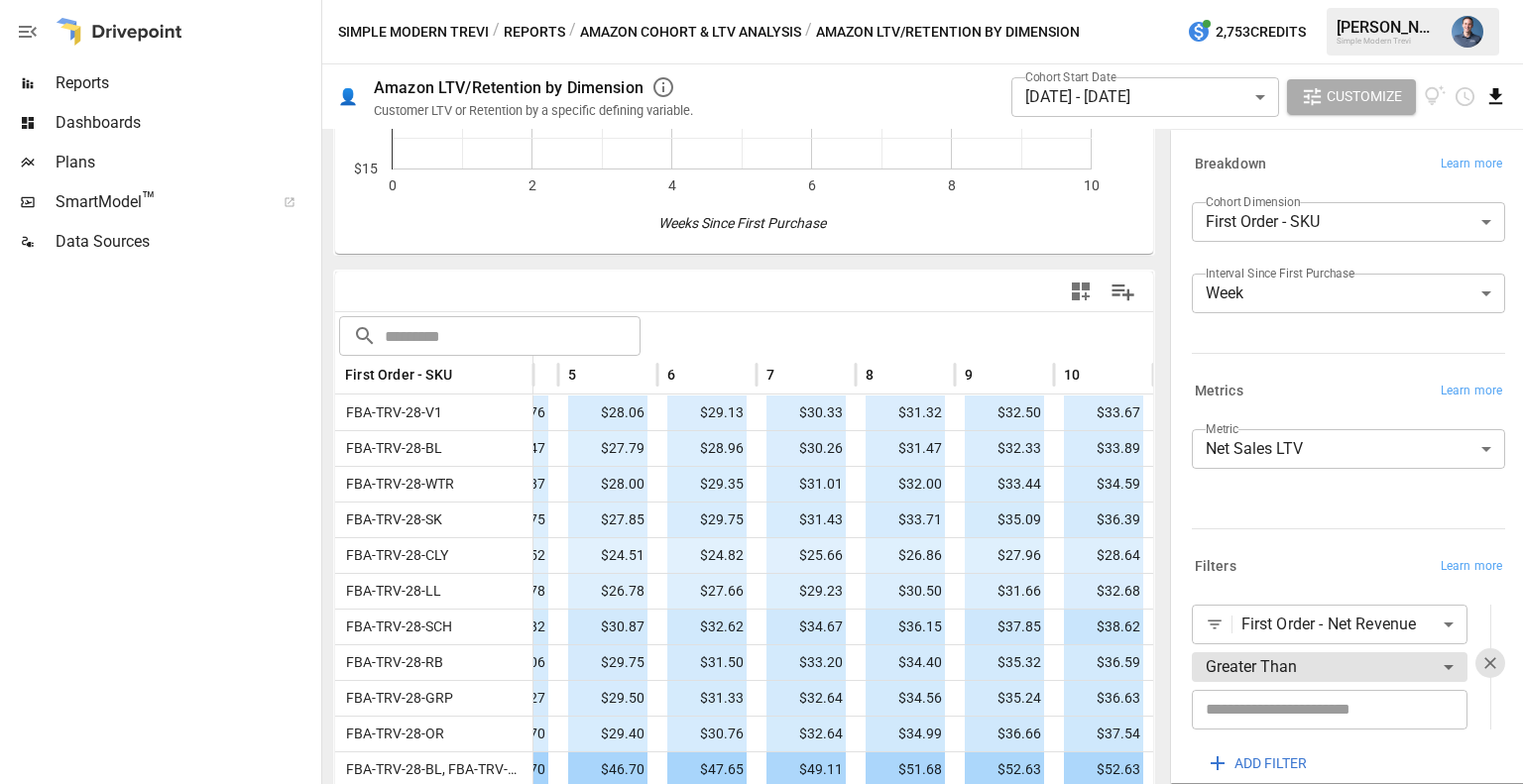 click 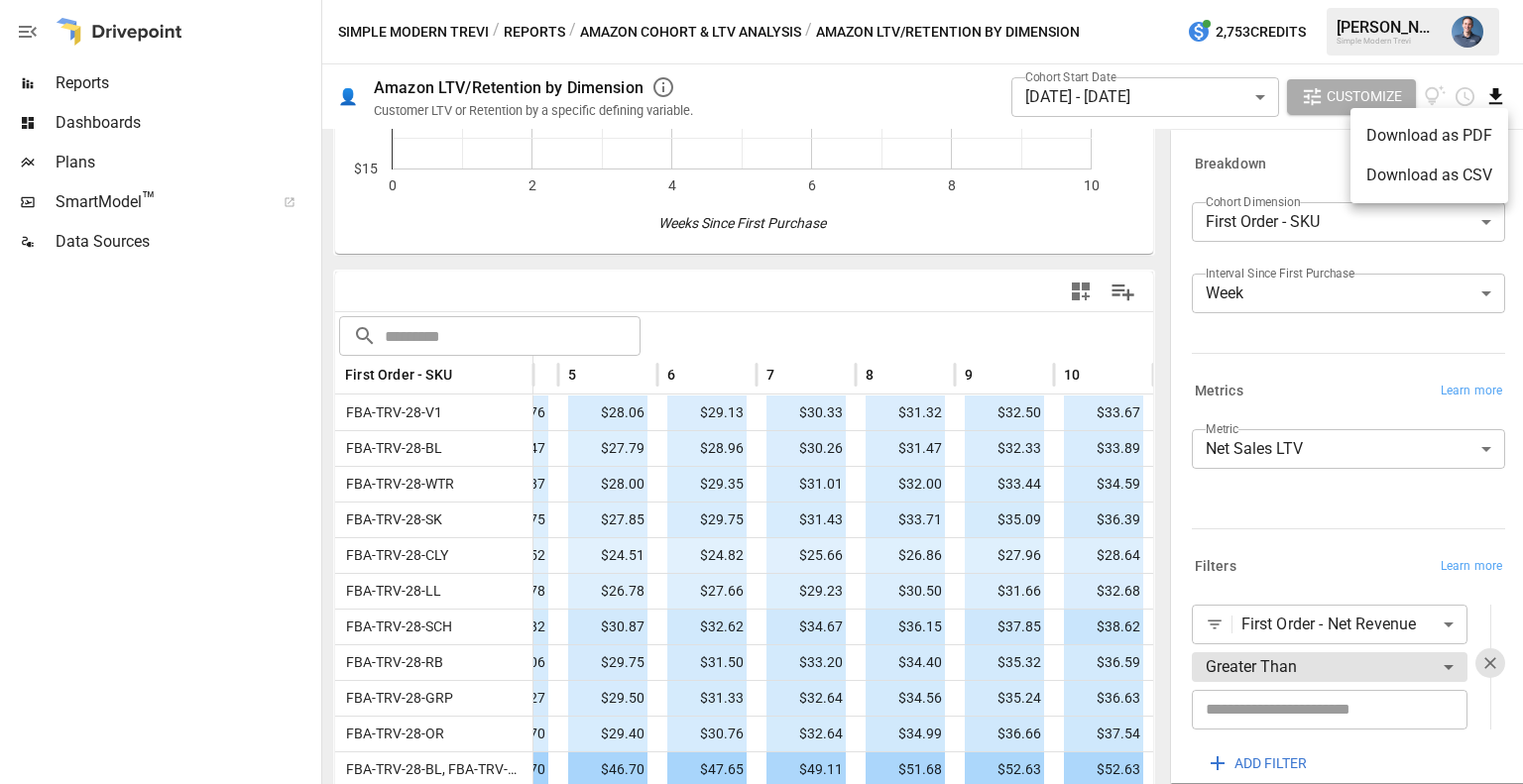 click on "Download as CSV" at bounding box center (1429, 175) 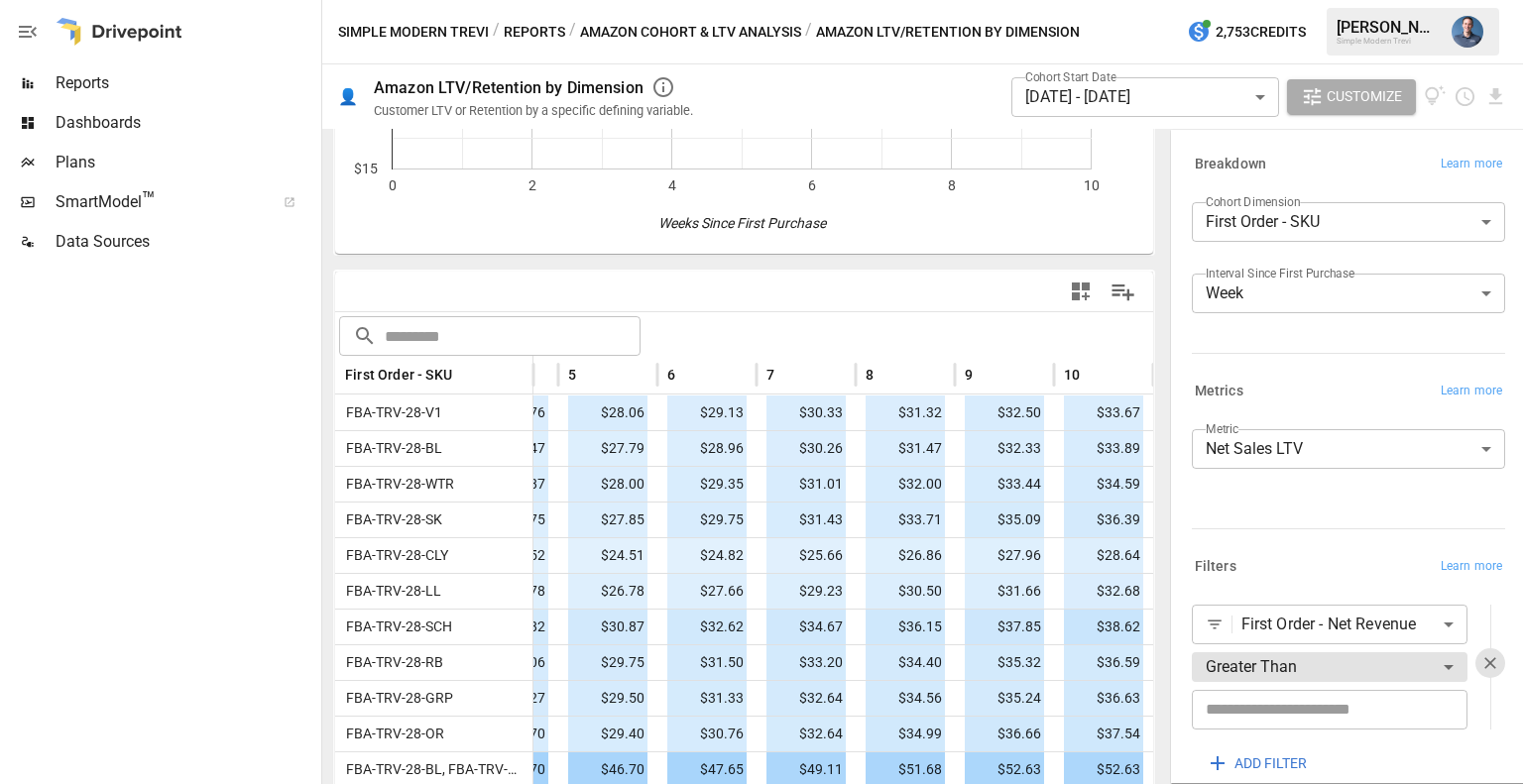 scroll, scrollTop: 0, scrollLeft: 0, axis: both 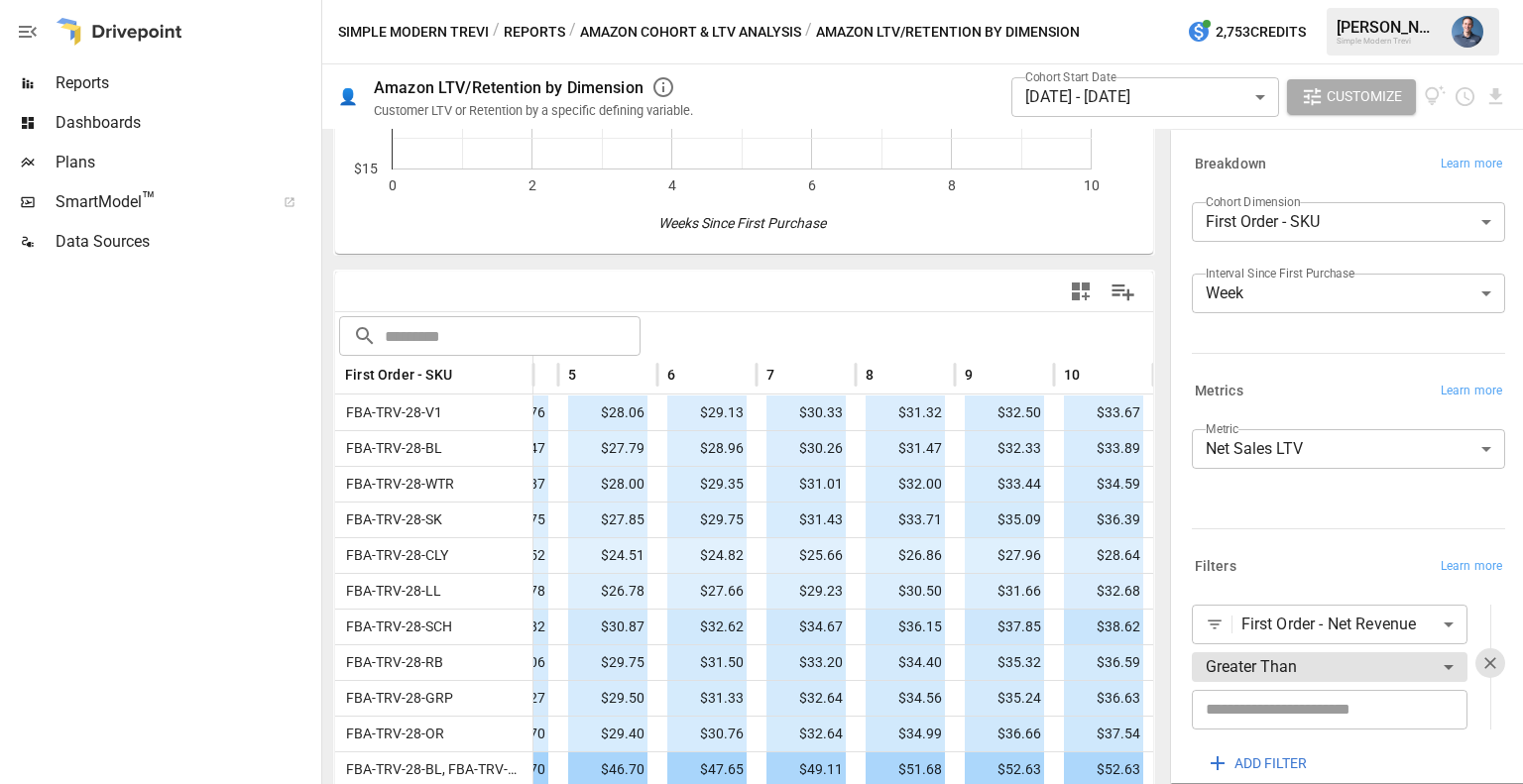 click on "Reports Dashboards Plans SmartModel ™ Data Sources Simple Modern Trevi / Reports / Amazon Cohort & LTV Analysis / Amazon LTV/Retention by Dimension 2,753  Credits [PERSON_NAME] Simple Modern Trevi 👤 Amazon LTV/Retention by Dimension Customer LTV or Retention by a specific defining variable. Cohort Start Date [DATE] - [DATE] ****** ​ Customize For visual display, only the top 10 based on cohort size outputted in the chart below. 0 2 4 6 8 10 $15 $20 $25 $30 $35 $40 Weeks Since First Purchase $38 ​ ​ First Order - SKU   2   3   4   5   6   7   8   9   10 FBA-TRV-28-V1 $23.77 $25.10 $26.76 $28.06 $29.13 $30.33 $31.32 $32.50 $33.67 FBA-TRV-28-BL $23.83 $25.08 $26.47 $27.79 $28.96 $30.26 $31.47 $32.33 $33.89 FBA-TRV-28-WTR $23.63 $24.87 $26.87 $28.00 $29.35 $31.01 $32.00 $33.44 $34.59 FBA-TRV-28-SK $24.50 $25.41 $26.75 $27.85 $29.75 $31.43 $33.71 $35.09 $36.39 FBA-TRV-28-CLY $20.91 $21.33 $23.52 $24.51 $24.82 $25.66 $26.86 $27.96 $28.64 FBA-TRV-28-LL $23.76 $24.77 $25.78 $26.78 $27.66 $29.23 $30.50 $31.66" at bounding box center (762, 0) 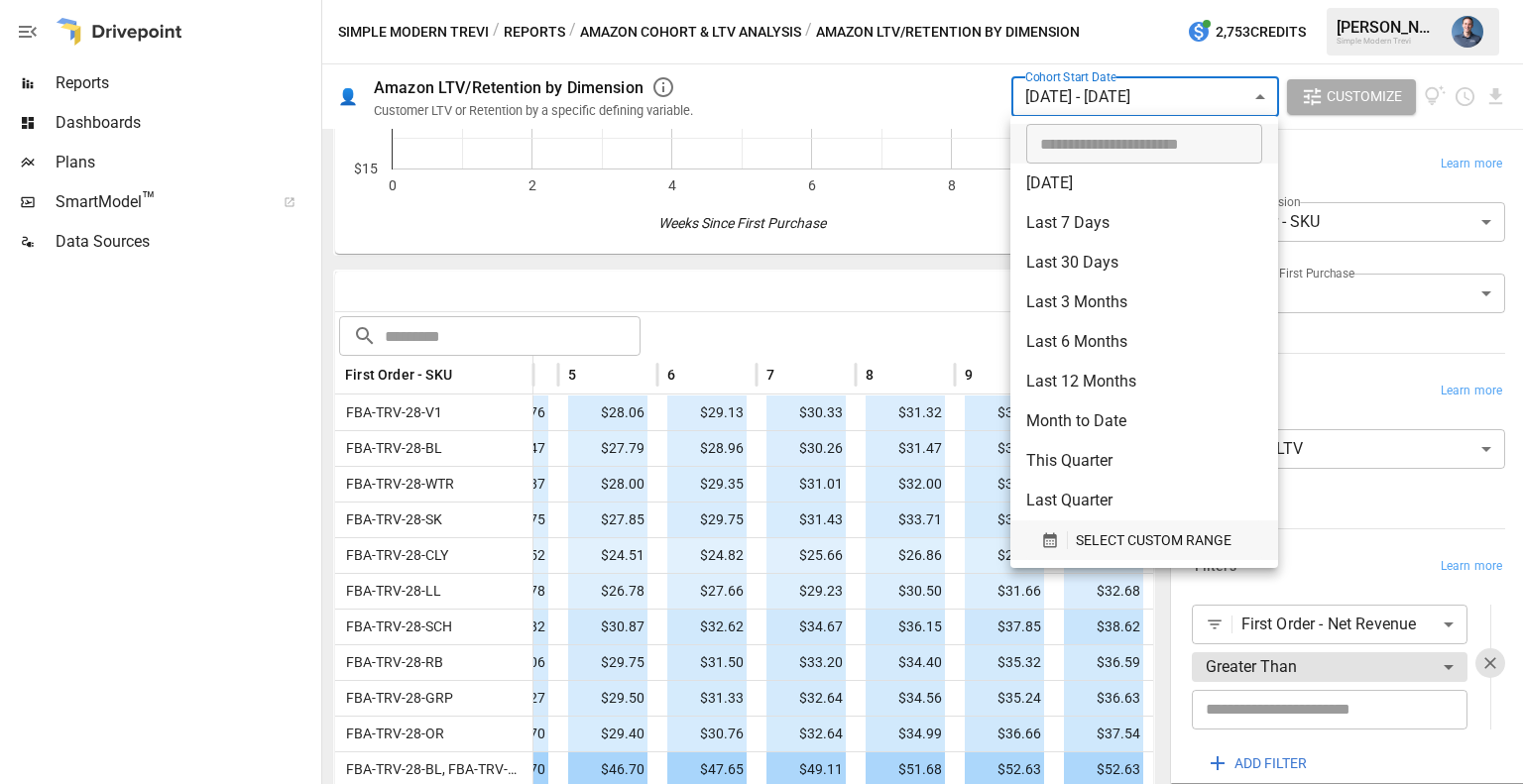 click on "SELECT CUSTOM RANGE" at bounding box center (1153, 540) 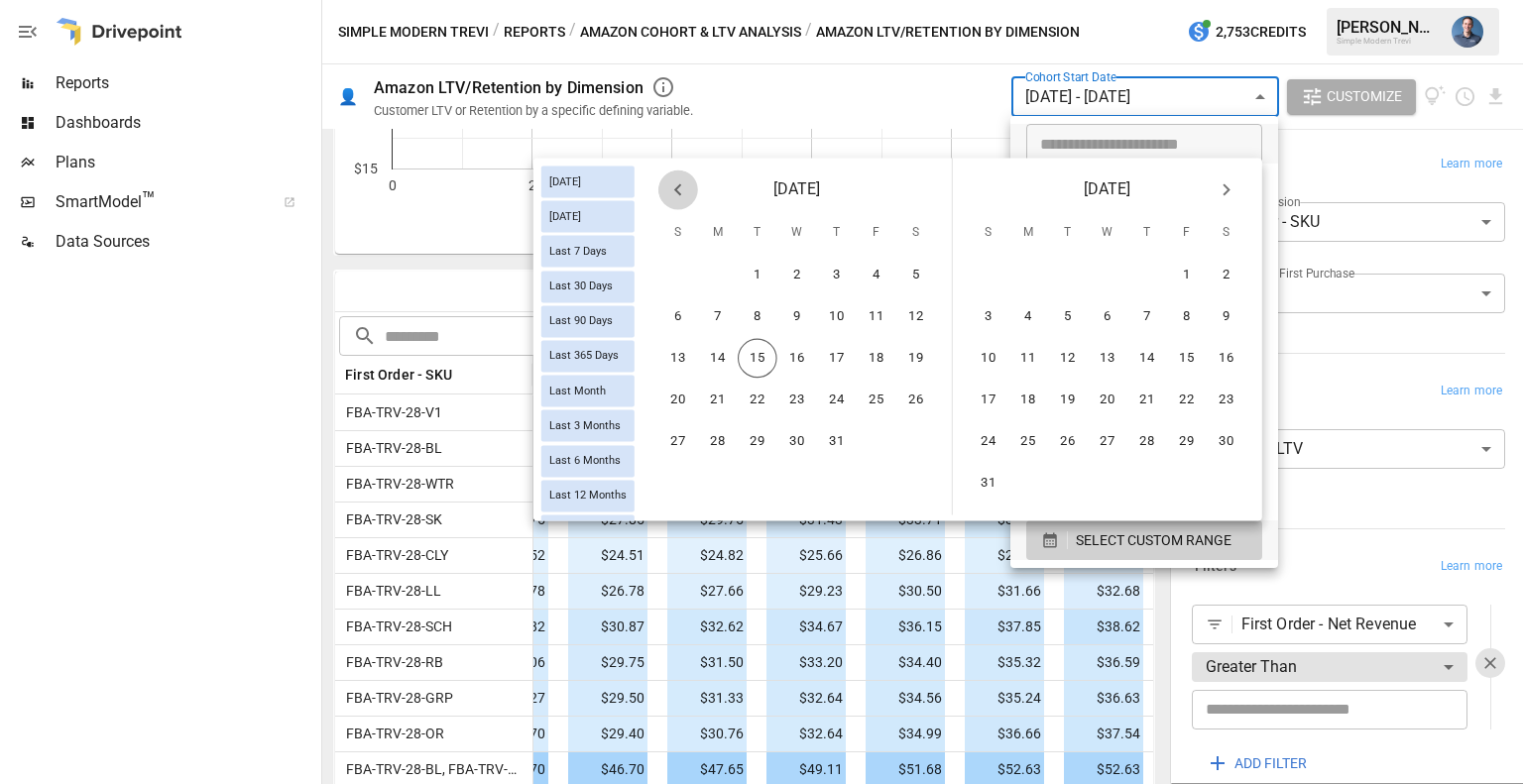 click 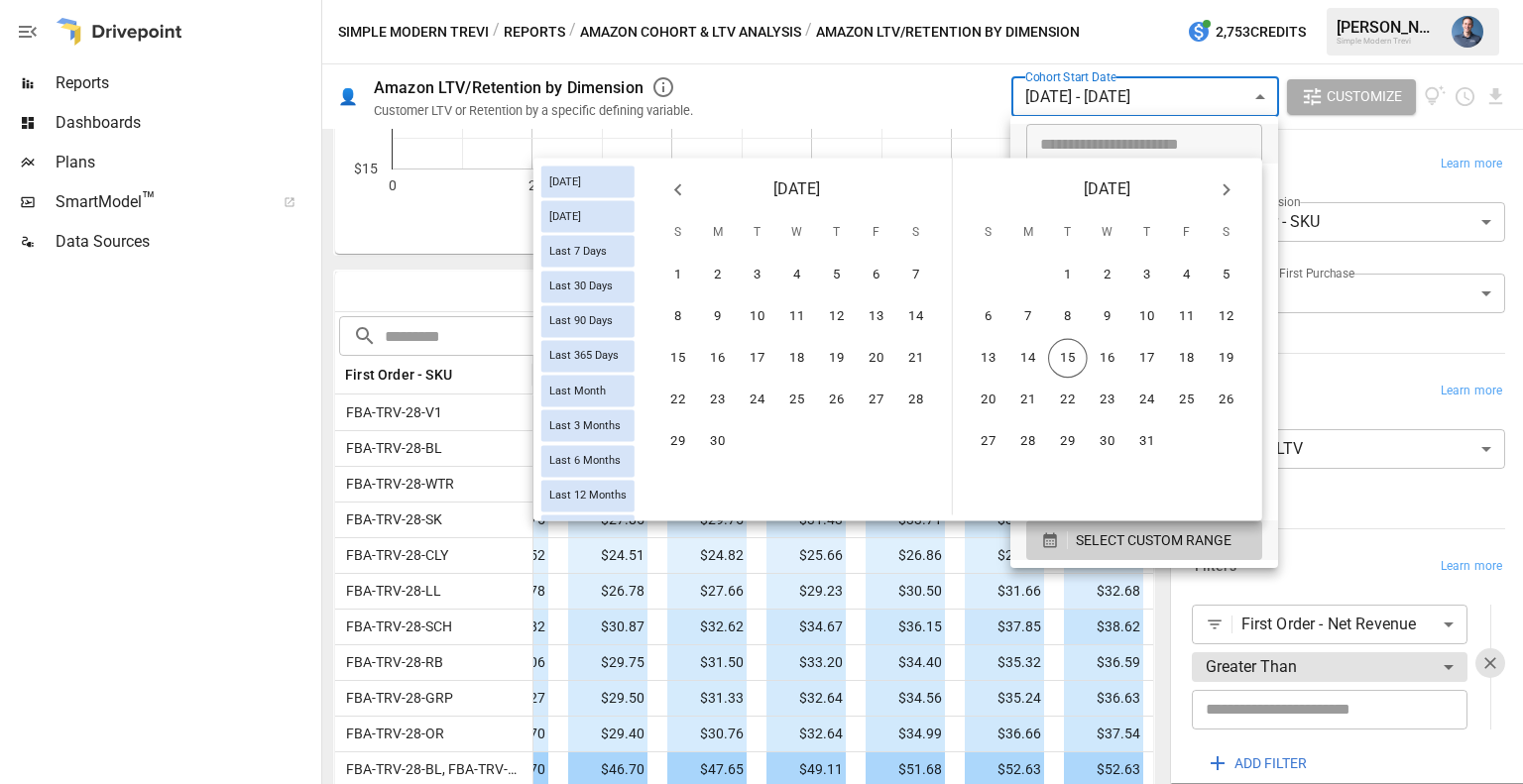 click 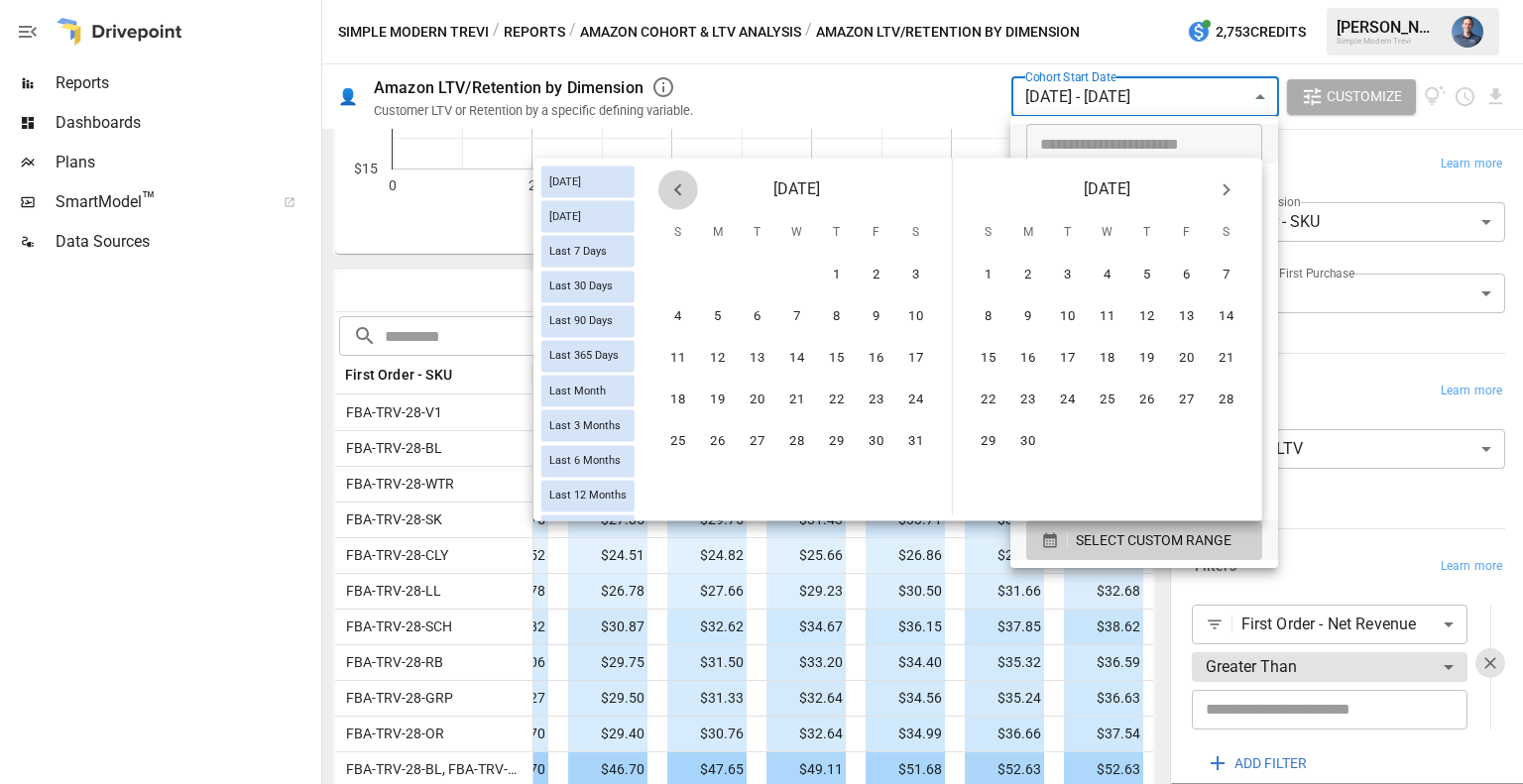 click 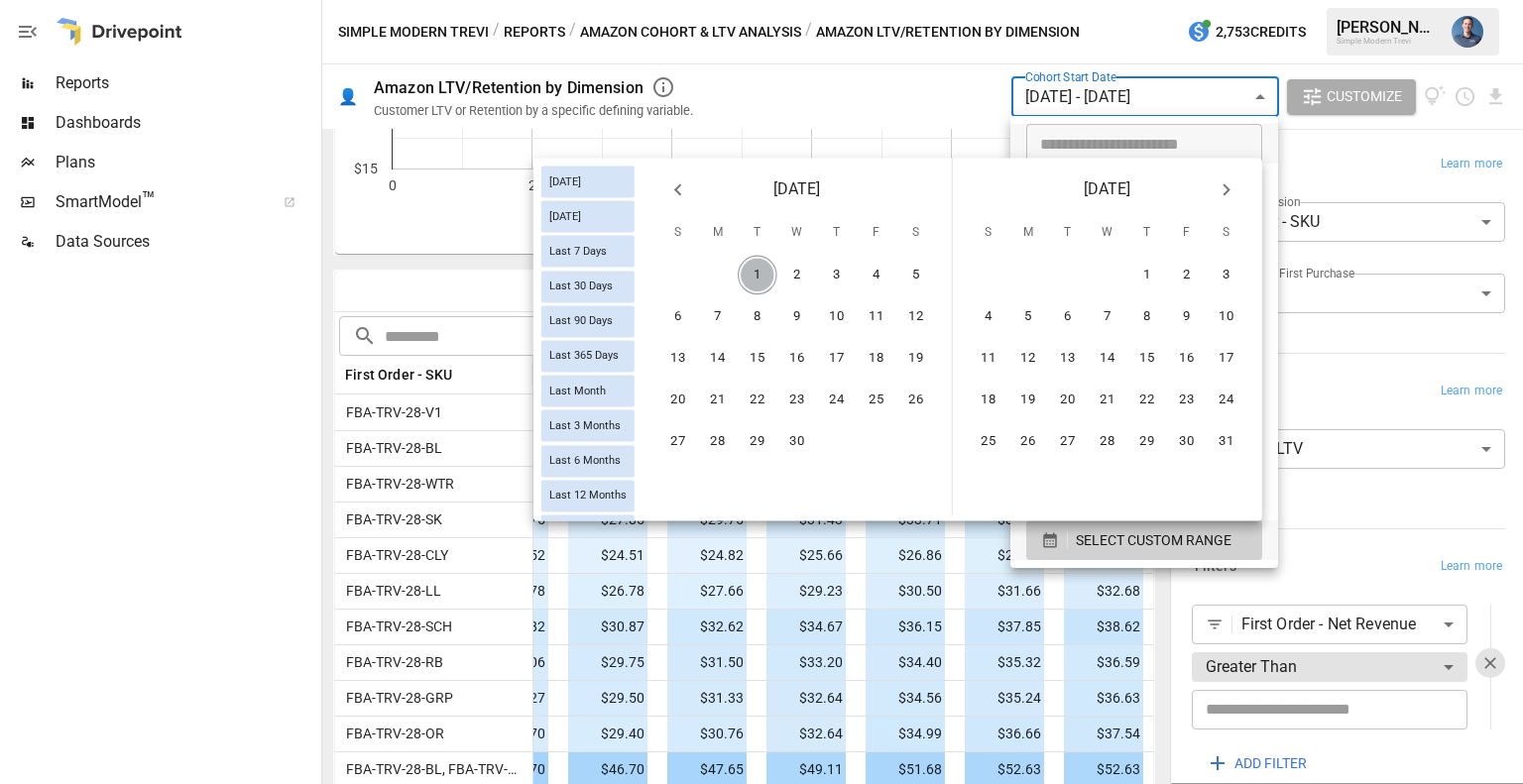 click on "1" at bounding box center [758, 276] 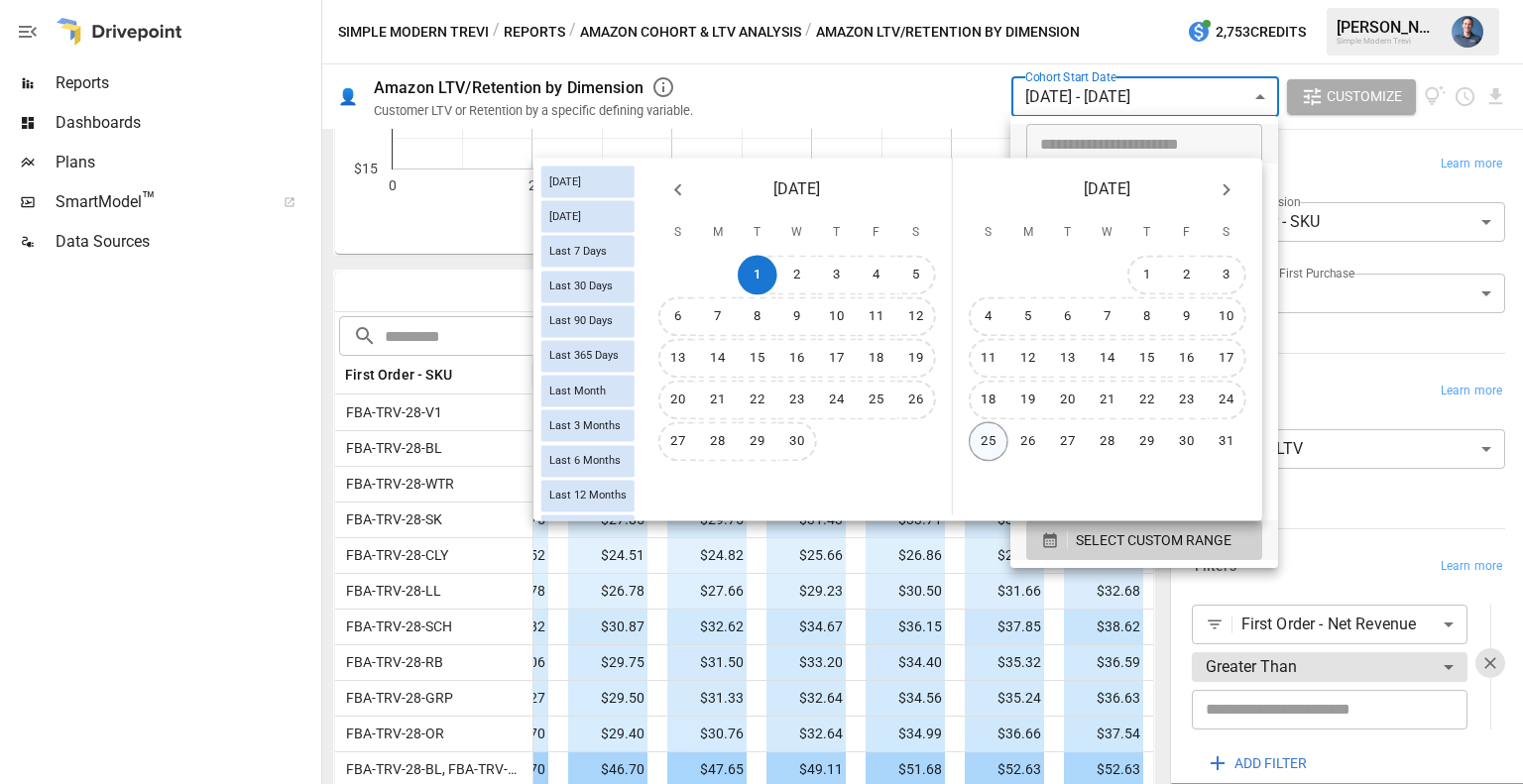 click on "25" at bounding box center (989, 442) 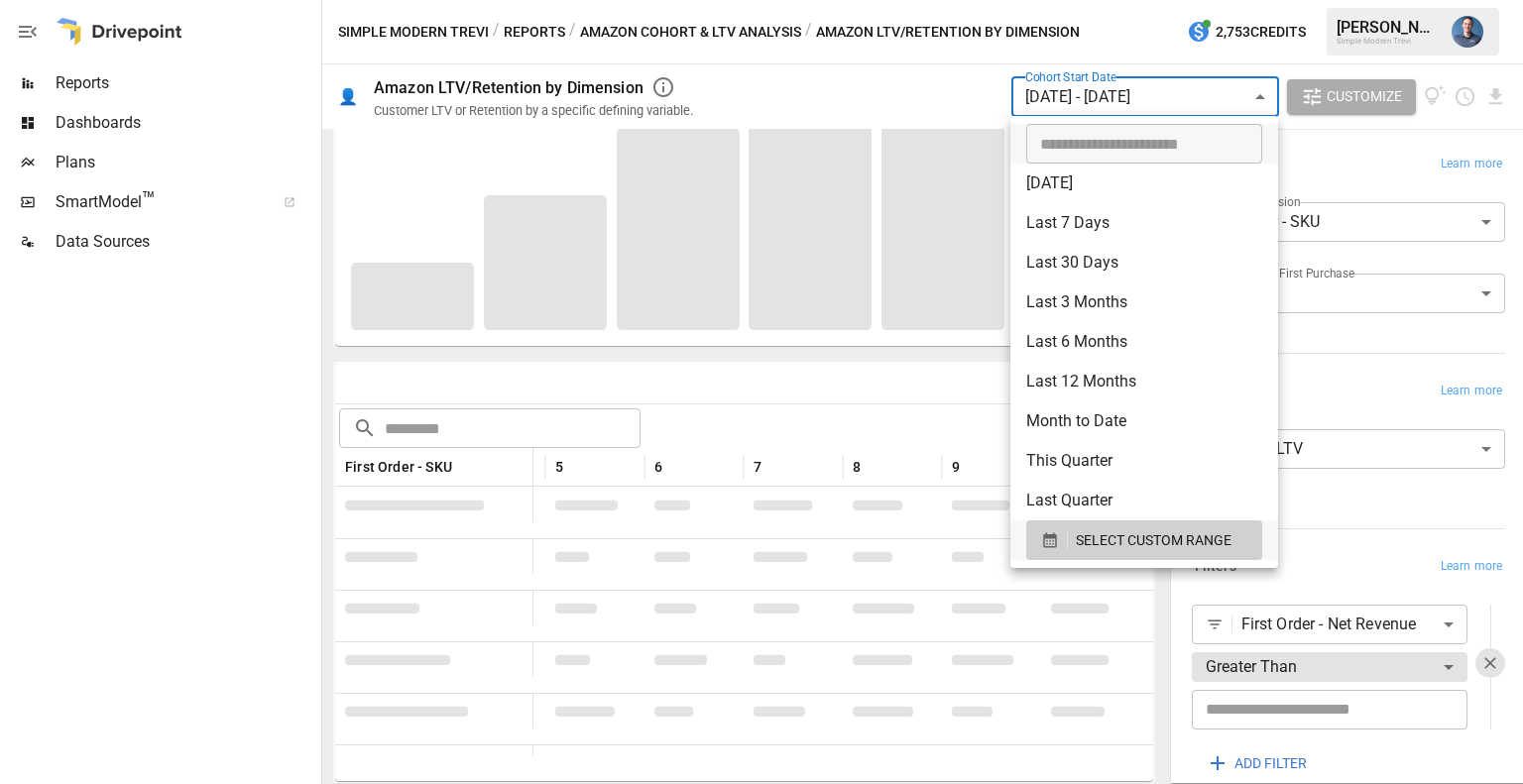 scroll, scrollTop: 270, scrollLeft: 0, axis: vertical 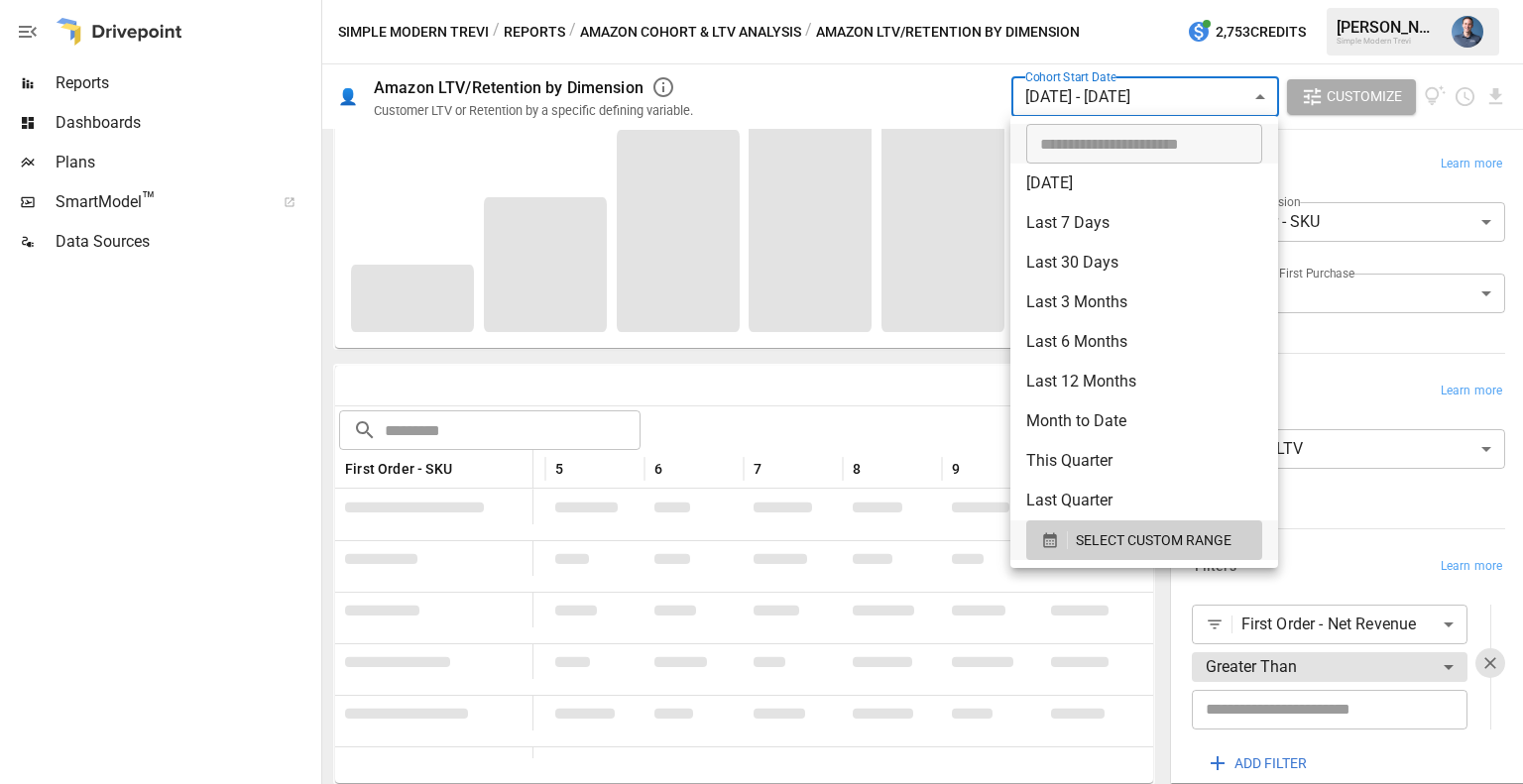 click at bounding box center [762, 392] 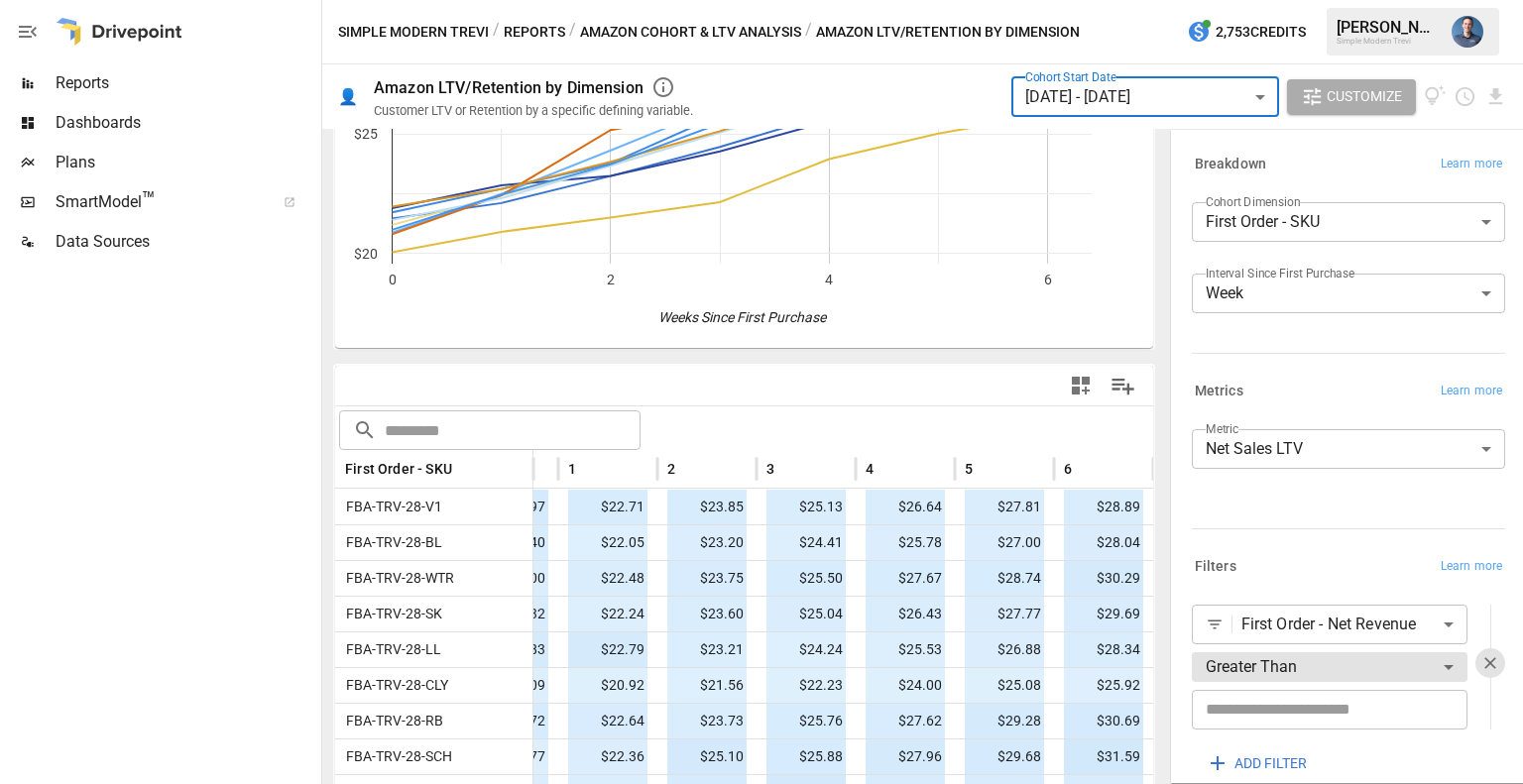 scroll, scrollTop: 270, scrollLeft: 0, axis: vertical 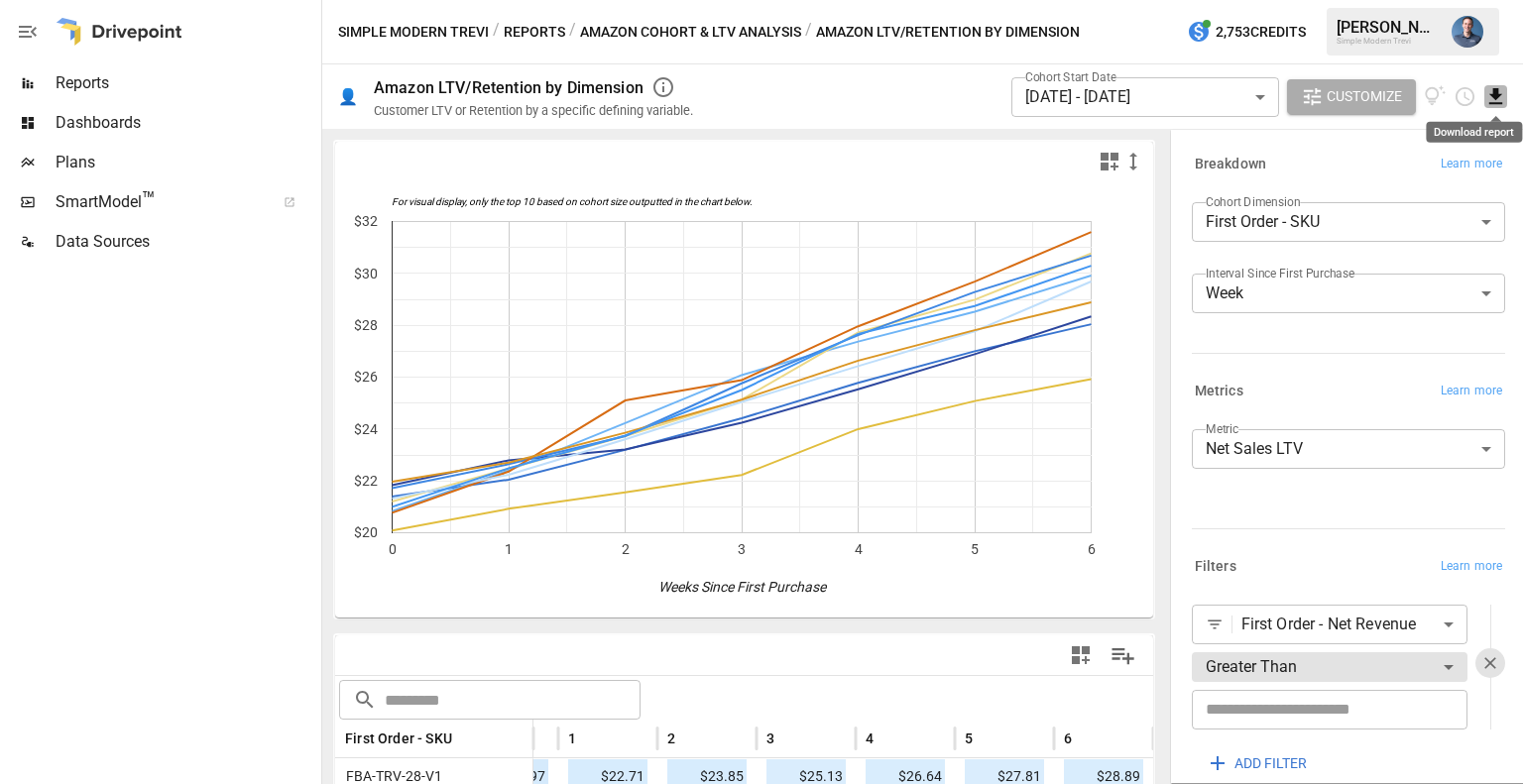 click 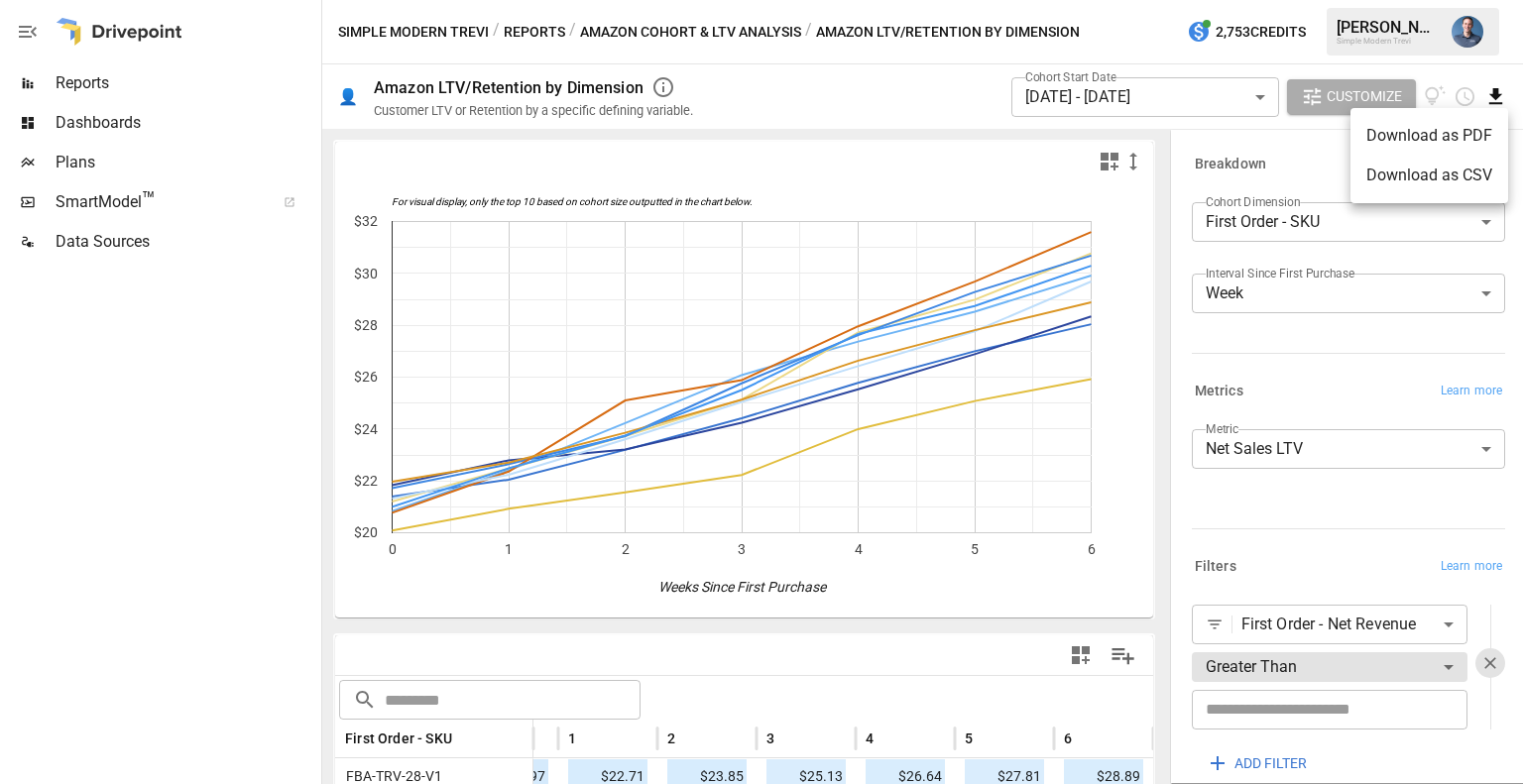 click on "Download as CSV" at bounding box center [1429, 175] 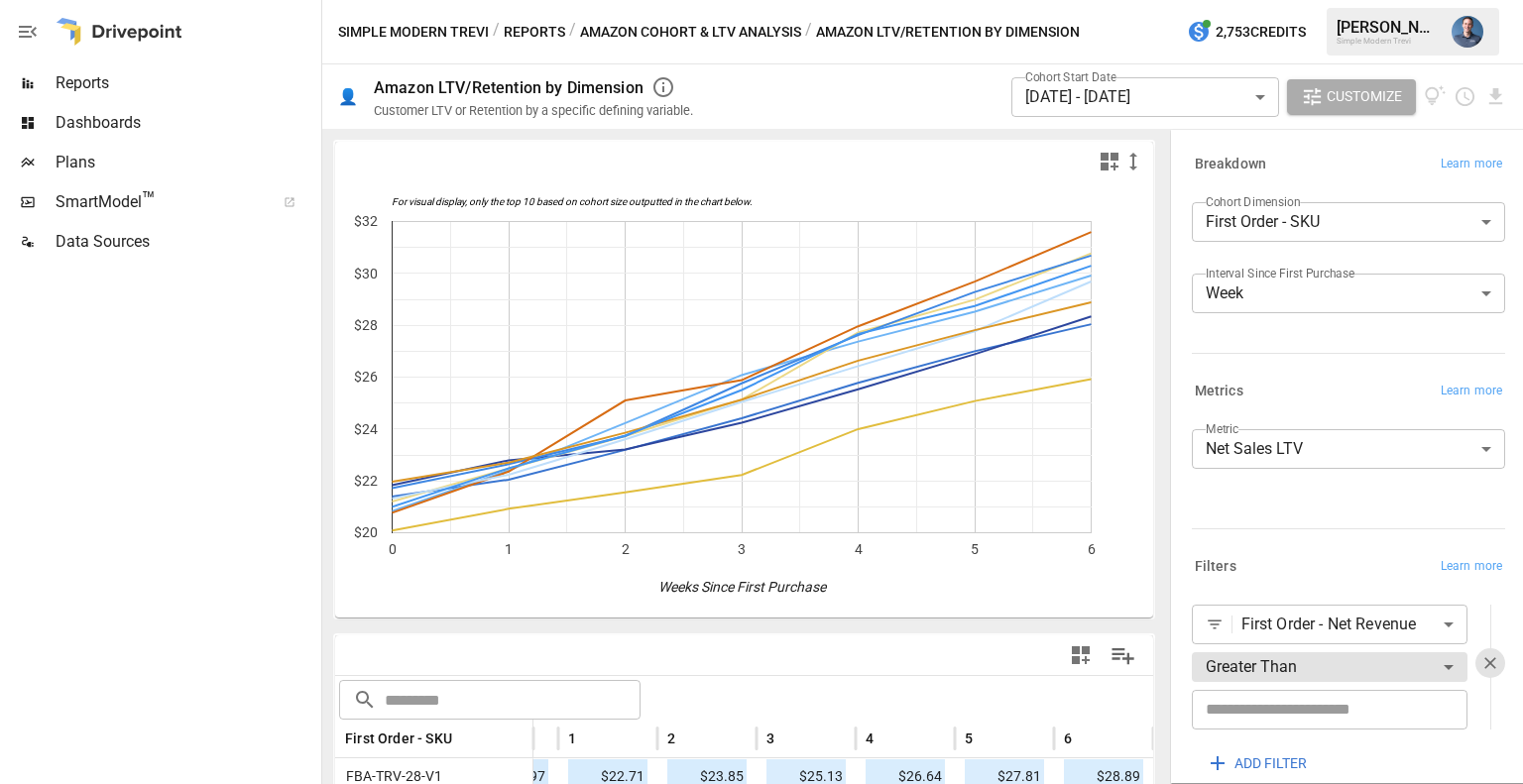 type 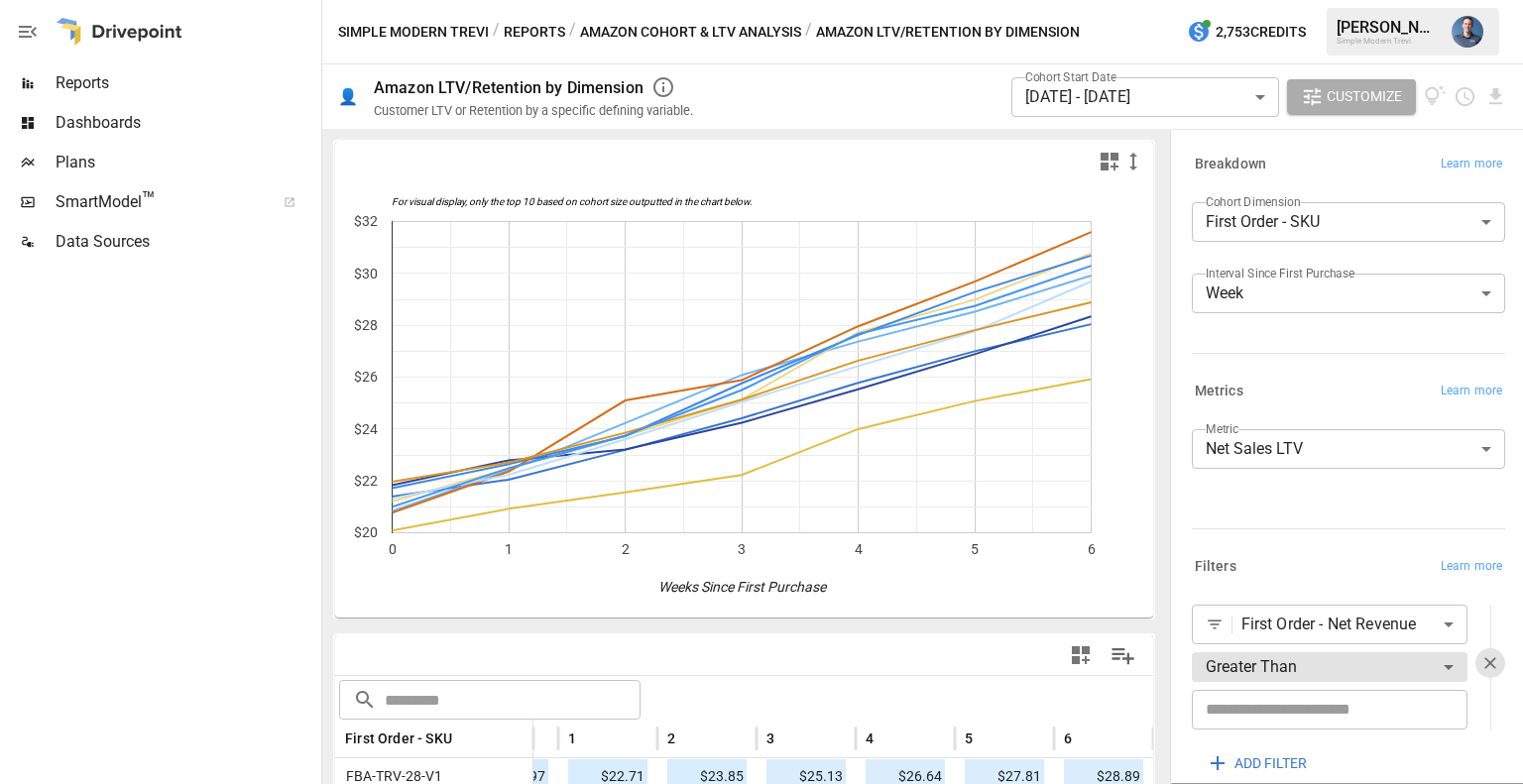 click on "Reports Dashboards Plans SmartModel ™ Data Sources Simple Modern Trevi / Reports / Amazon Cohort & LTV Analysis / Amazon LTV/Retention by Dimension 2,753  Credits [PERSON_NAME] Simple Modern Trevi 👤 Amazon LTV/Retention by Dimension Customer LTV or Retention by a specific defining variable. Cohort Start Date [DATE] - [DATE] ****** ​ Customize For visual display, only the top 10 based on cohort size outputted in the chart below. 0 1 2 3 4 5 6 $20 $22 $24 $26 $28 $30 $32 Weeks Since First Purchase $32 ​ ​ First Order - SKU  Cohort Size   0   1   2   3   4   5   6 FBA-TRV-28-V1 12,236 $21.97 $22.71 $23.85 $25.13 $26.64 $27.81 $28.89 FBA-TRV-28-BL 1,415 $21.40 $22.05 $23.20 $24.41 $25.78 $27.00 $28.04 FBA-TRV-28-WTR 433 $21.00 $22.48 $23.75 $25.50 $27.67 $28.74 $30.29 FBA-TRV-28-SK 386 $21.32 $22.24 $23.60 $25.04 $26.43 $27.77 $29.69 FBA-TRV-28-LL 323 $21.83 $22.79 $23.21 $24.24 $25.53 $26.88 $28.34 FBA-TRV-28-CLY 305 $20.09 $20.92 $21.56 $22.23 $24.00 $25.08 $25.92 FBA-TRV-28-RB 291 $21.72 $22.64 $23.73" at bounding box center (762, 0) 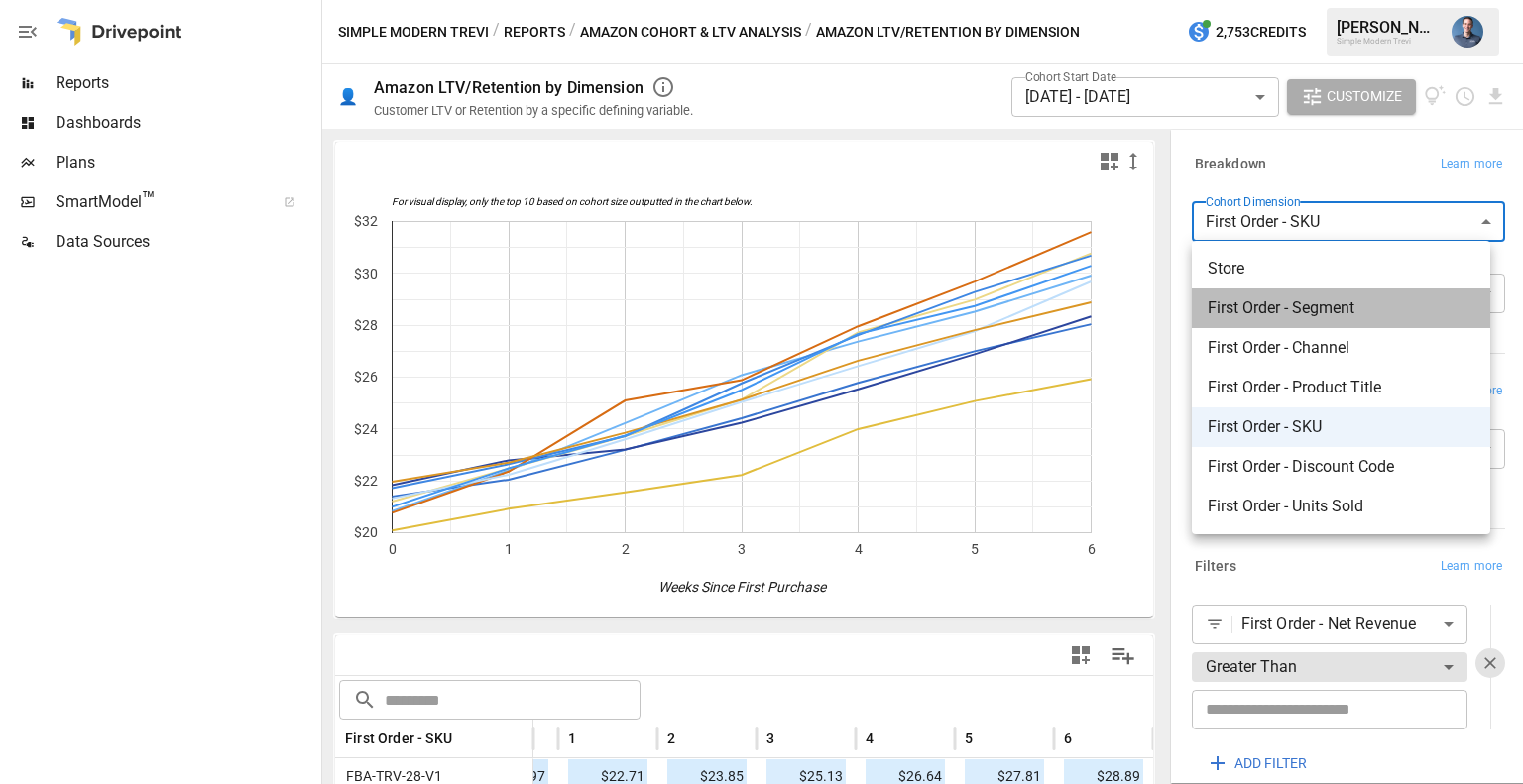 click on "First Order - Segment" at bounding box center (1341, 308) 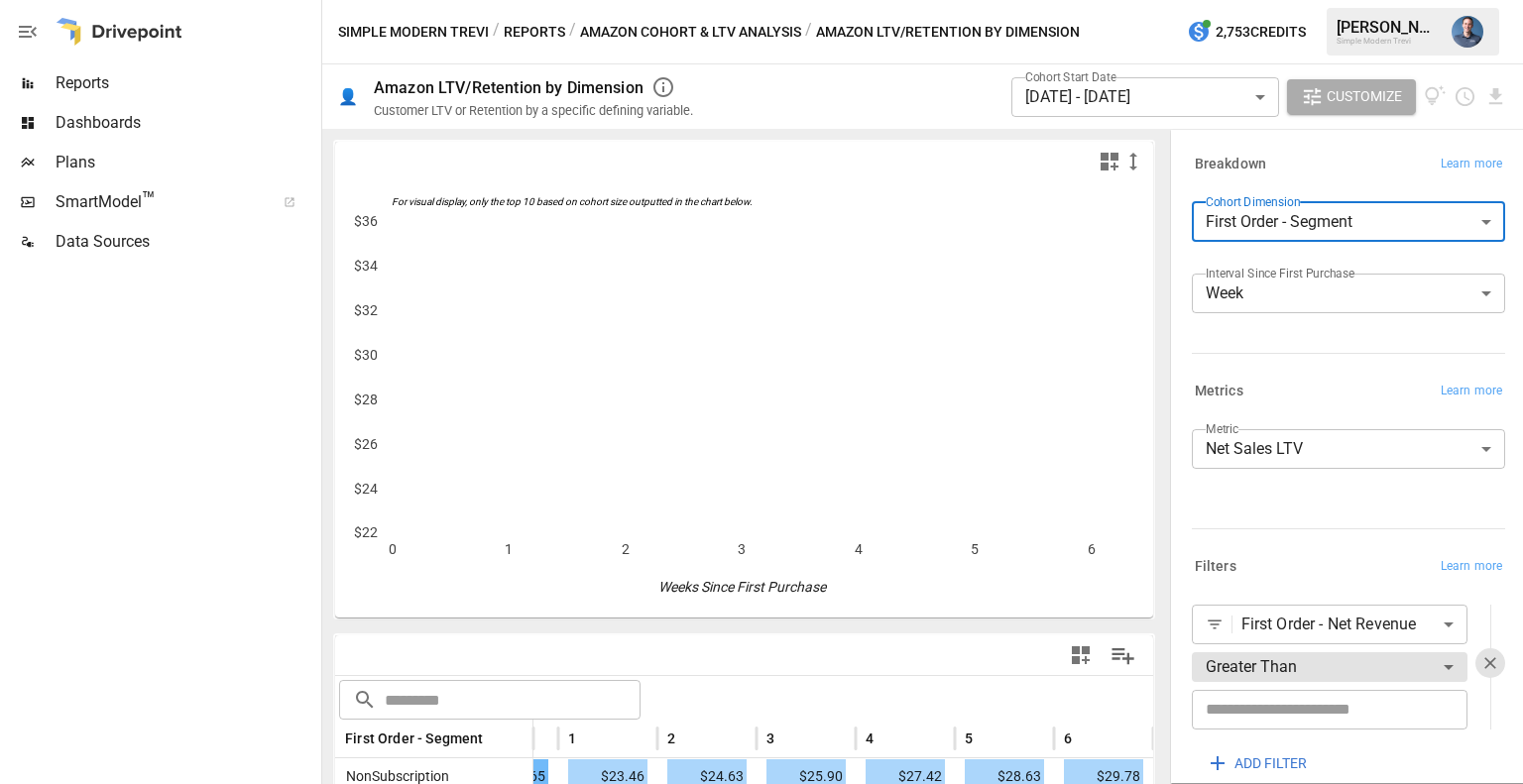scroll, scrollTop: 258, scrollLeft: 0, axis: vertical 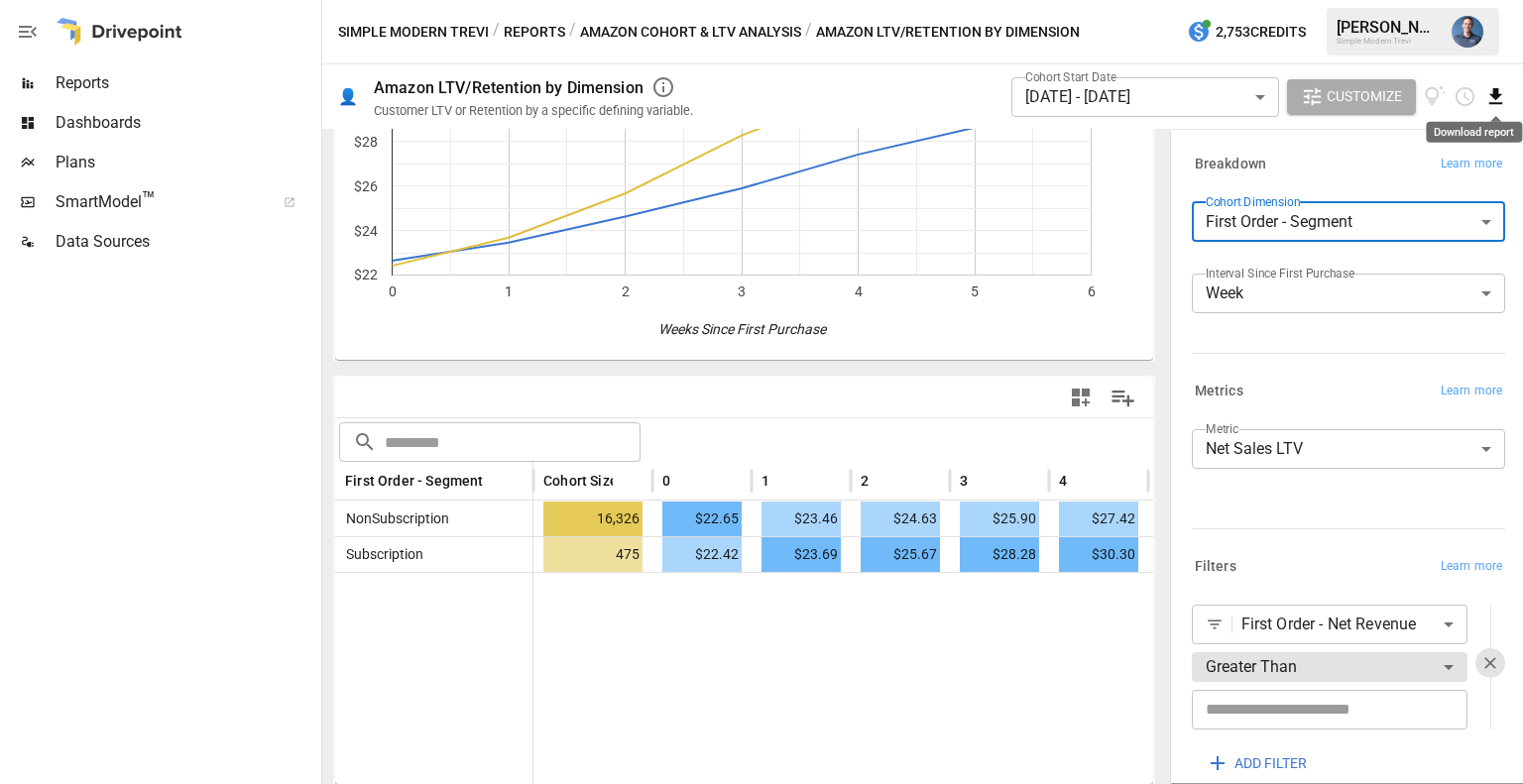 click 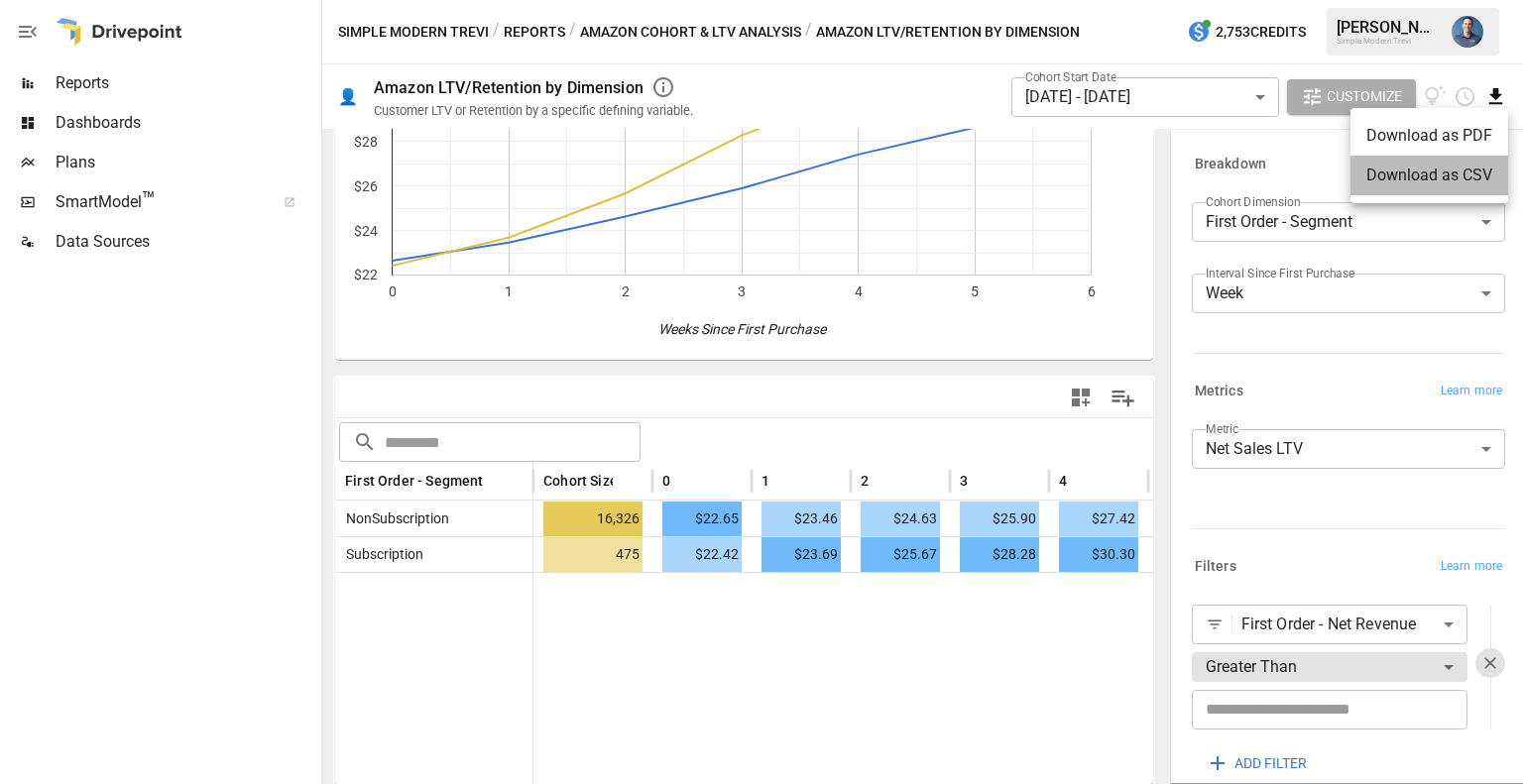click on "Download as CSV" at bounding box center [1429, 175] 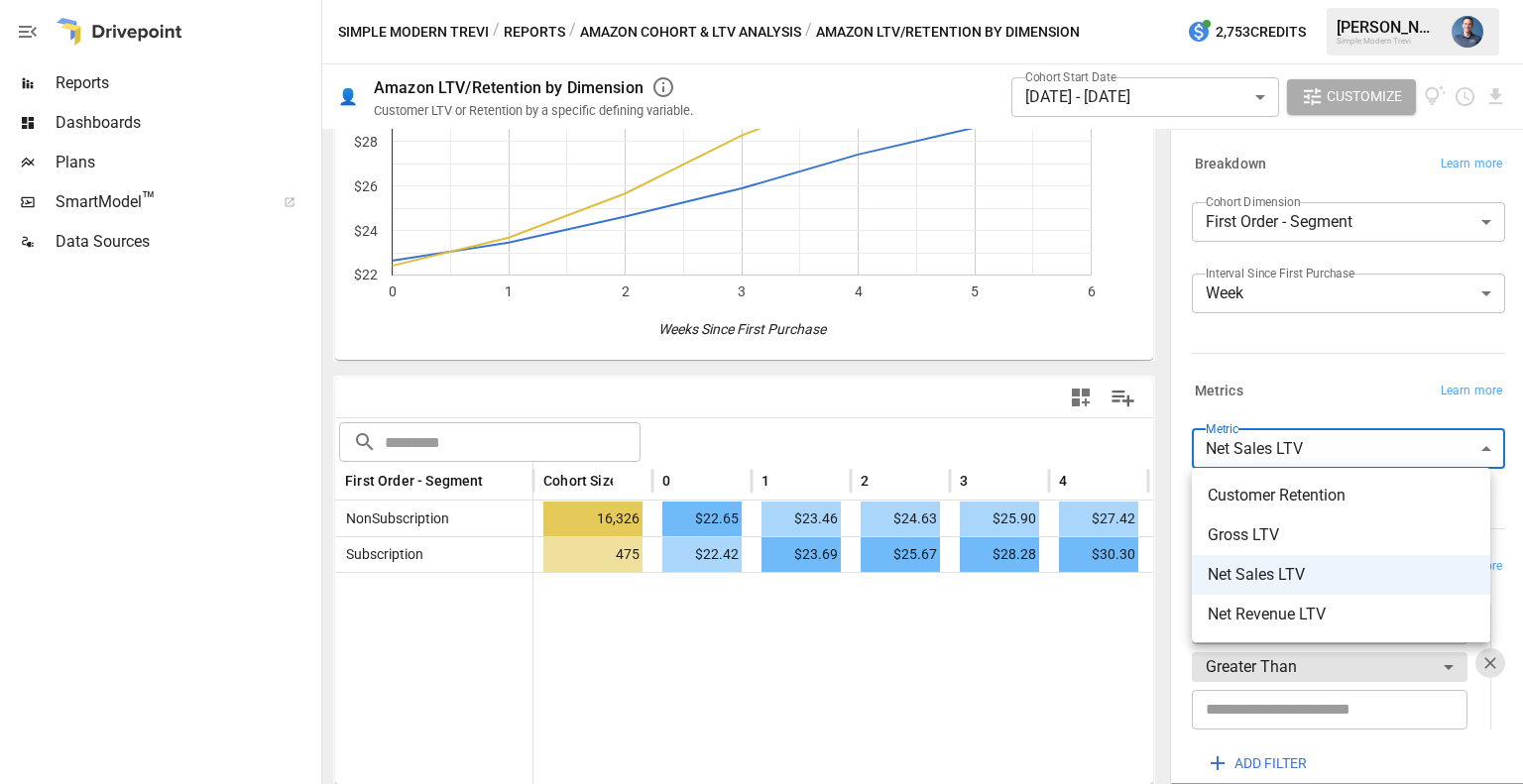 click on "**********" at bounding box center [762, 0] 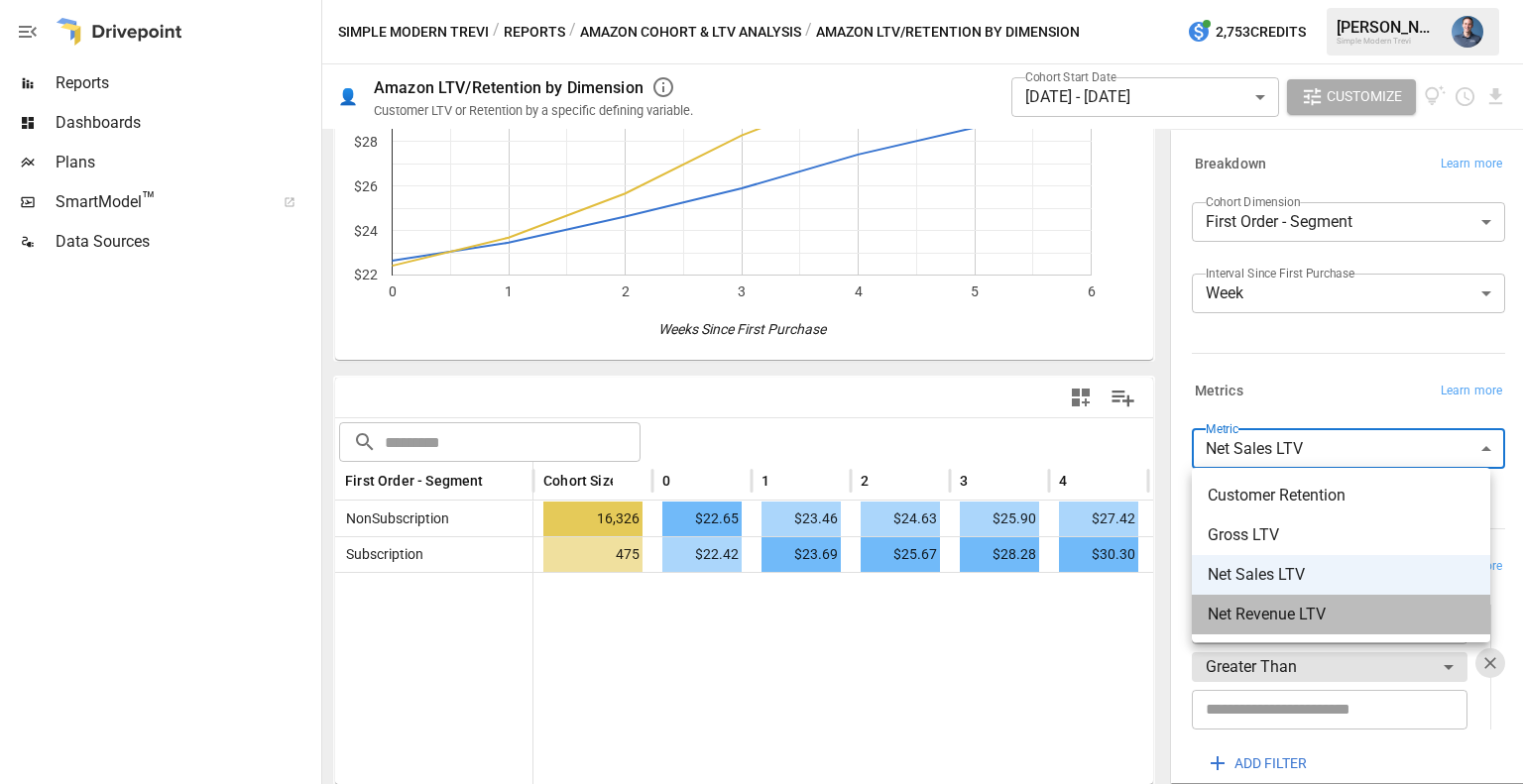 click on "Net Revenue LTV" at bounding box center [1341, 615] 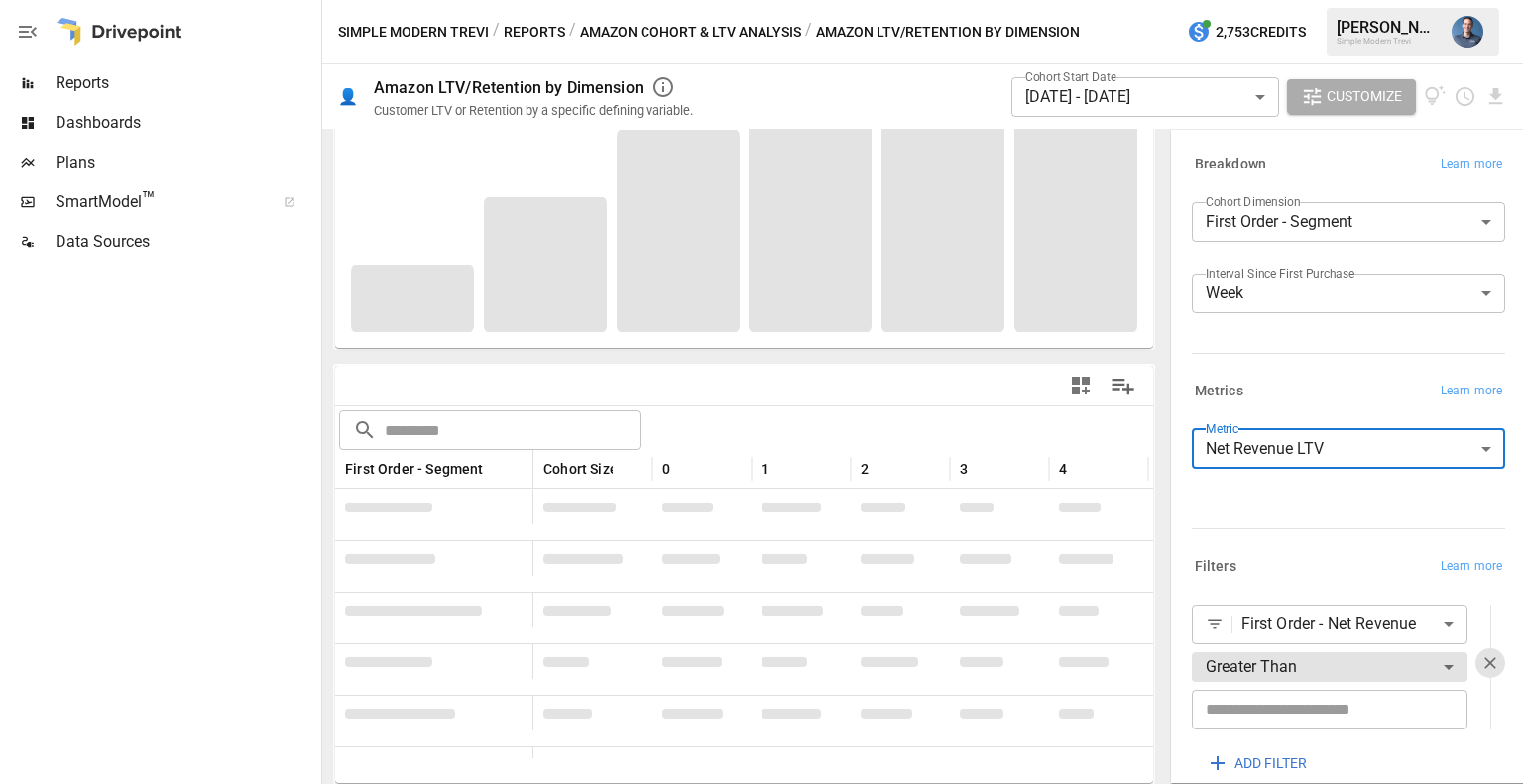 scroll, scrollTop: 258, scrollLeft: 0, axis: vertical 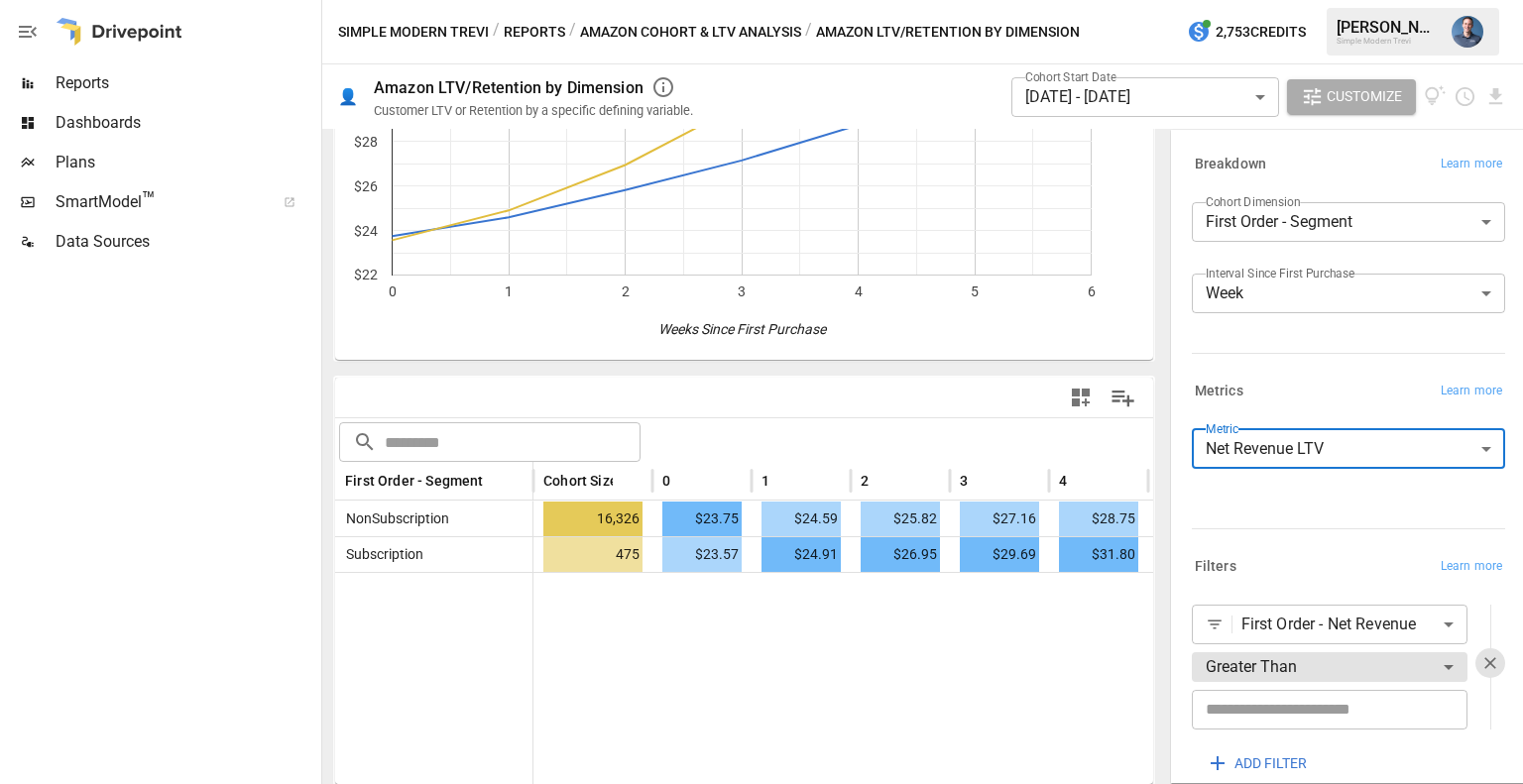 click on "**********" at bounding box center (762, 0) 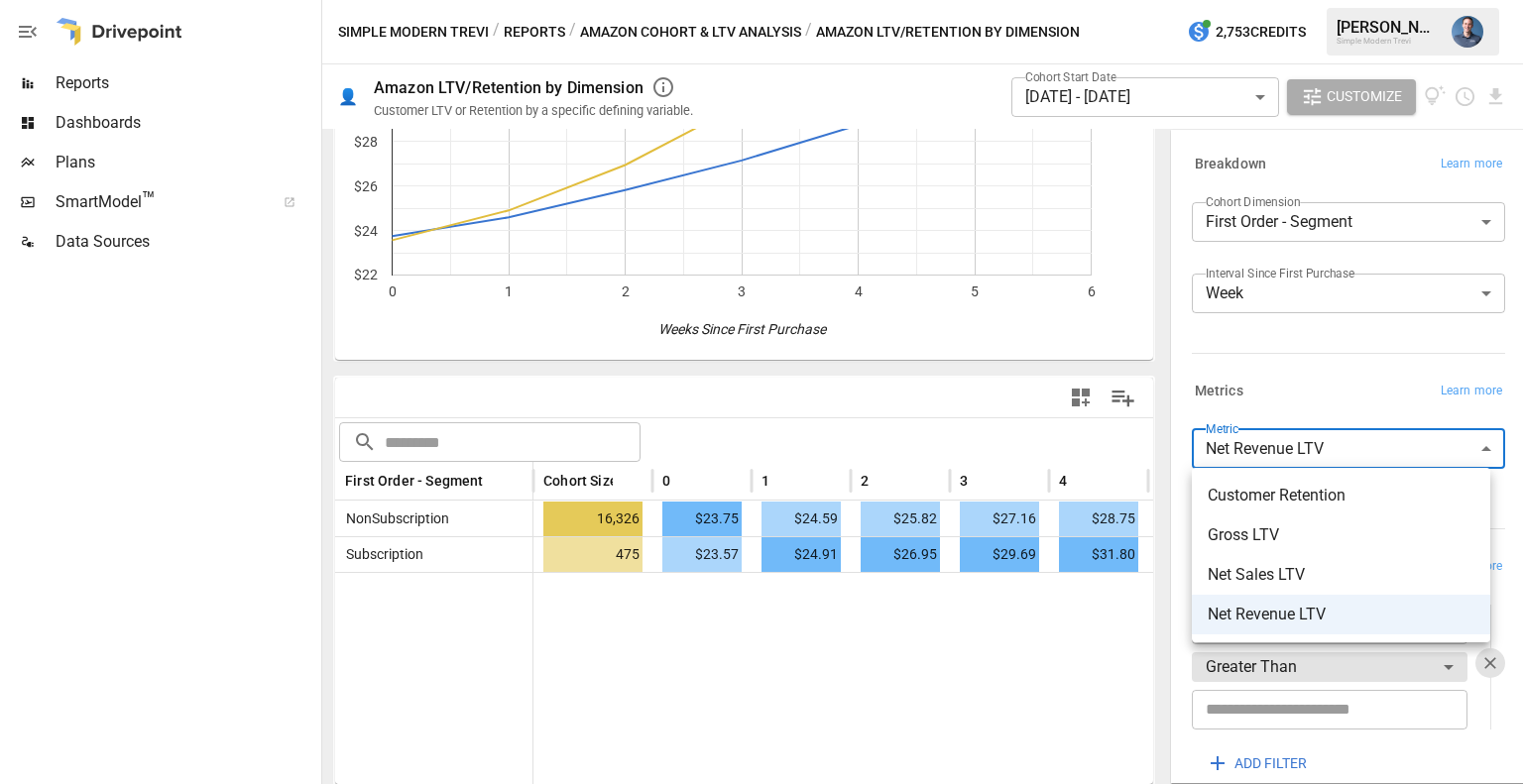 click on "Gross LTV" at bounding box center [1341, 535] 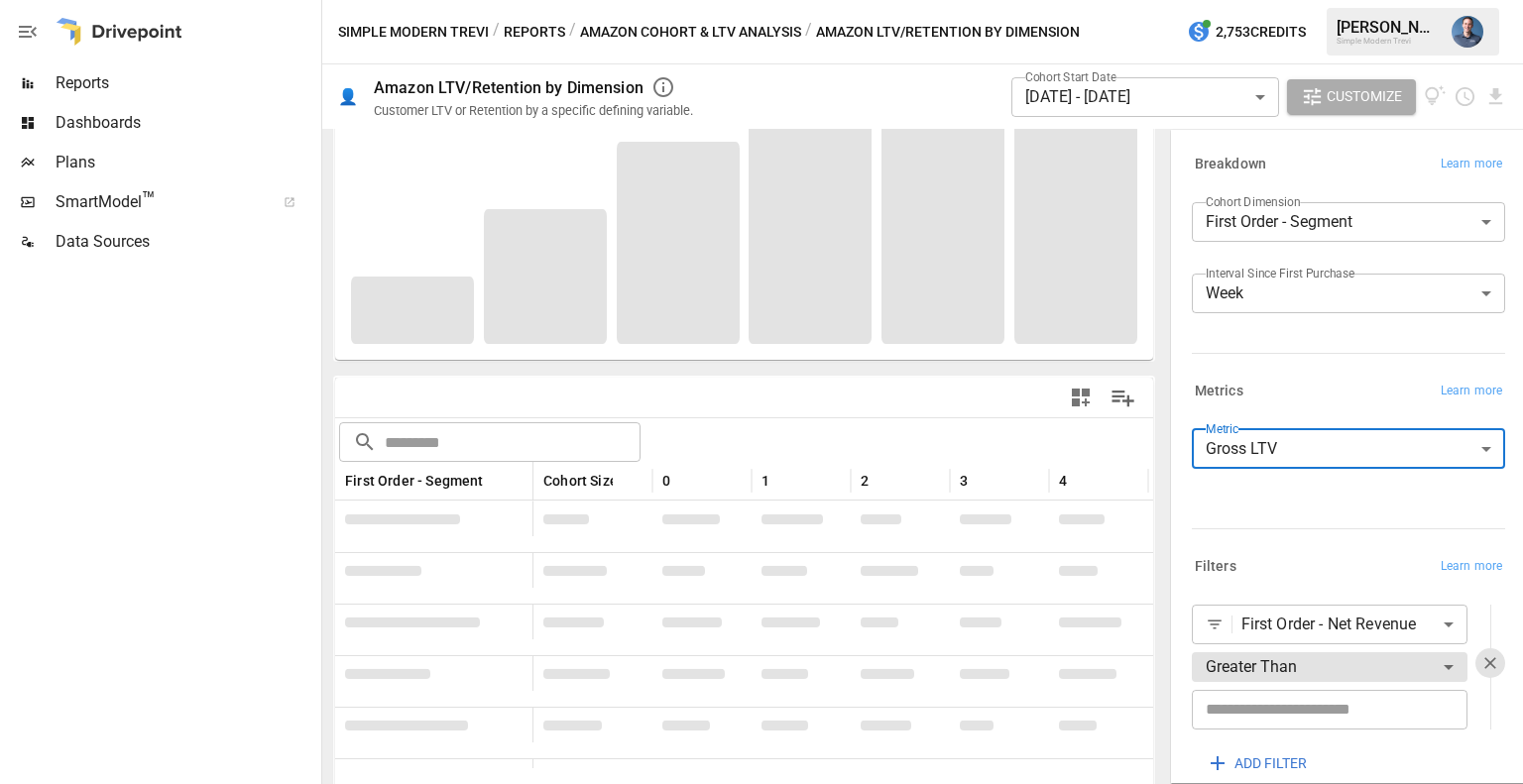scroll, scrollTop: 258, scrollLeft: 0, axis: vertical 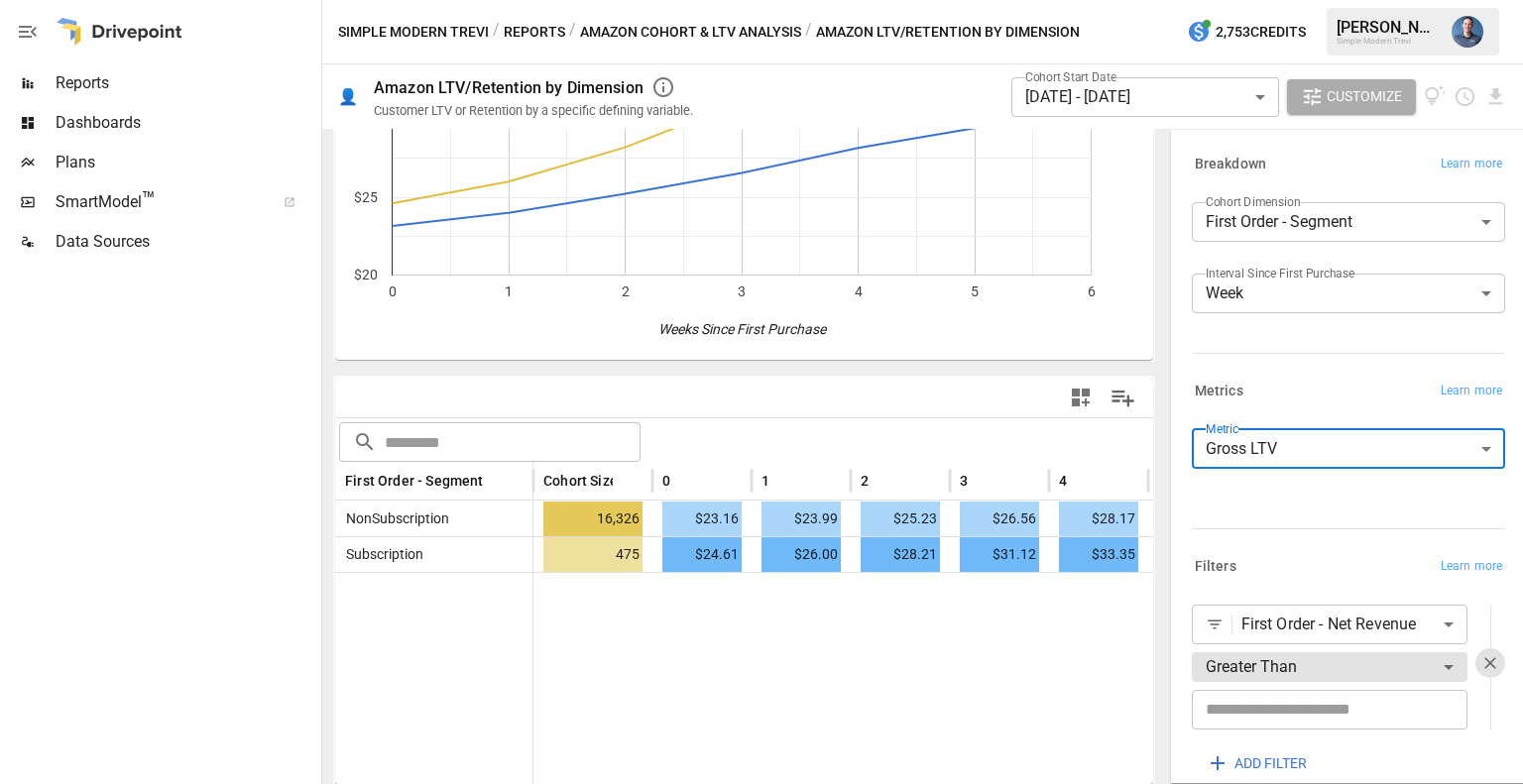 click on "**********" at bounding box center (762, 0) 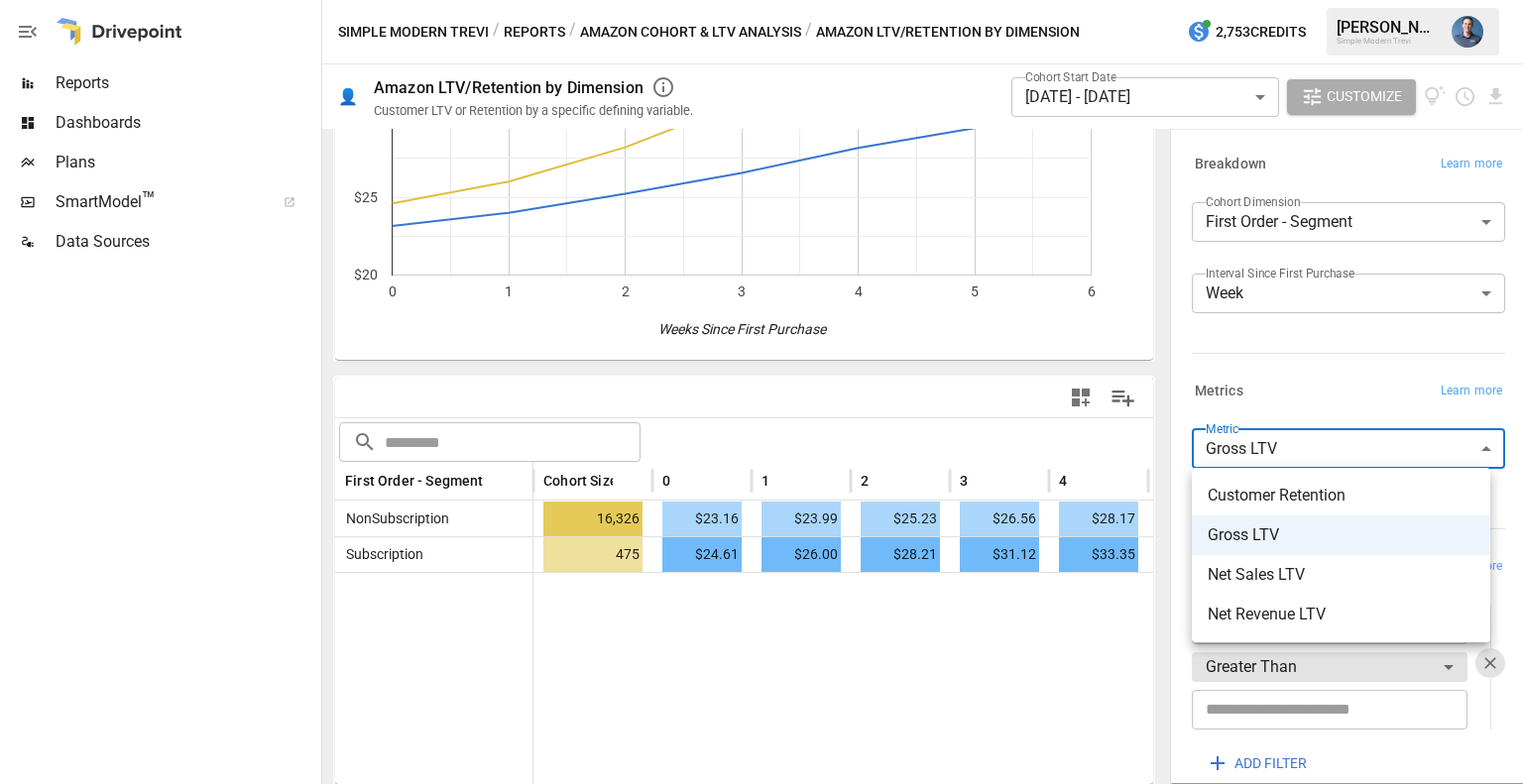 click on "Net Revenue LTV" at bounding box center (1341, 615) 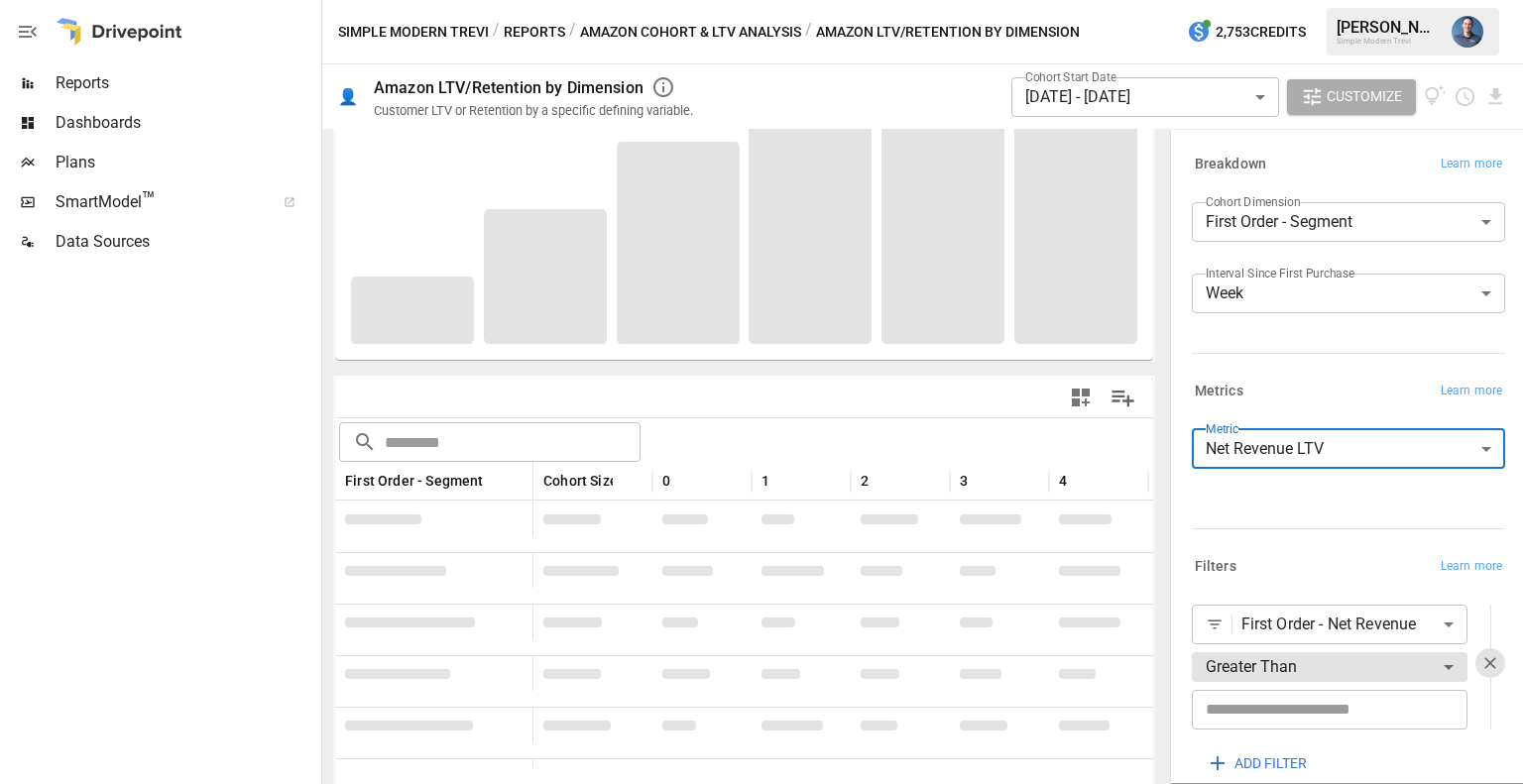 scroll, scrollTop: 258, scrollLeft: 0, axis: vertical 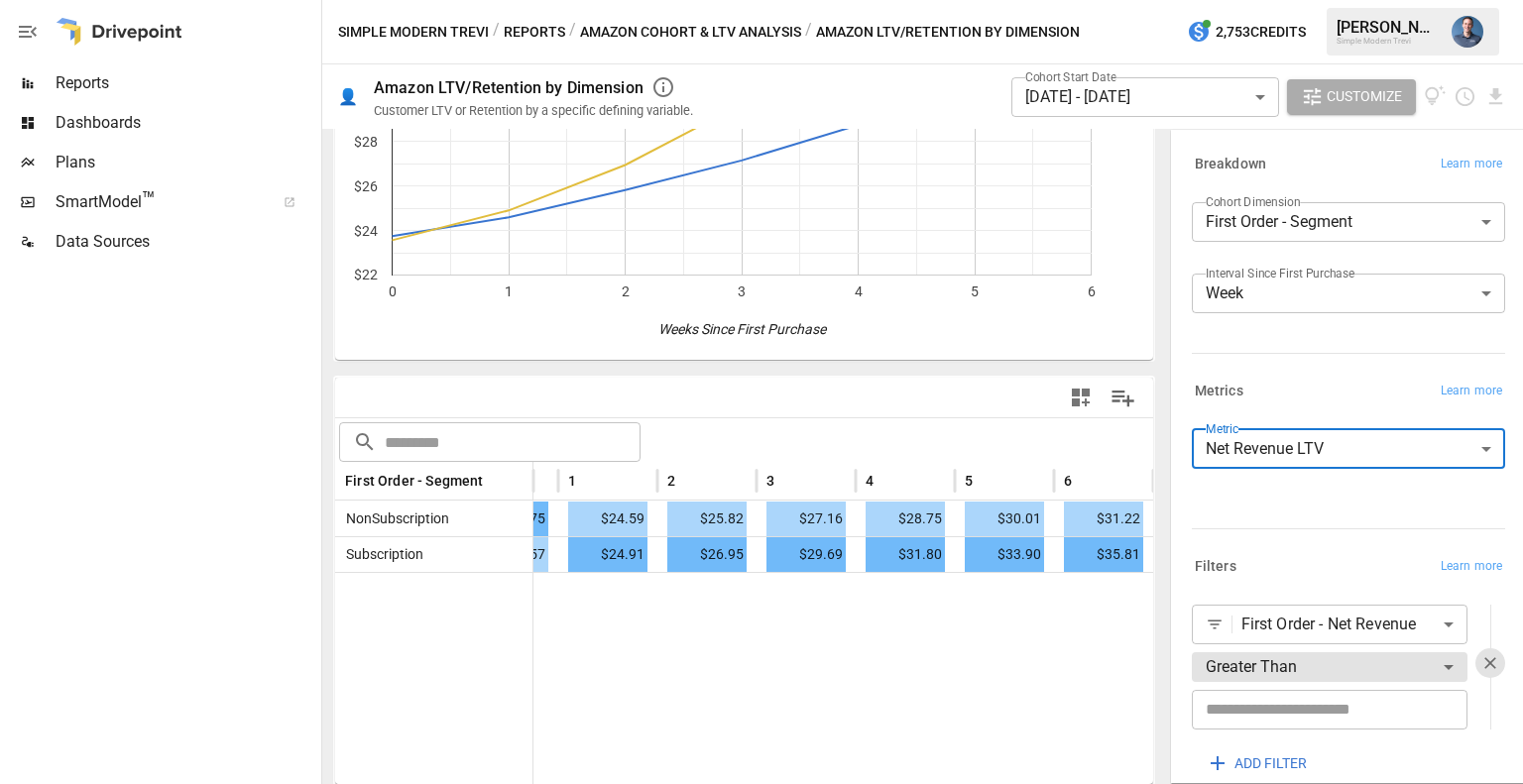 click on "**********" at bounding box center [762, 0] 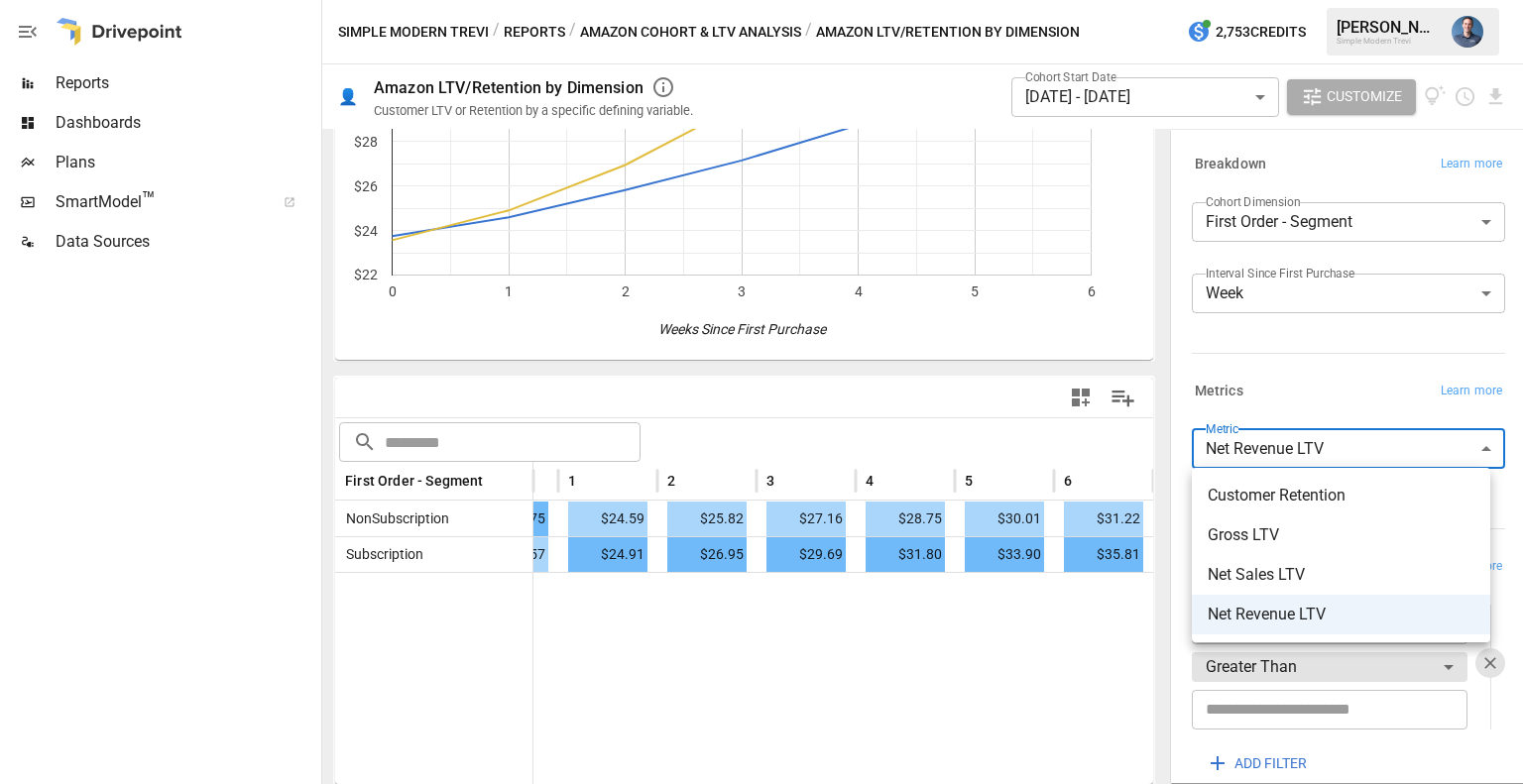 click at bounding box center [762, 392] 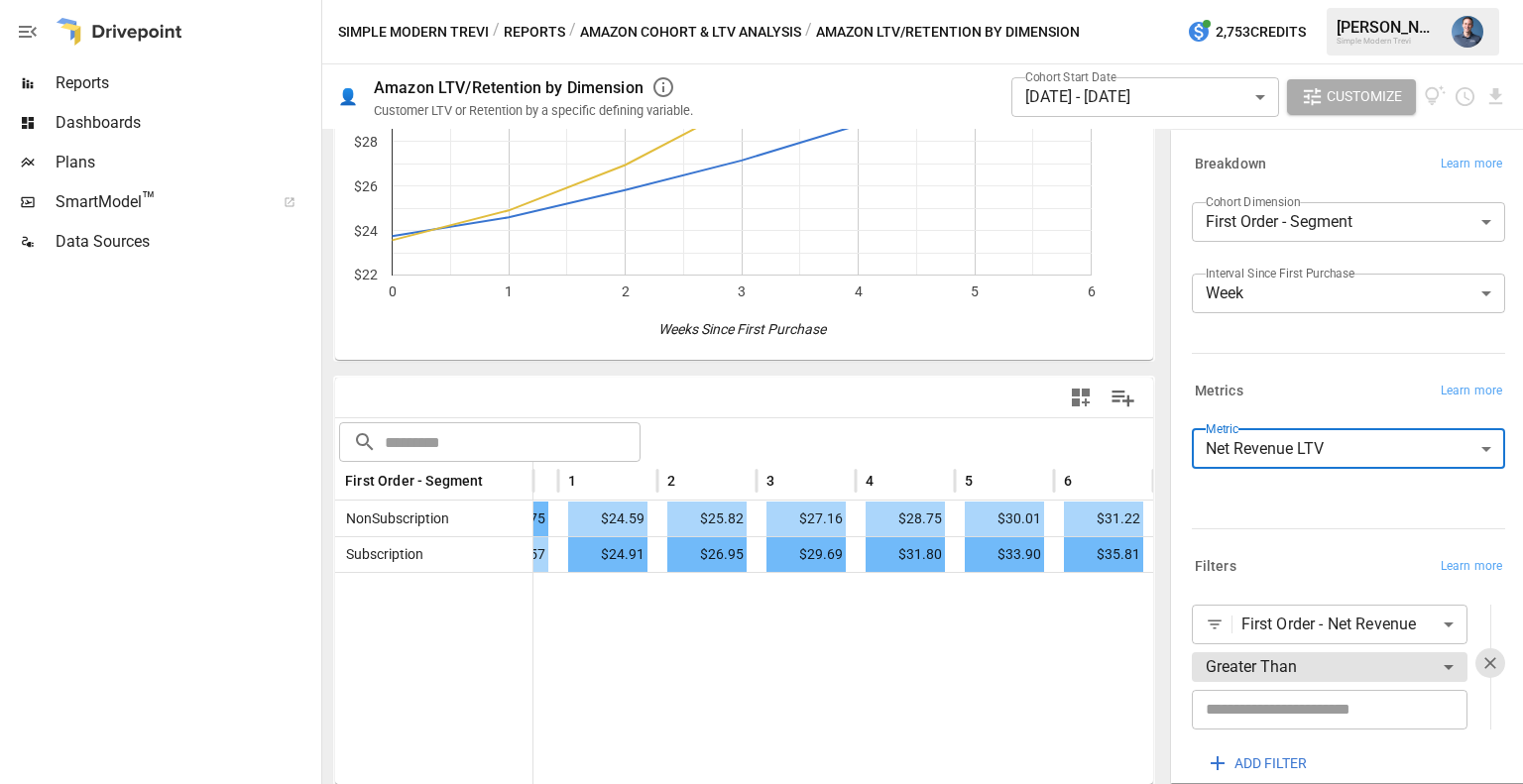 click on "**********" at bounding box center (762, 0) 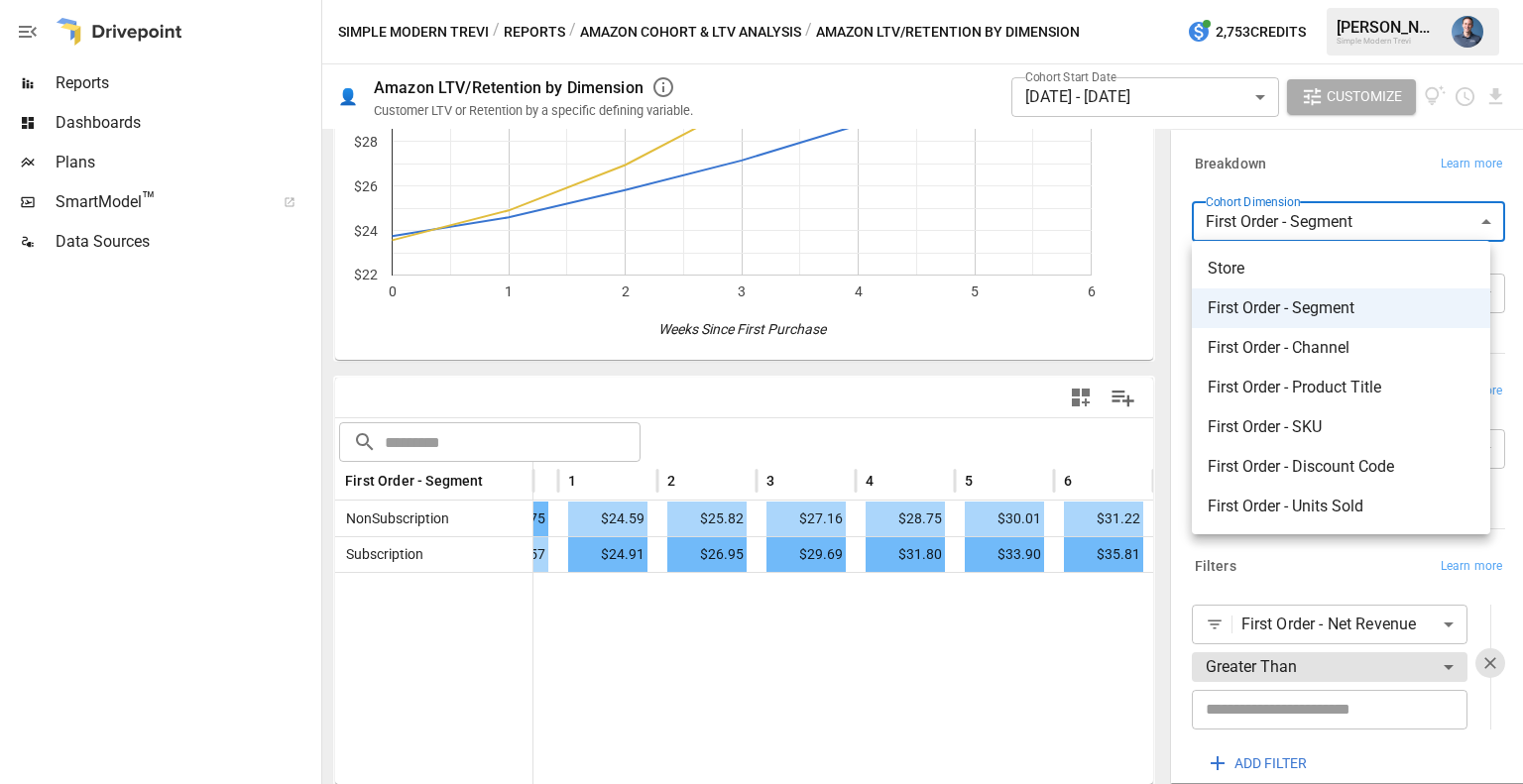 click on "First Order - SKU" at bounding box center (1341, 427) 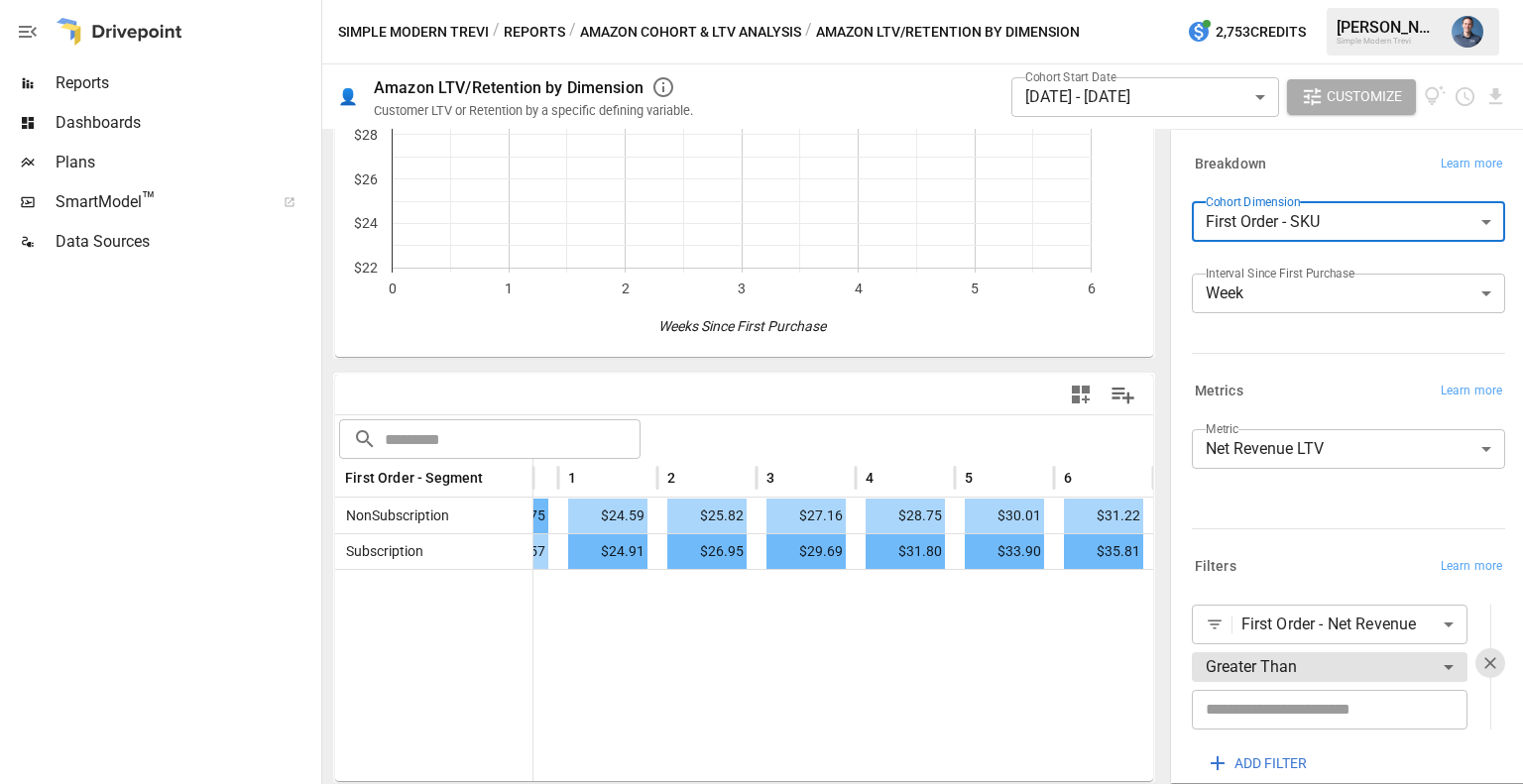 scroll, scrollTop: 258, scrollLeft: 0, axis: vertical 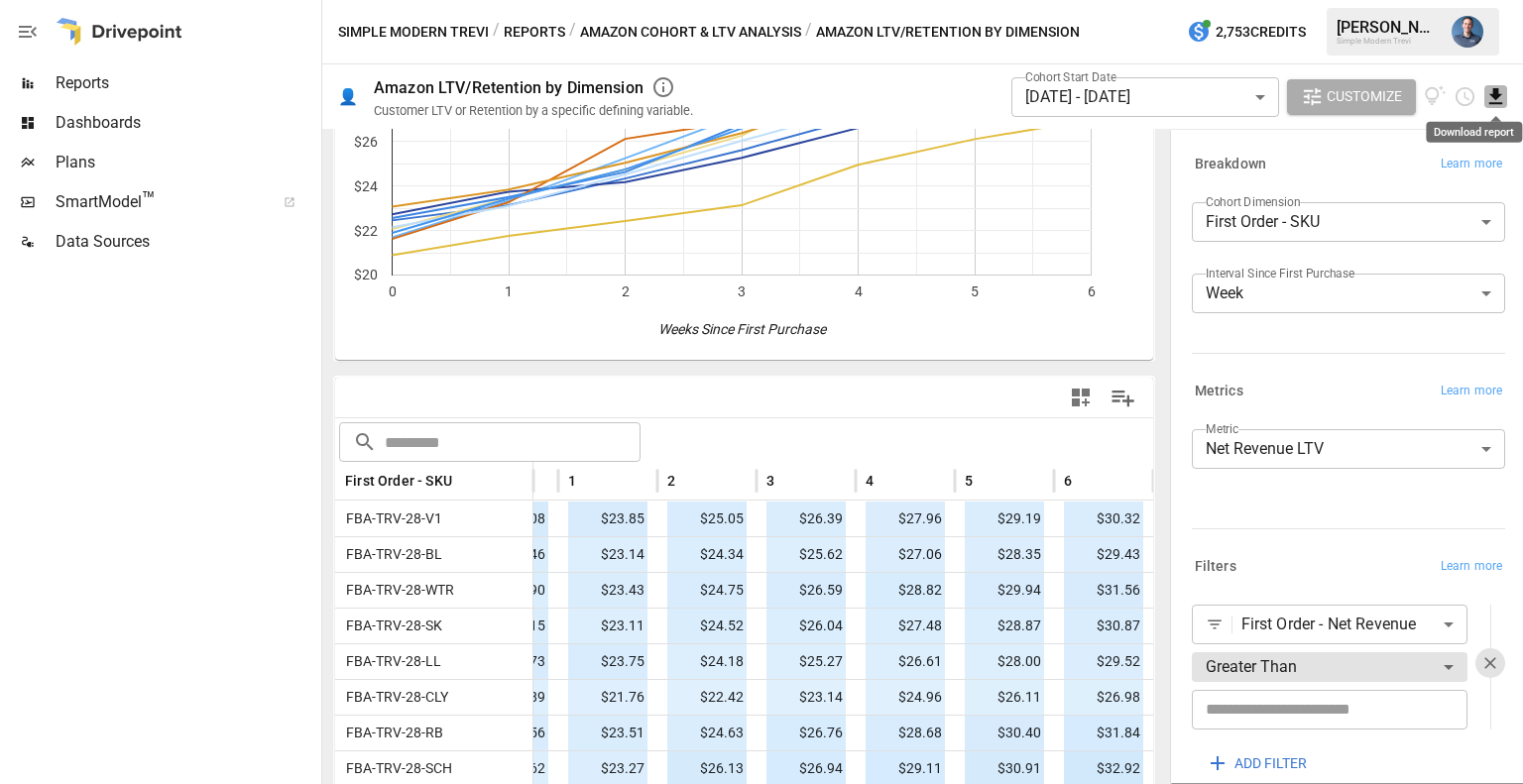 click 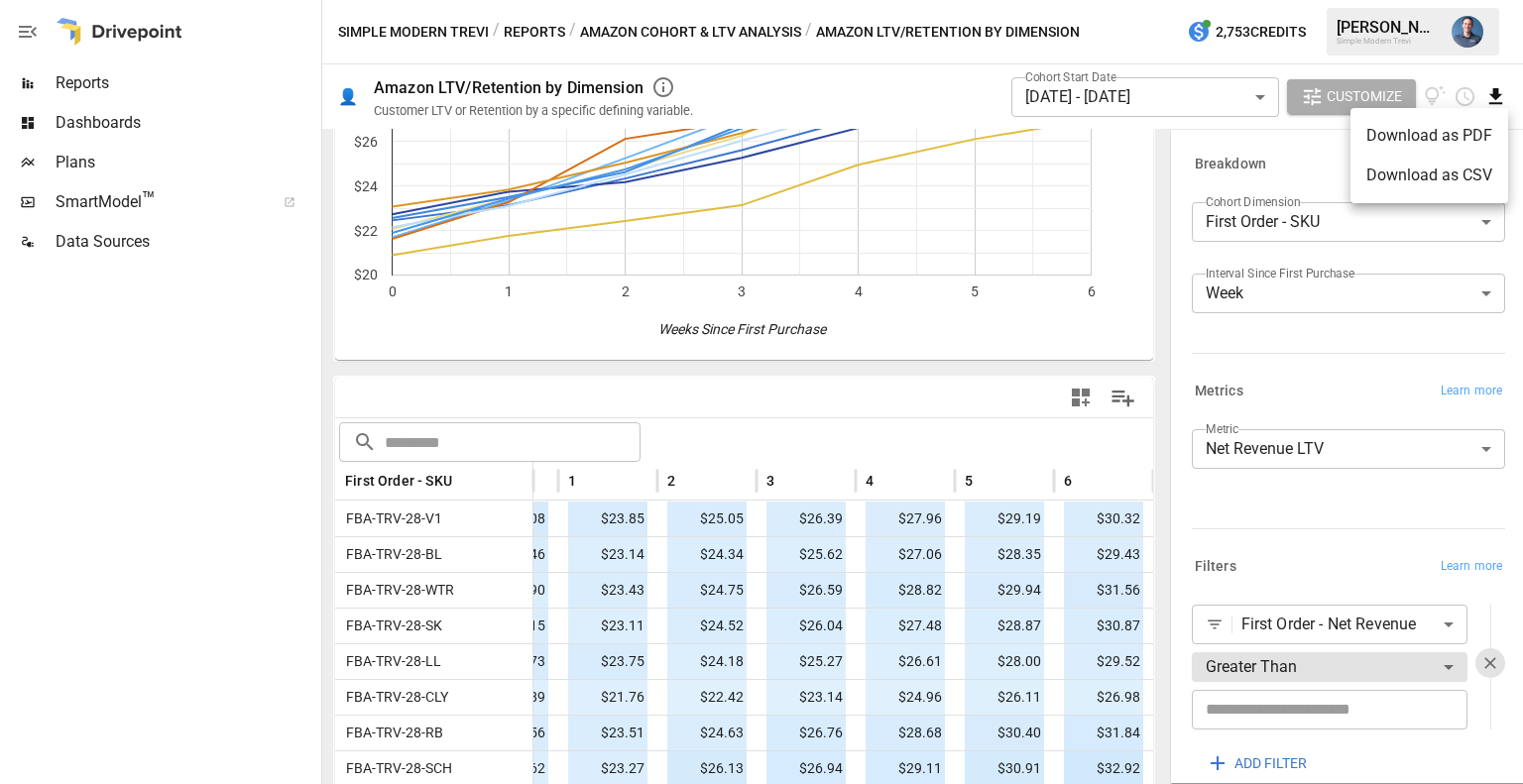 click on "Download as CSV" at bounding box center [1429, 175] 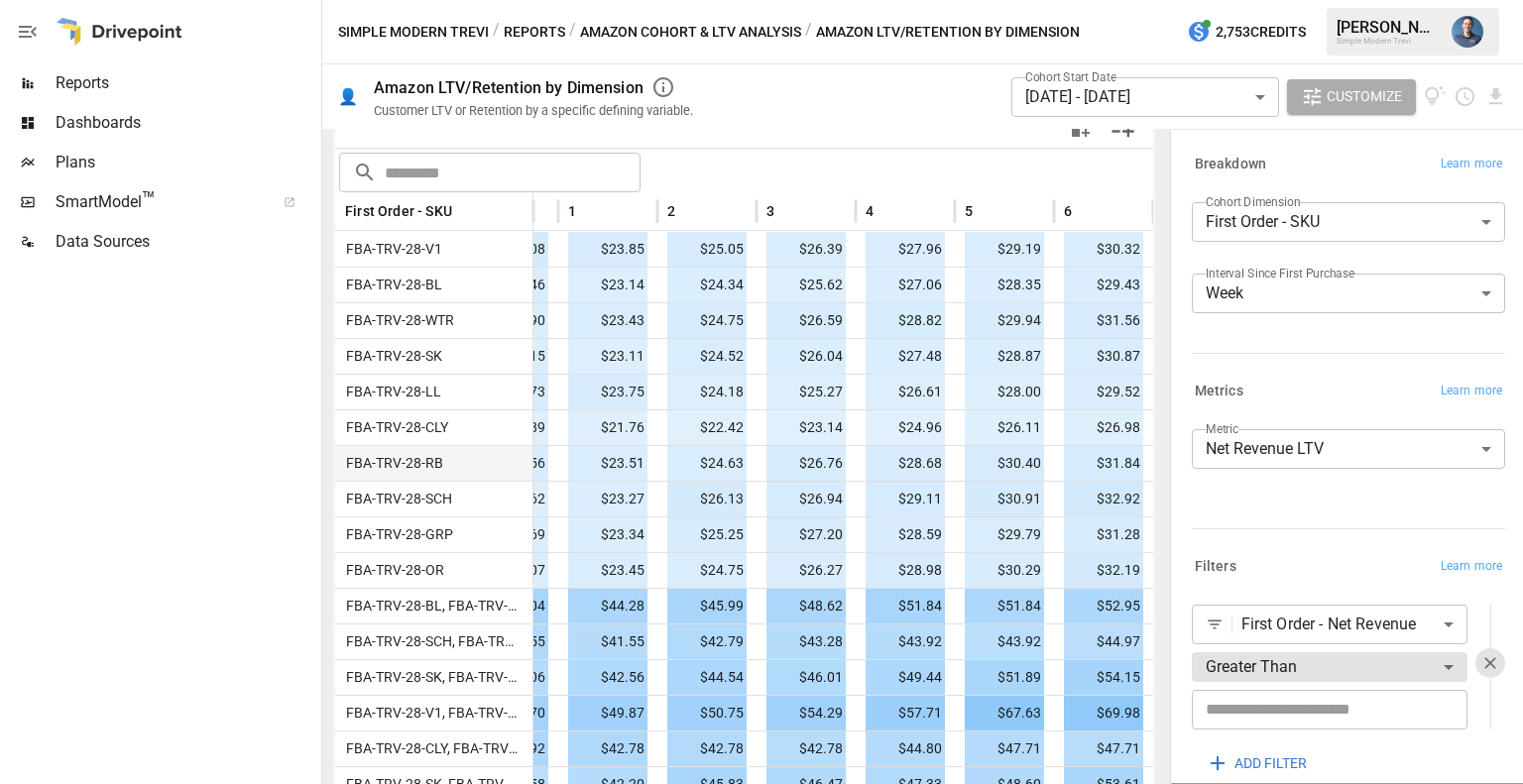 click on "$50.75" at bounding box center [707, 713] 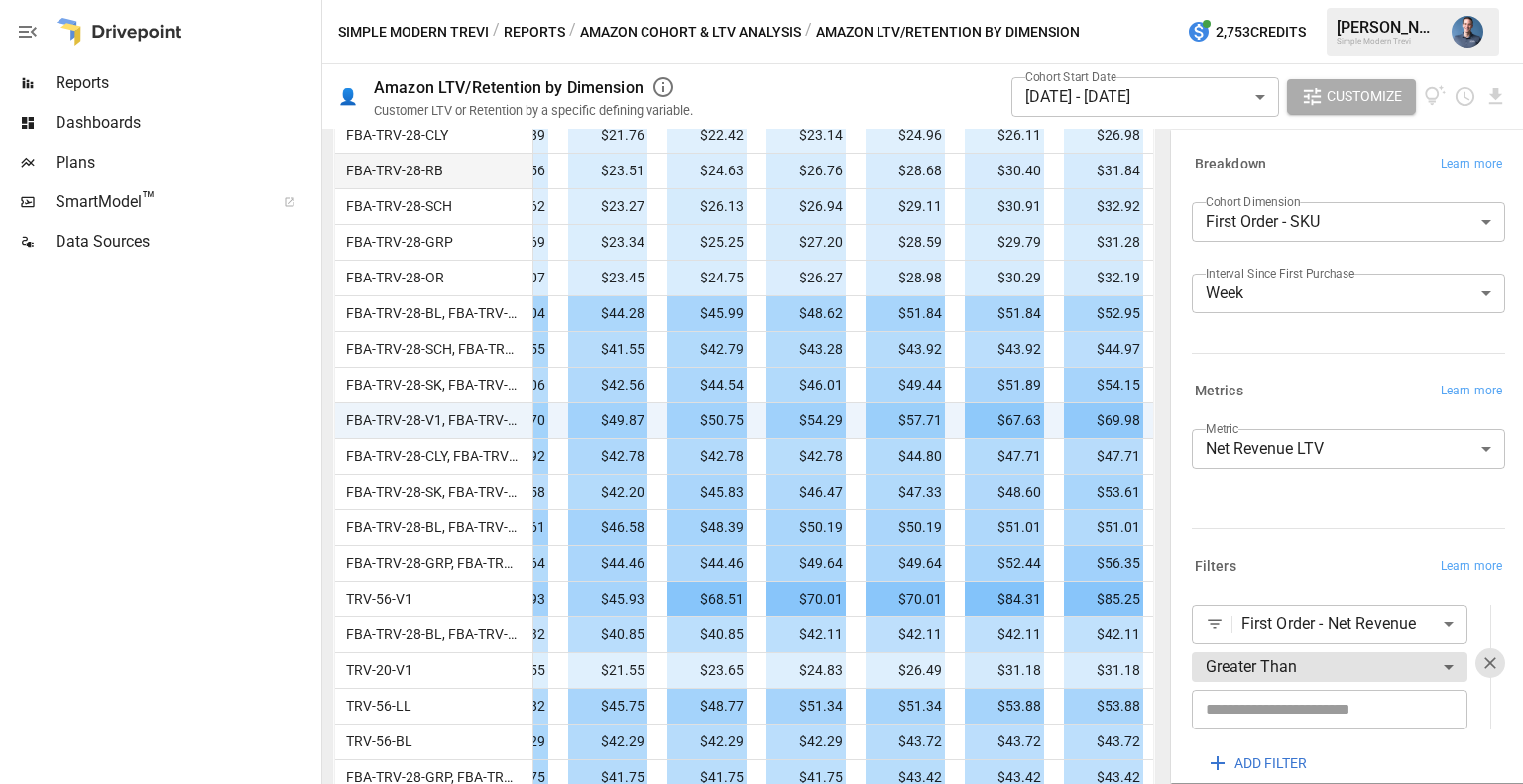 scroll, scrollTop: 822, scrollLeft: 0, axis: vertical 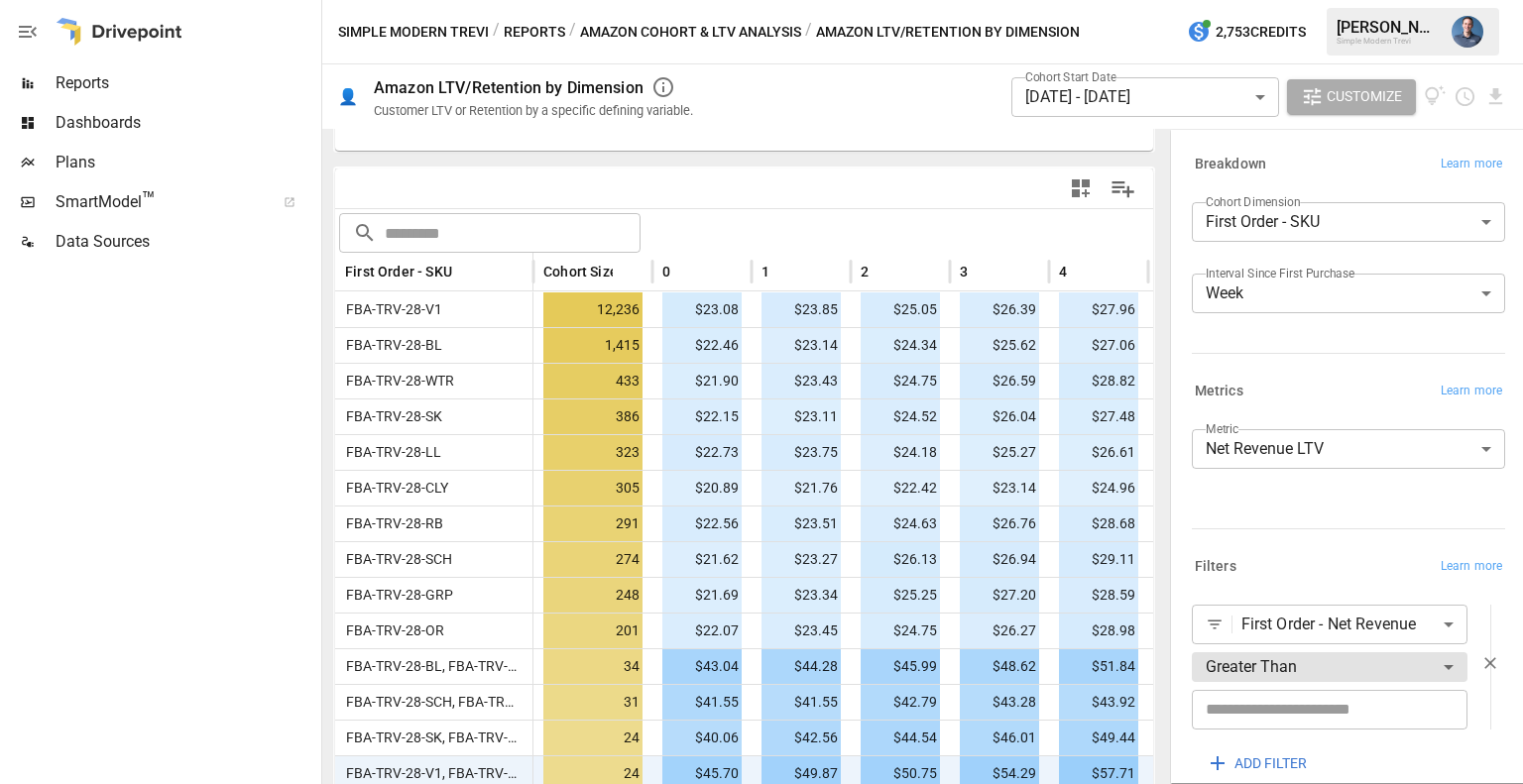 click 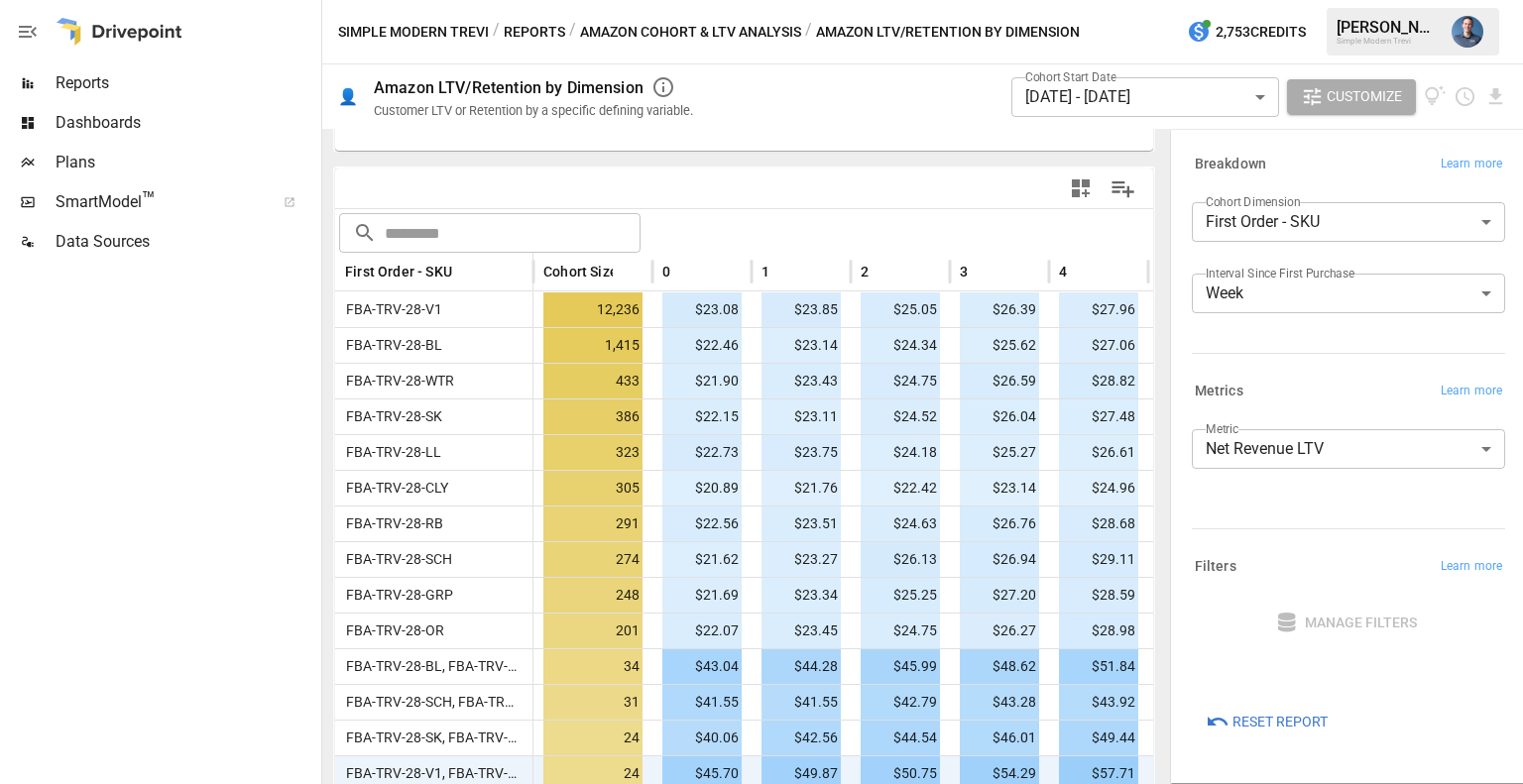scroll, scrollTop: 0, scrollLeft: 0, axis: both 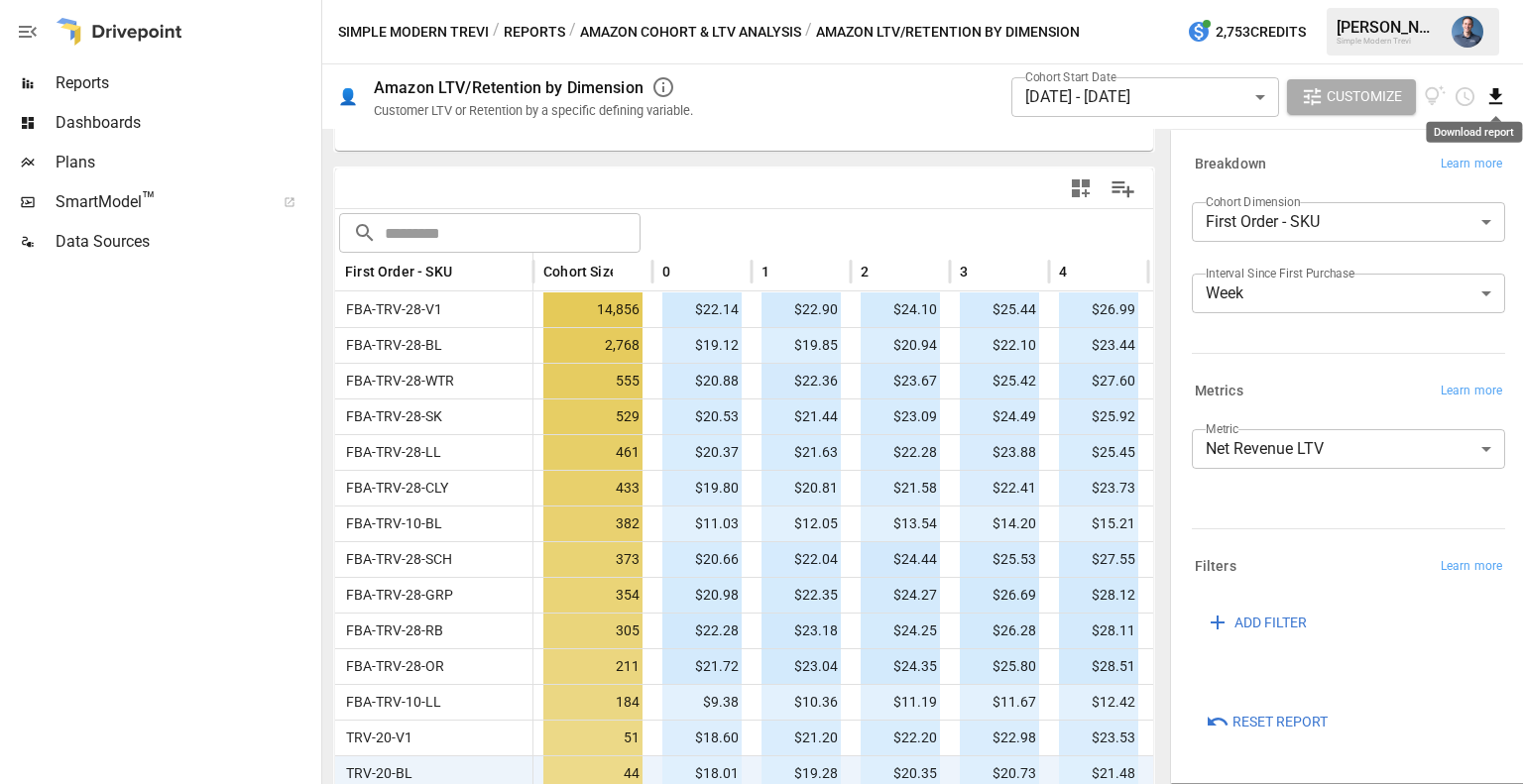 click 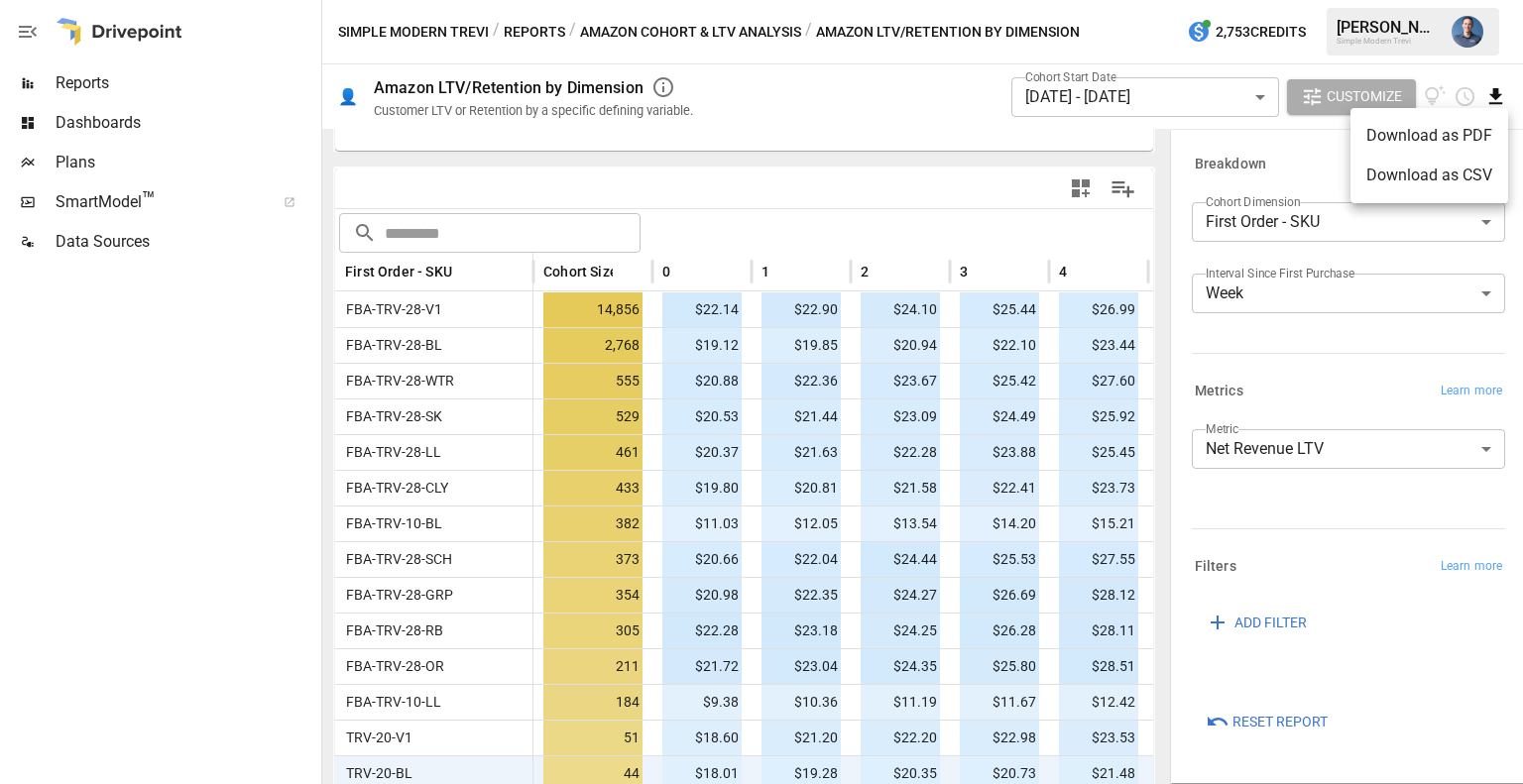 click on "Download as CSV" at bounding box center [1429, 175] 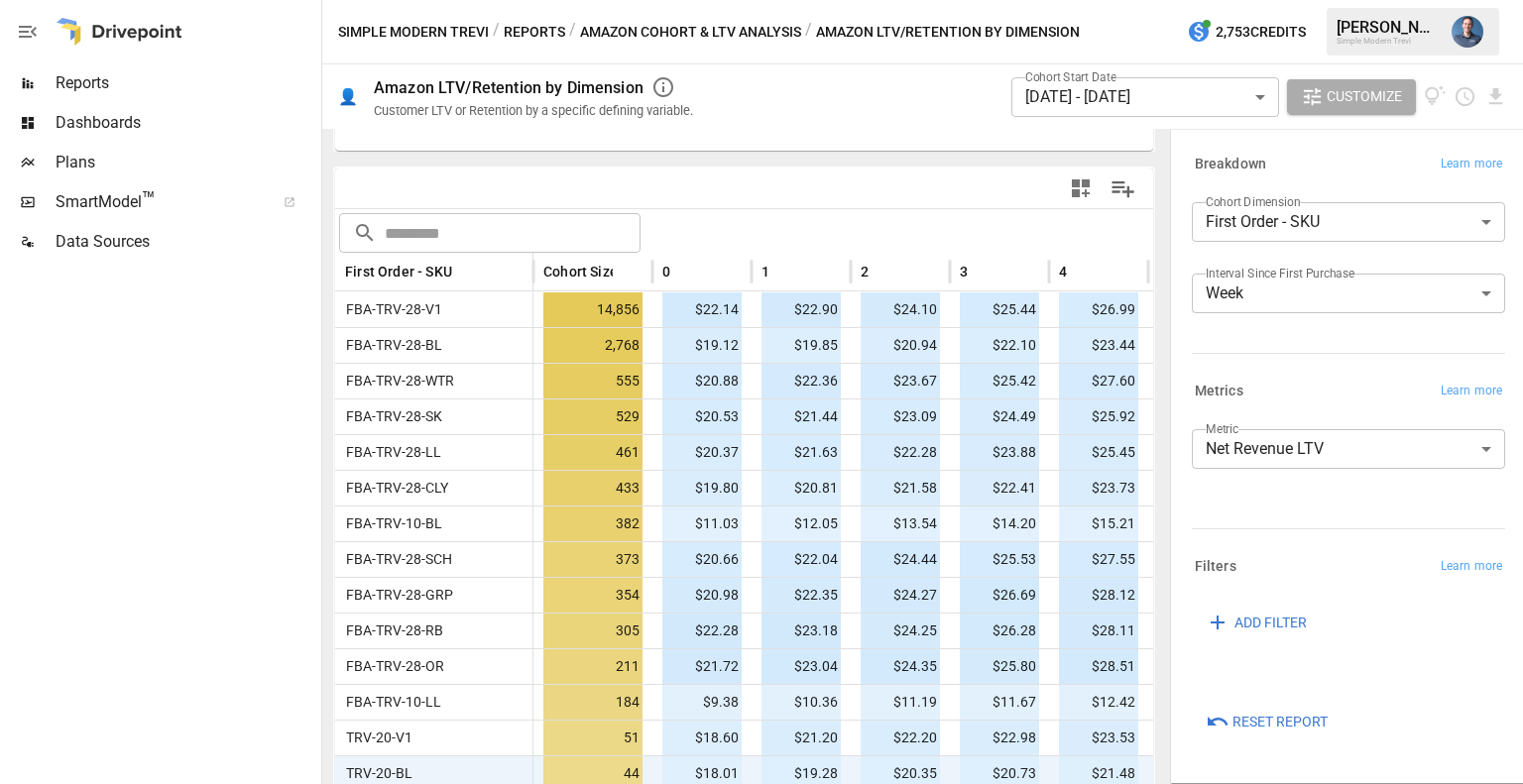 click on "Reports Dashboards Plans SmartModel ™ Data Sources Simple Modern Trevi / Reports / Amazon Cohort & LTV Analysis / Amazon LTV/Retention by Dimension 2,753  Credits [PERSON_NAME] Simple Modern Trevi 👤 Amazon LTV/Retention by Dimension Customer LTV or Retention by a specific defining variable. Cohort Start Date [DATE] - [DATE] ****** ​ Customize For visual display, only the top 10 based on cohort size outputted in the chart below. 0 1 2 3 4 5 6 $0 $5 $10 $15 $20 $25 $30 $35 Weeks Since First Purchase $36 ​ ​ First Order - SKU  Cohort Size   0   1   2   3   4   5   6 FBA-TRV-28-V1 14,856 $22.14 $22.90 $24.10 $25.44 $26.99 $28.25 $29.40 FBA-TRV-28-BL 2,768 $19.12 $19.85 $20.94 $22.10 $23.44 $24.62 $25.75 FBA-TRV-28-WTR 555 $20.88 $22.36 $23.67 $25.42 $27.60 $28.59 $30.23 FBA-TRV-28-SK 529 $20.53 $21.44 $23.09 $24.49 $25.92 $27.19 $29.21 FBA-TRV-28-LL 461 $20.37 $21.63 $22.28 $23.88 $25.45 $27.05 $28.43 FBA-TRV-28-CLY 433 $19.80 $20.81 $21.58 $22.41 $23.73 $24.82 $25.76 FBA-TRV-10-BL 382 $11.03 $12.05 373 9" at bounding box center [762, 0] 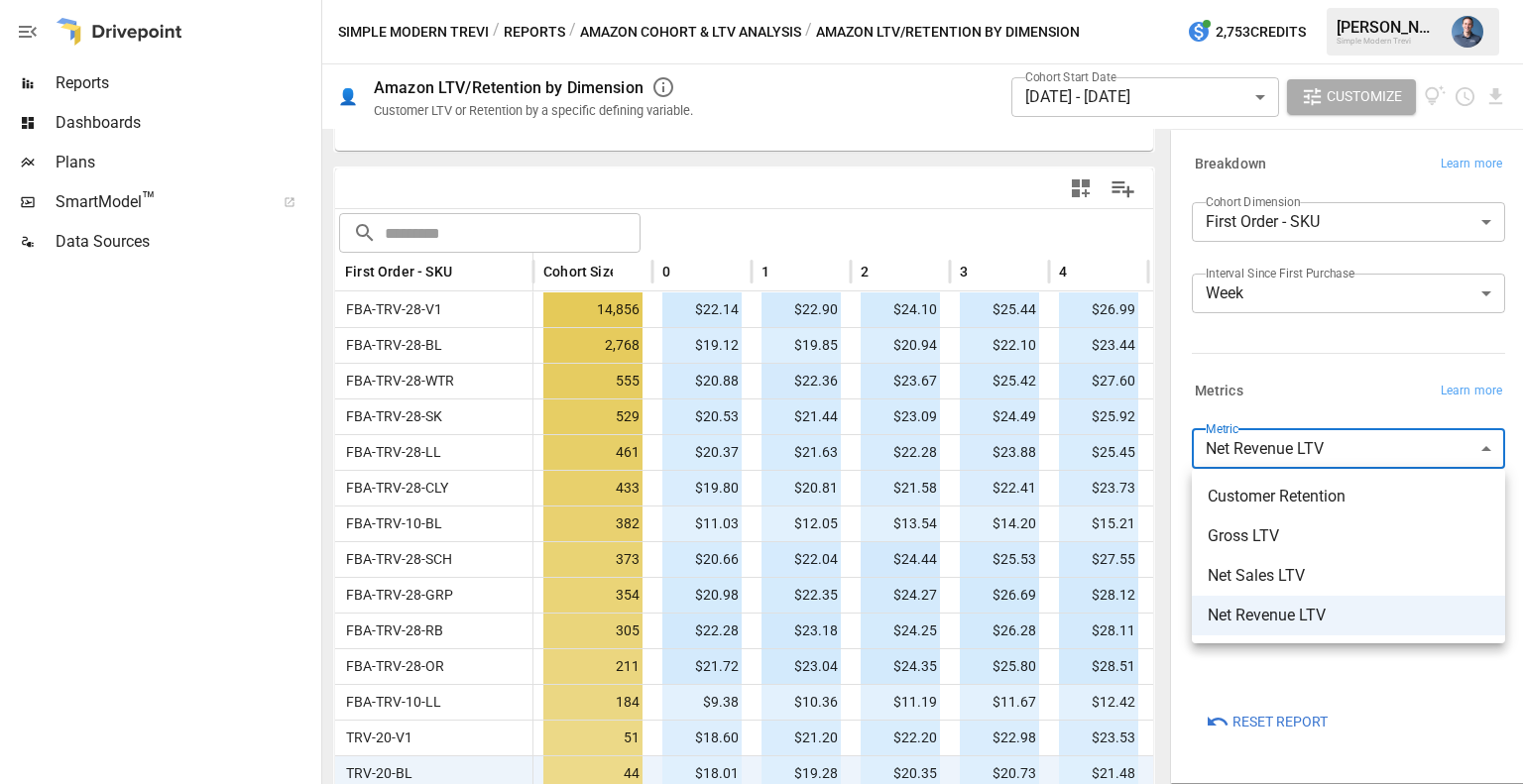click on "Gross LTV" at bounding box center [1348, 536] 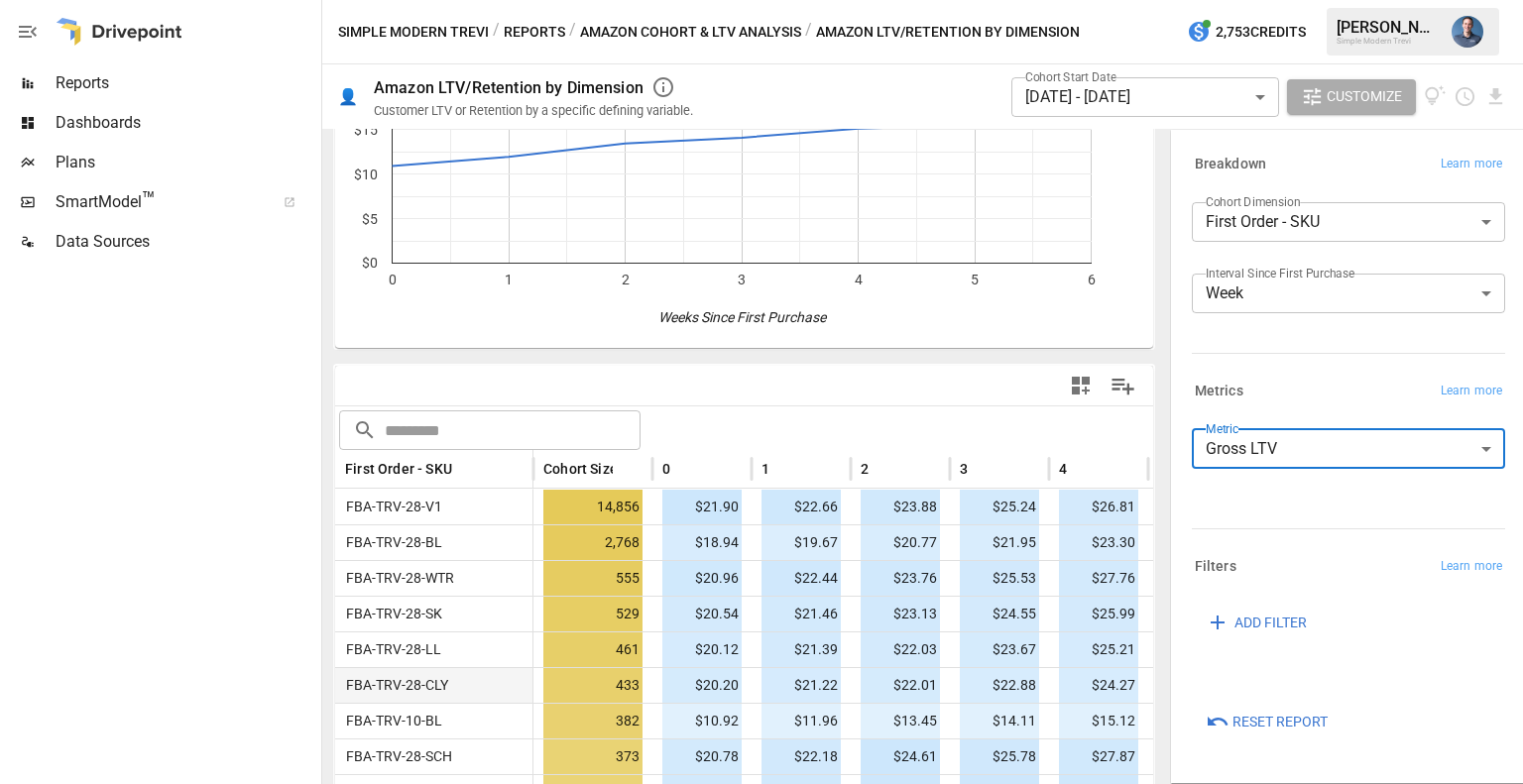 scroll, scrollTop: 467, scrollLeft: 0, axis: vertical 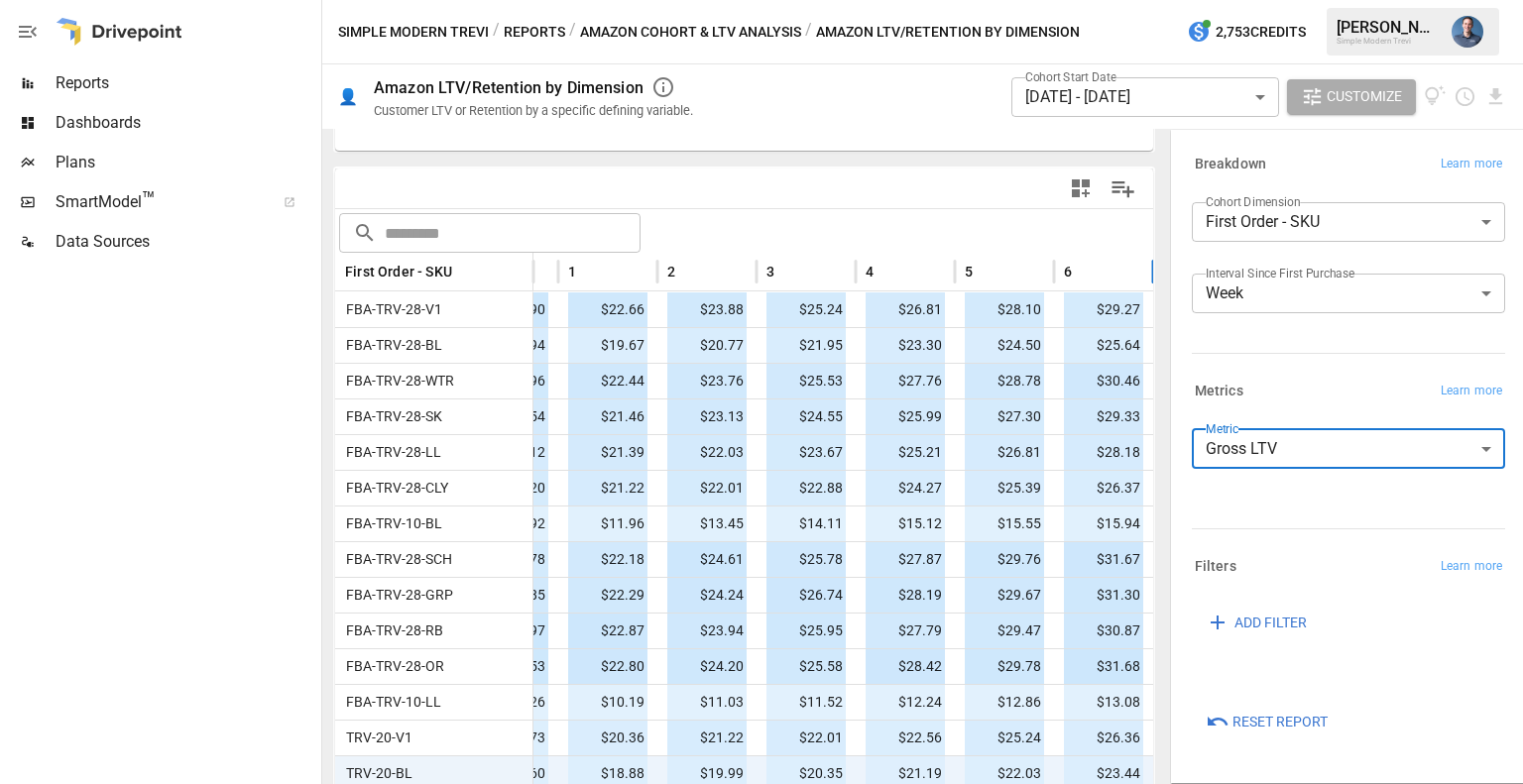 click on "6" at bounding box center (1104, 272) 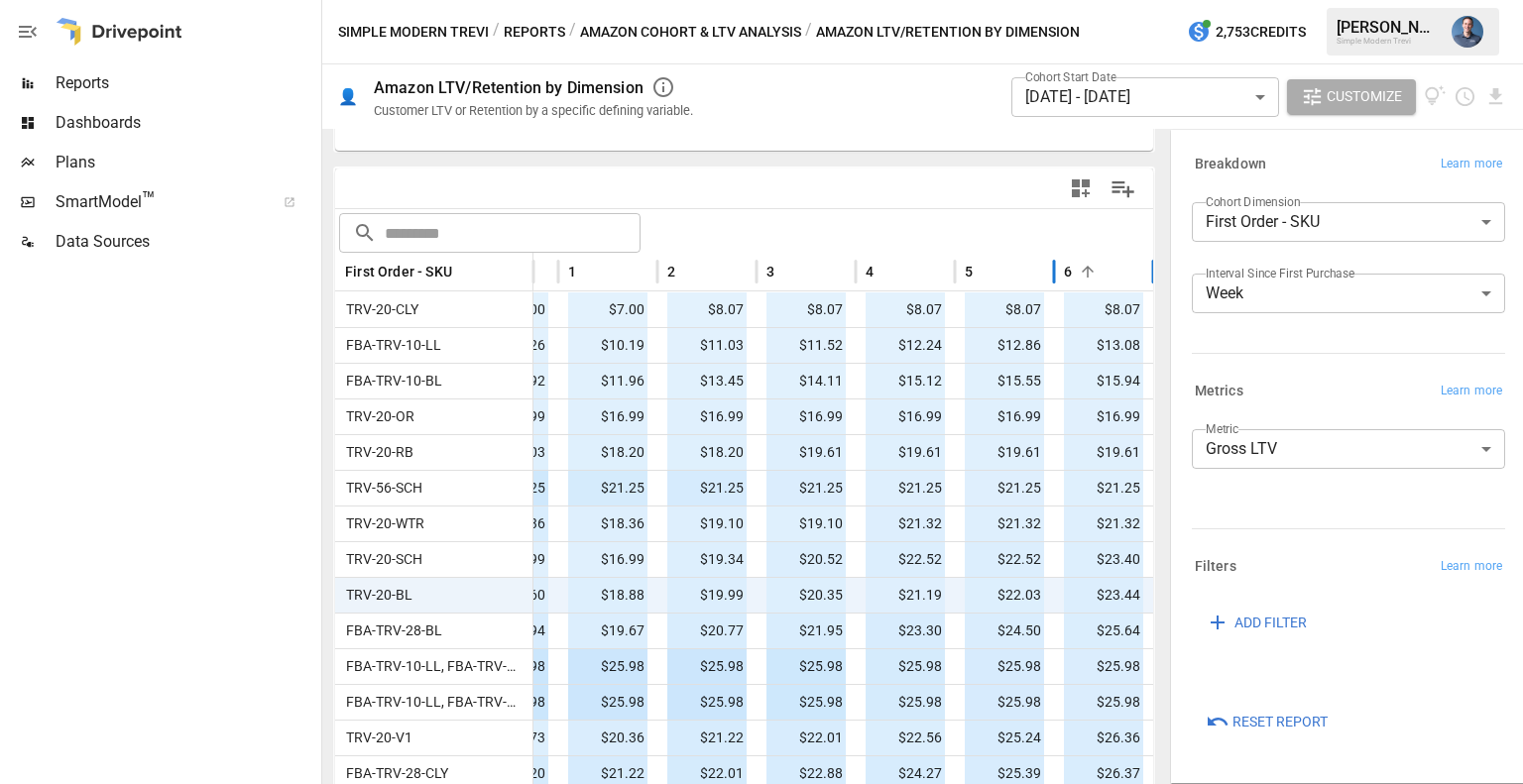 click on "6" at bounding box center (1104, 272) 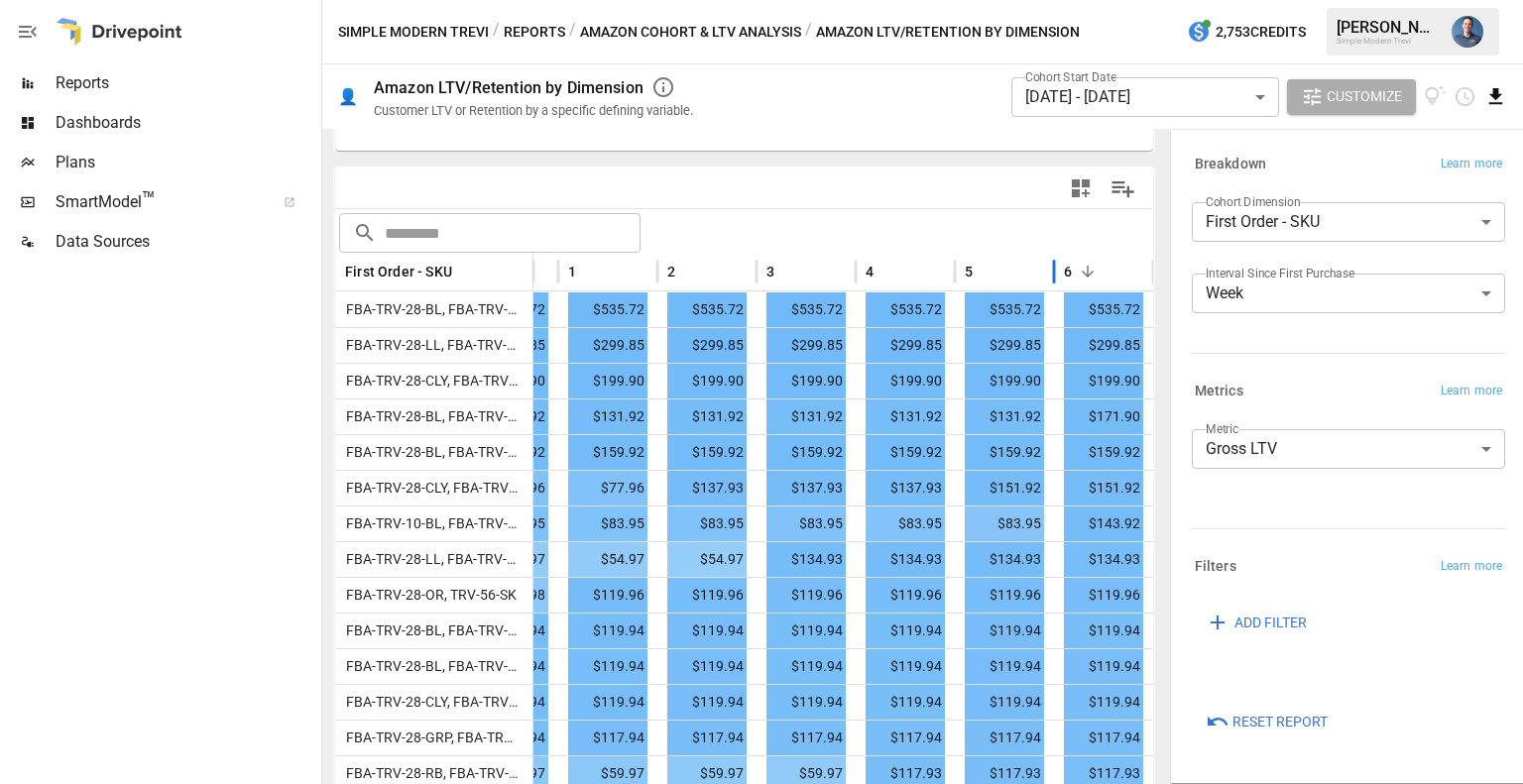 click 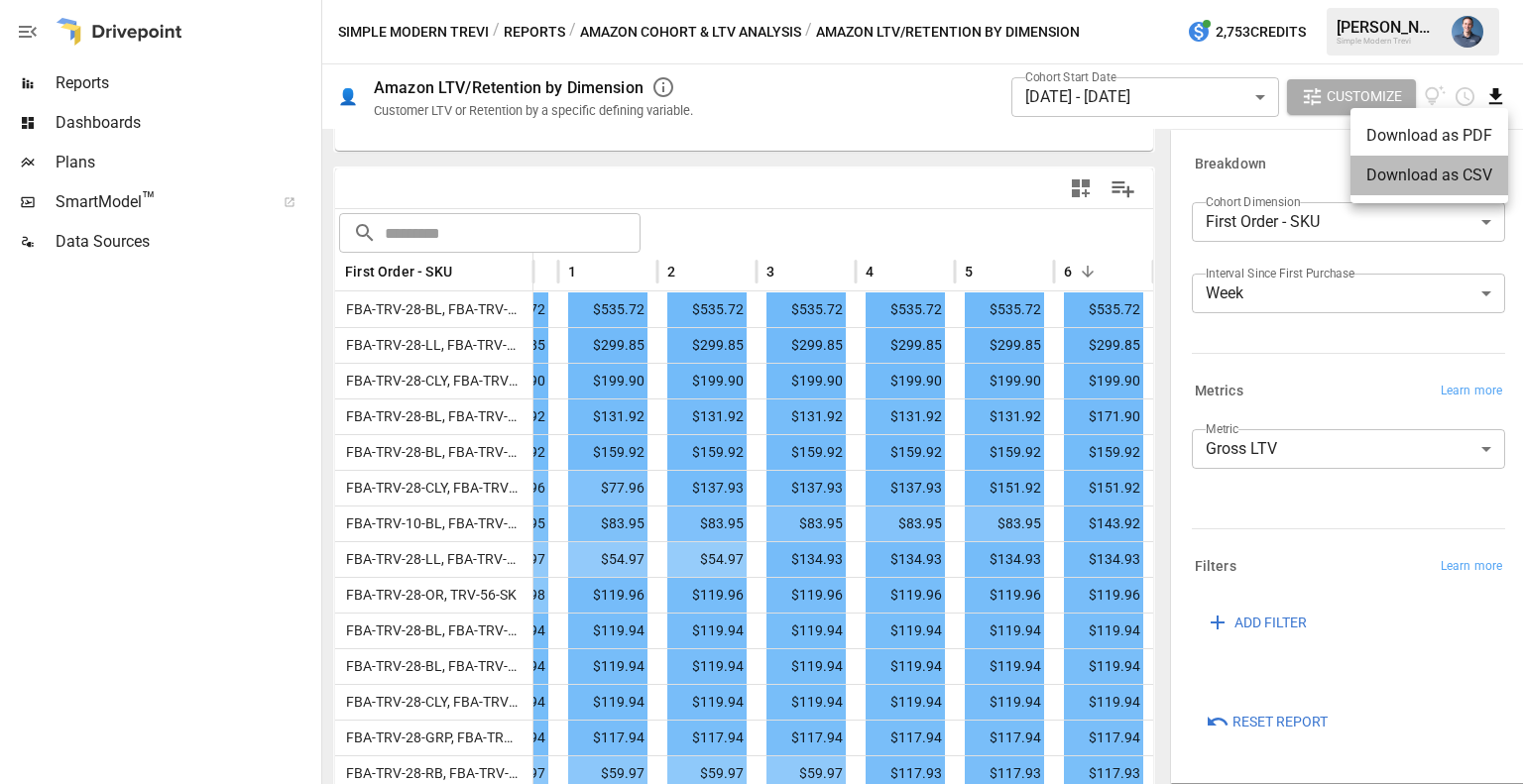 click on "Download as CSV" at bounding box center [1429, 175] 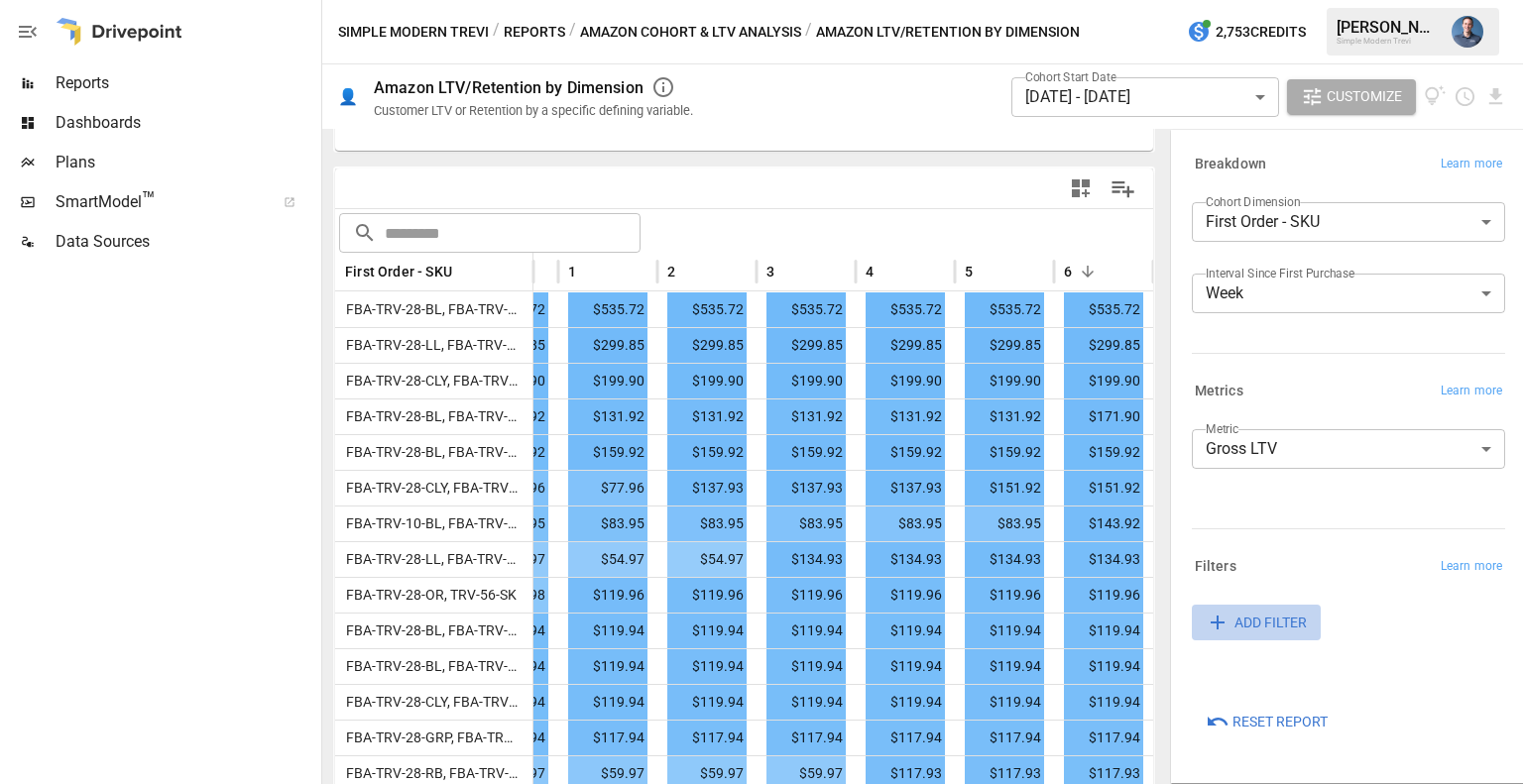 click on "ADD FILTER" at bounding box center (1270, 622) 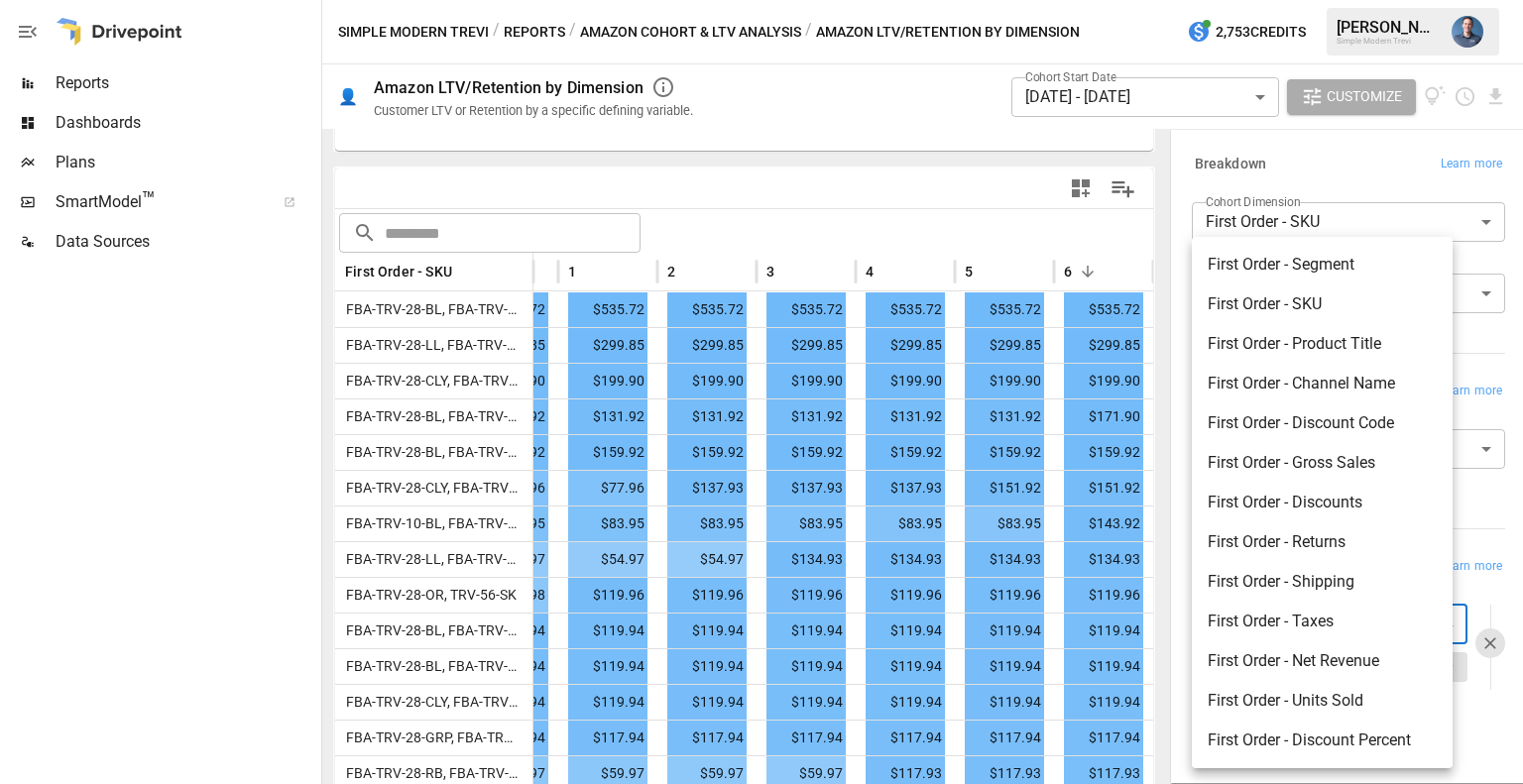 click on "Reports Dashboards Plans SmartModel ™ Data Sources Simple Modern Trevi / Reports / Amazon Cohort & LTV Analysis / Amazon LTV/Retention by Dimension 2,753  Credits [PERSON_NAME] Simple Modern Trevi 👤 Amazon LTV/Retention by Dimension Customer LTV or Retention by a specific defining variable. Cohort Start Date [DATE] - [DATE] ****** ​ Customize For visual display, only the top 10 based on cohort size outputted in the chart below. 0 1 2 3 4 5 6 $0 $5 $10 $15 $20 $25 $30 $35 Weeks Since First Purchase $36 ​ ​ First Order - SKU  Cohort Size   0   1   2   3   4   5   6 FBA-TRV-28-BL, FBA-TRV-28-OR, FBA-TRV-28-RB, FBA-TRV-28-SK, FBA-TRV-28-V1 1 $535.72 $535.72 $535.72 $535.72 $535.72 $535.72 $535.72 FBA-TRV-28-LL, FBA-TRV-28-OR, FBA-TRV-28-V1 1 $299.85 $299.85 $299.85 $299.85 $299.85 $299.85 $299.85 FBA-TRV-28-CLY, FBA-TRV-28-GRP, FBA-TRV-28-SCH, FBA-TRV-28-SK, FBA-TRV-28-WTR 1 $199.90 $199.90 $199.90 $199.90 $199.90 $199.90 $199.90 FBA-TRV-28-BL, FBA-TRV-28-LL, FBA-TRV-28-SCH, FBA-TRV-28-V1 1 $131.92 1 1 1" at bounding box center [762, 0] 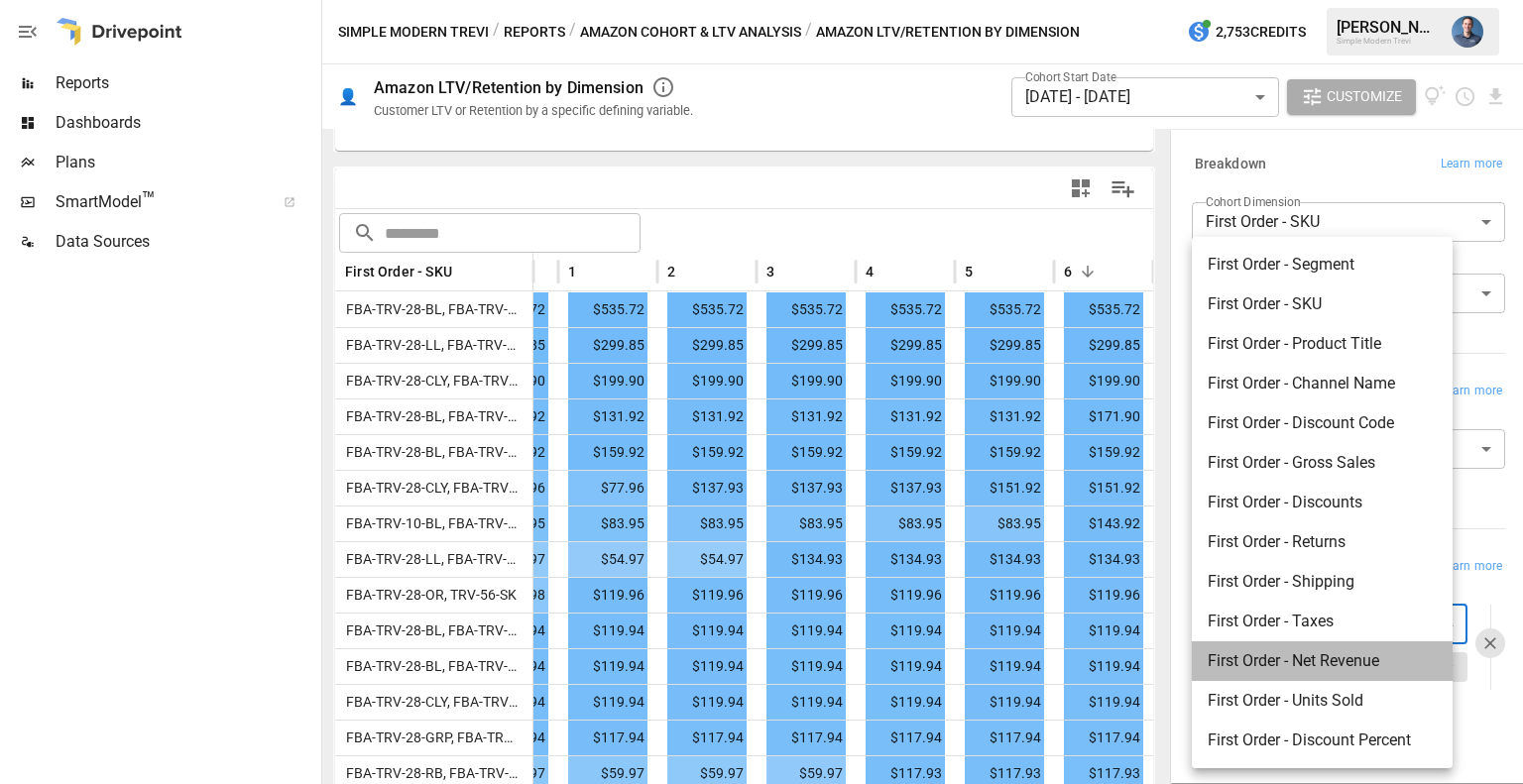 click on "First Order - Net Revenue" at bounding box center (1322, 661) 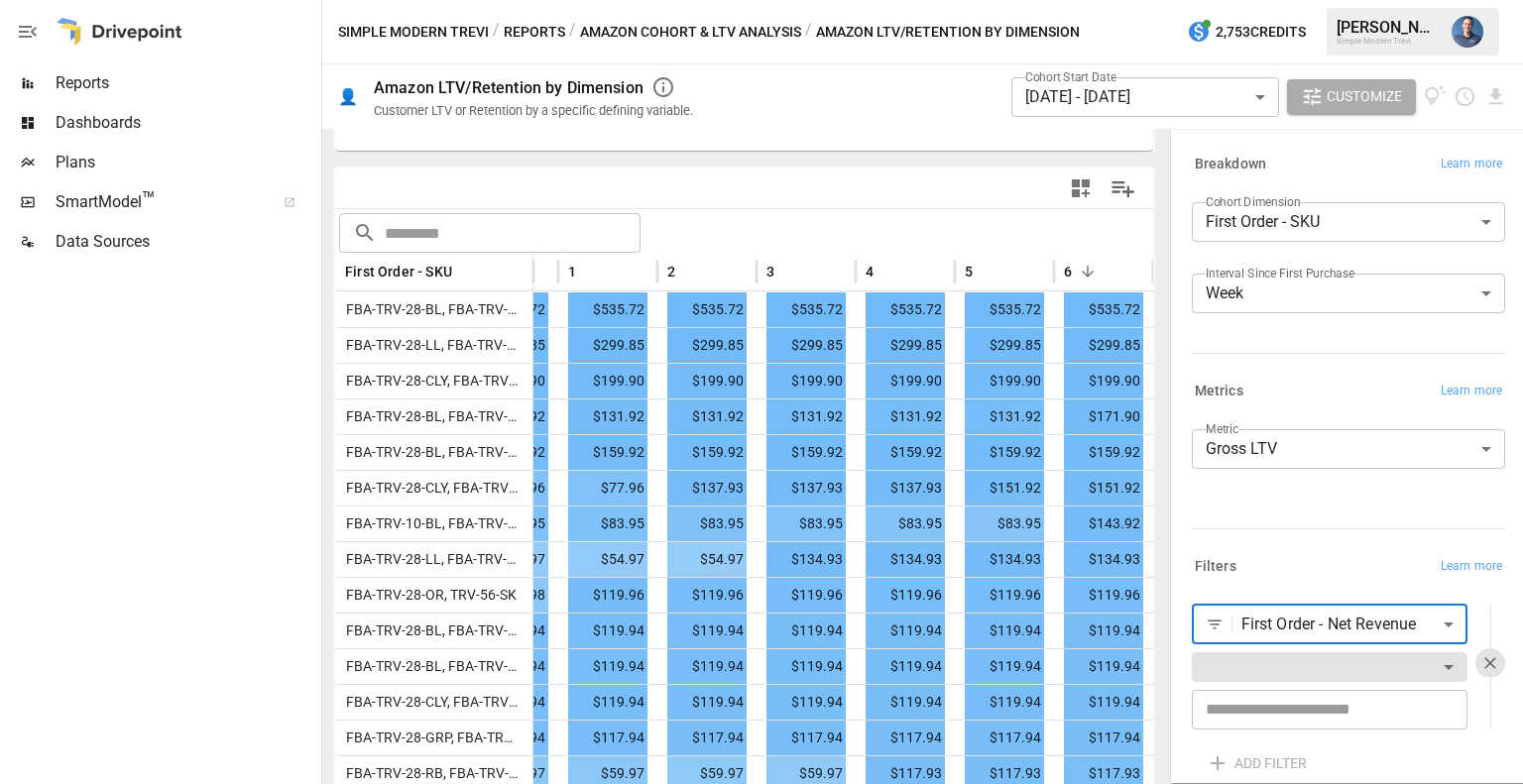 click on "Reports Dashboards Plans SmartModel ™ Data Sources Simple Modern Trevi / Reports / Amazon Cohort & LTV Analysis / Amazon LTV/Retention by Dimension 2,753  Credits [PERSON_NAME] Simple Modern Trevi 👤 Amazon LTV/Retention by Dimension Customer LTV or Retention by a specific defining variable. Cohort Start Date [DATE] - [DATE] ****** ​ Customize For visual display, only the top 10 based on cohort size outputted in the chart below. 0 1 2 3 4 5 6 $0 $5 $10 $15 $20 $25 $30 $35 Weeks Since First Purchase $36 ​ ​ First Order - SKU  Cohort Size   0   1   2   3   4   5   6 FBA-TRV-28-BL, FBA-TRV-28-OR, FBA-TRV-28-RB, FBA-TRV-28-SK, FBA-TRV-28-V1 1 $535.72 $535.72 $535.72 $535.72 $535.72 $535.72 $535.72 FBA-TRV-28-LL, FBA-TRV-28-OR, FBA-TRV-28-V1 1 $299.85 $299.85 $299.85 $299.85 $299.85 $299.85 $299.85 FBA-TRV-28-CLY, FBA-TRV-28-GRP, FBA-TRV-28-SCH, FBA-TRV-28-SK, FBA-TRV-28-WTR 1 $199.90 $199.90 $199.90 $199.90 $199.90 $199.90 $199.90 FBA-TRV-28-BL, FBA-TRV-28-LL, FBA-TRV-28-SCH, FBA-TRV-28-V1 1 $131.92 1 1 1" at bounding box center (762, 0) 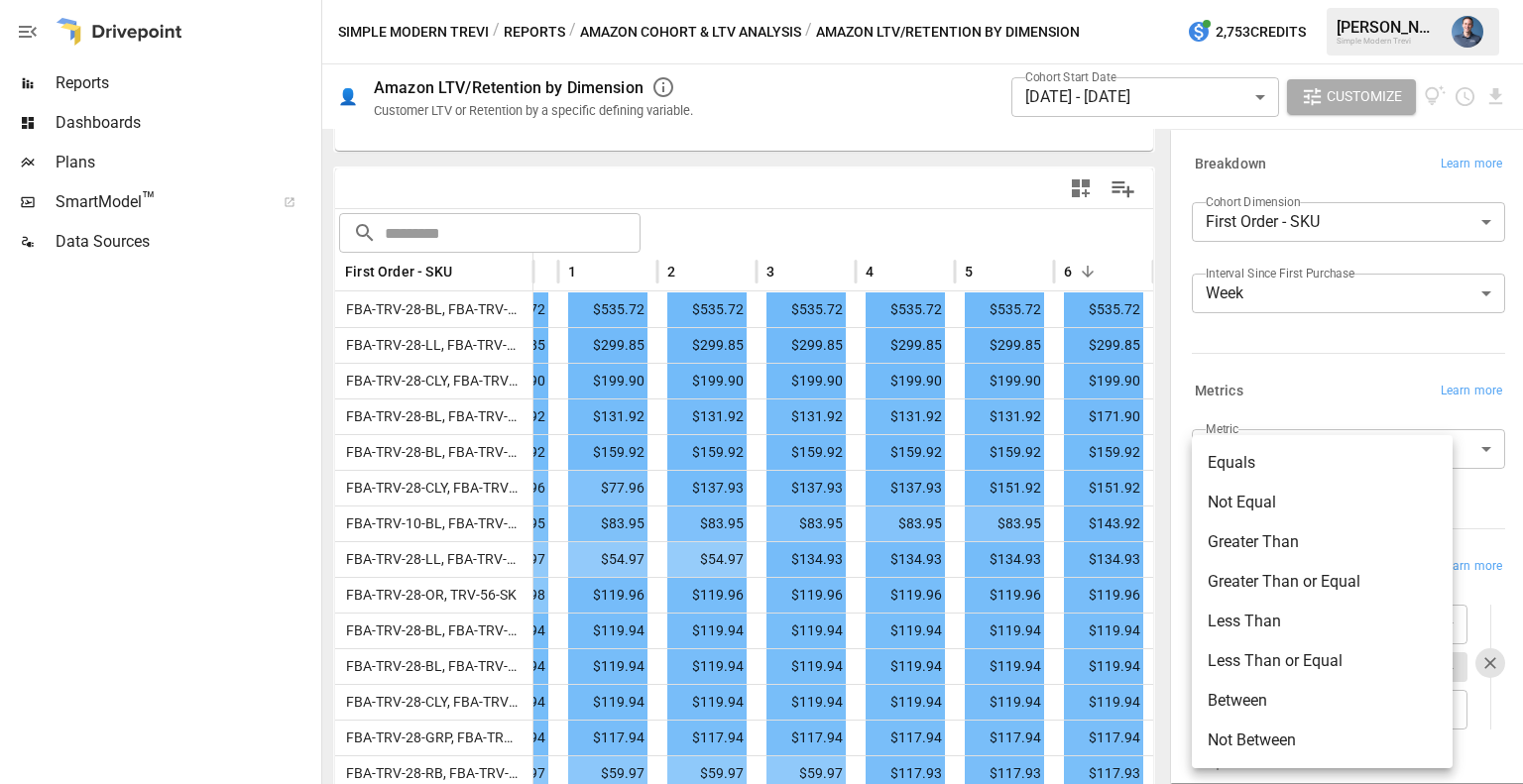 click on "Greater Than" at bounding box center [1322, 542] 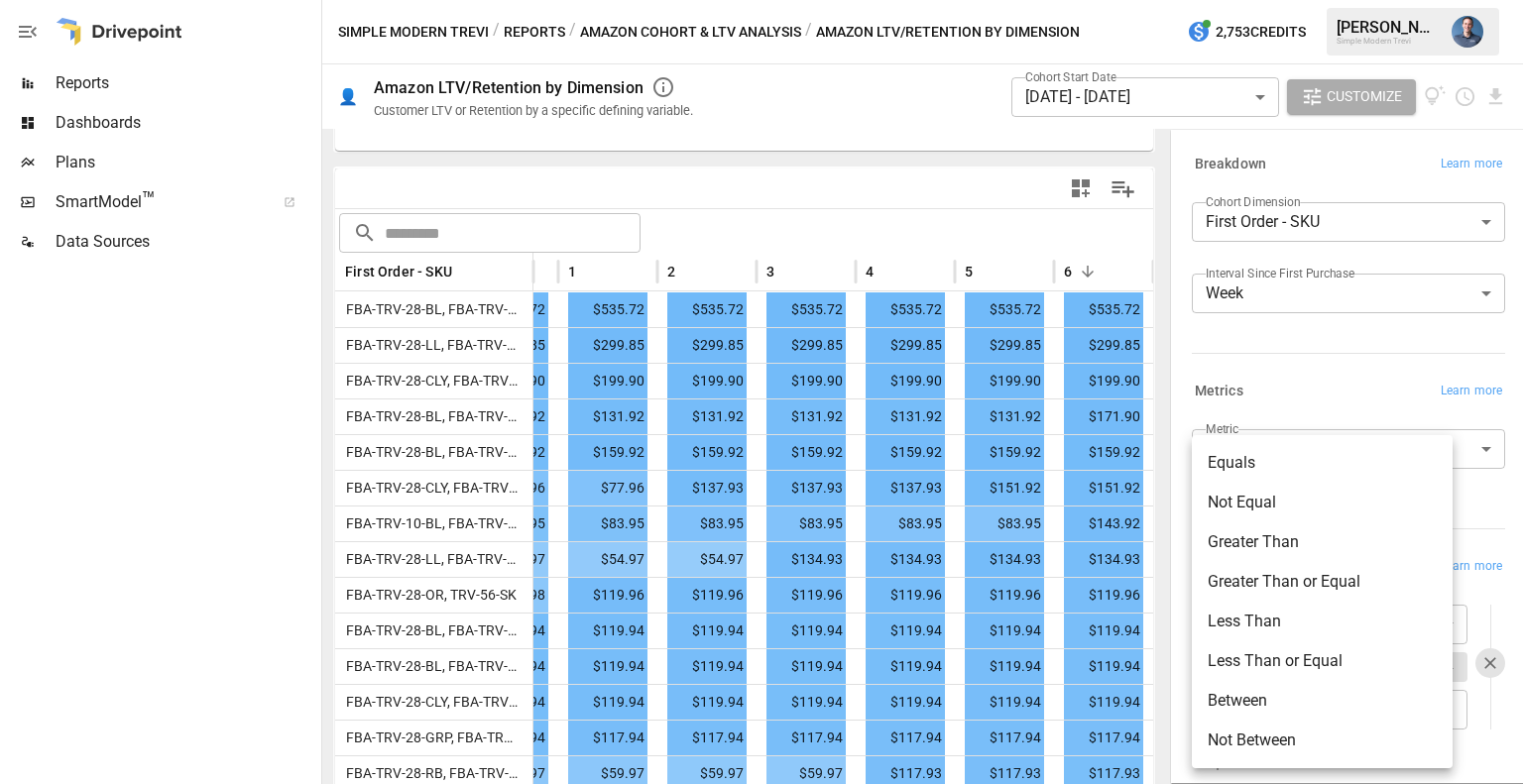 type on "**********" 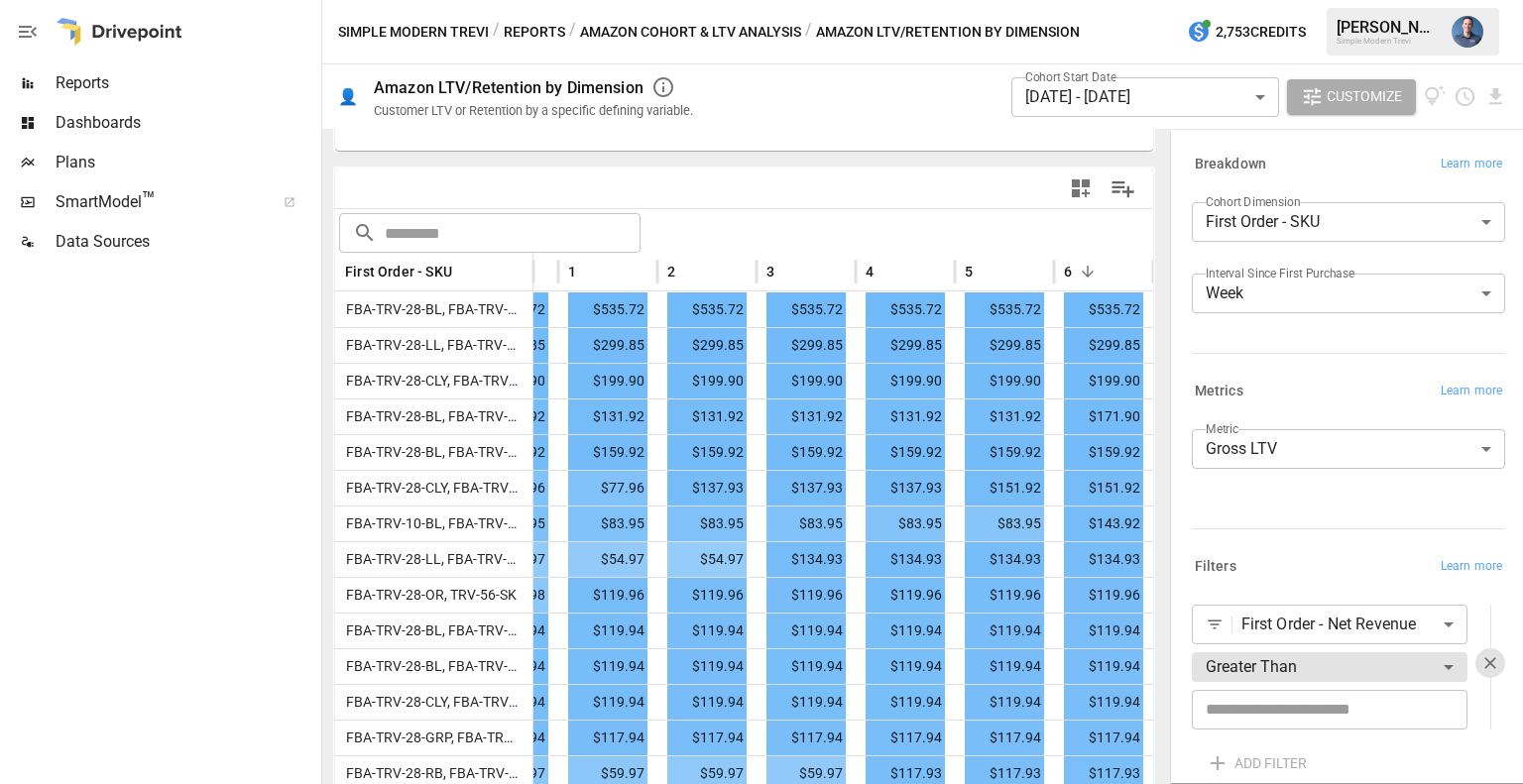click at bounding box center (1330, 710) 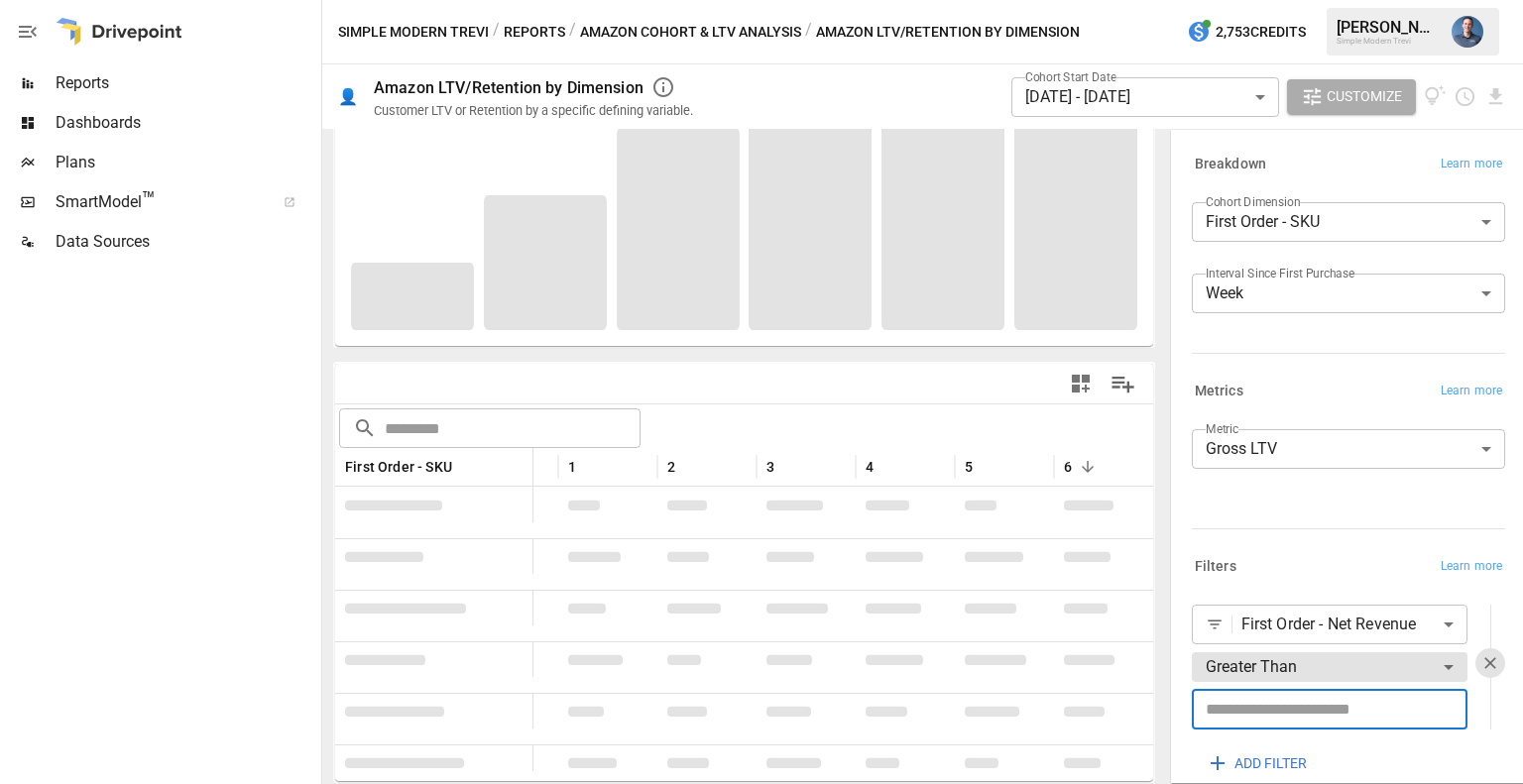 scroll, scrollTop: 270, scrollLeft: 0, axis: vertical 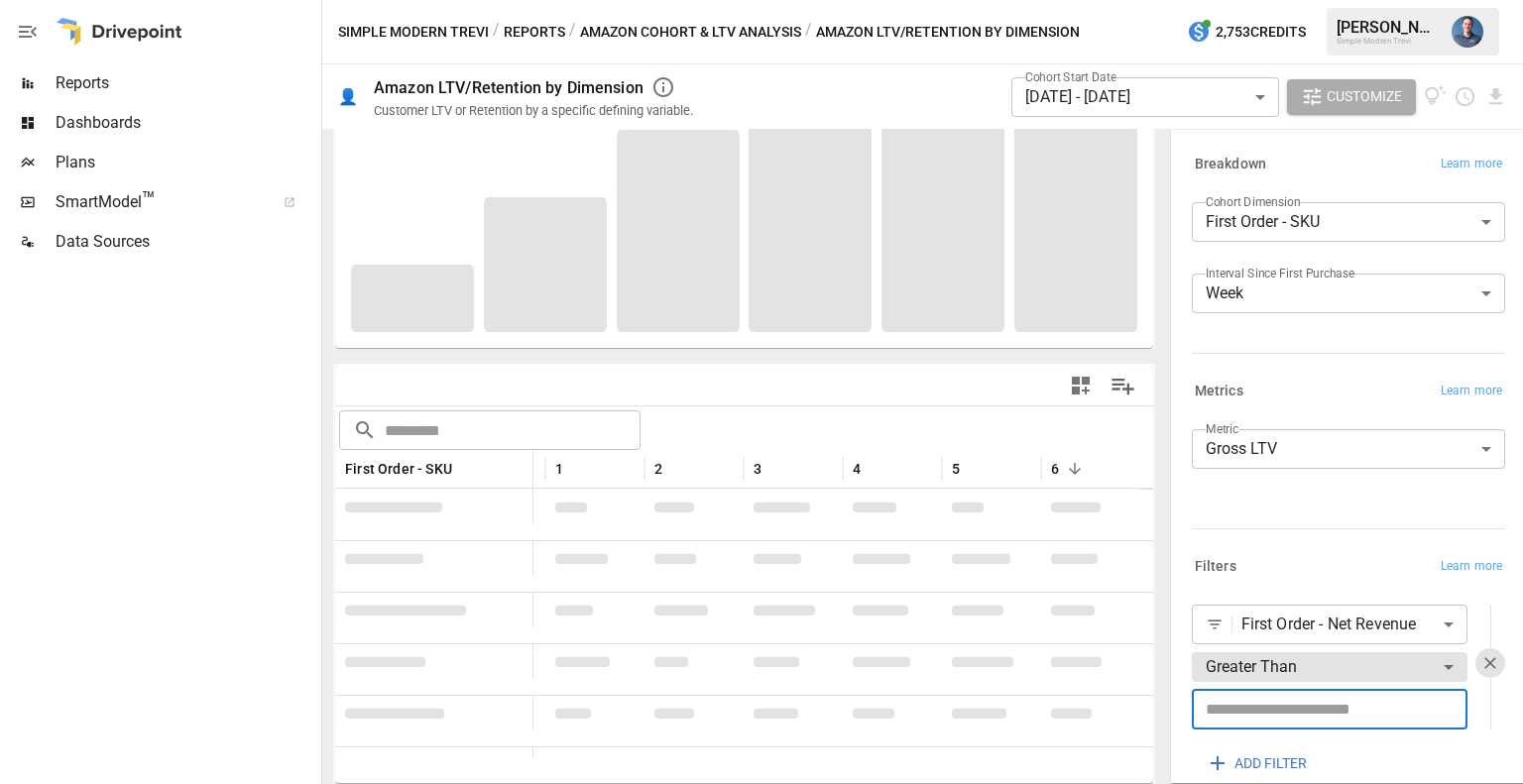 type on "*****" 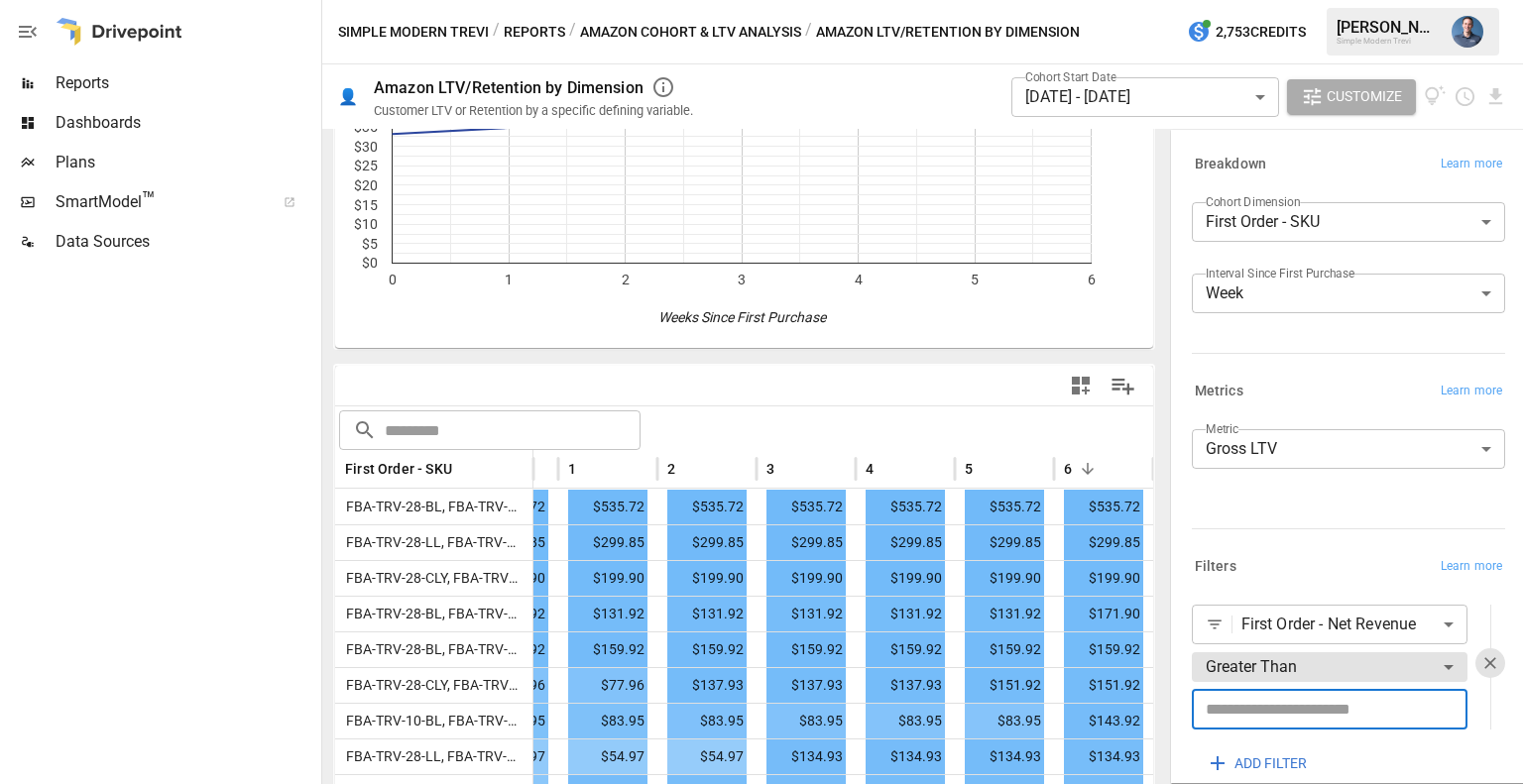 scroll, scrollTop: 270, scrollLeft: 0, axis: vertical 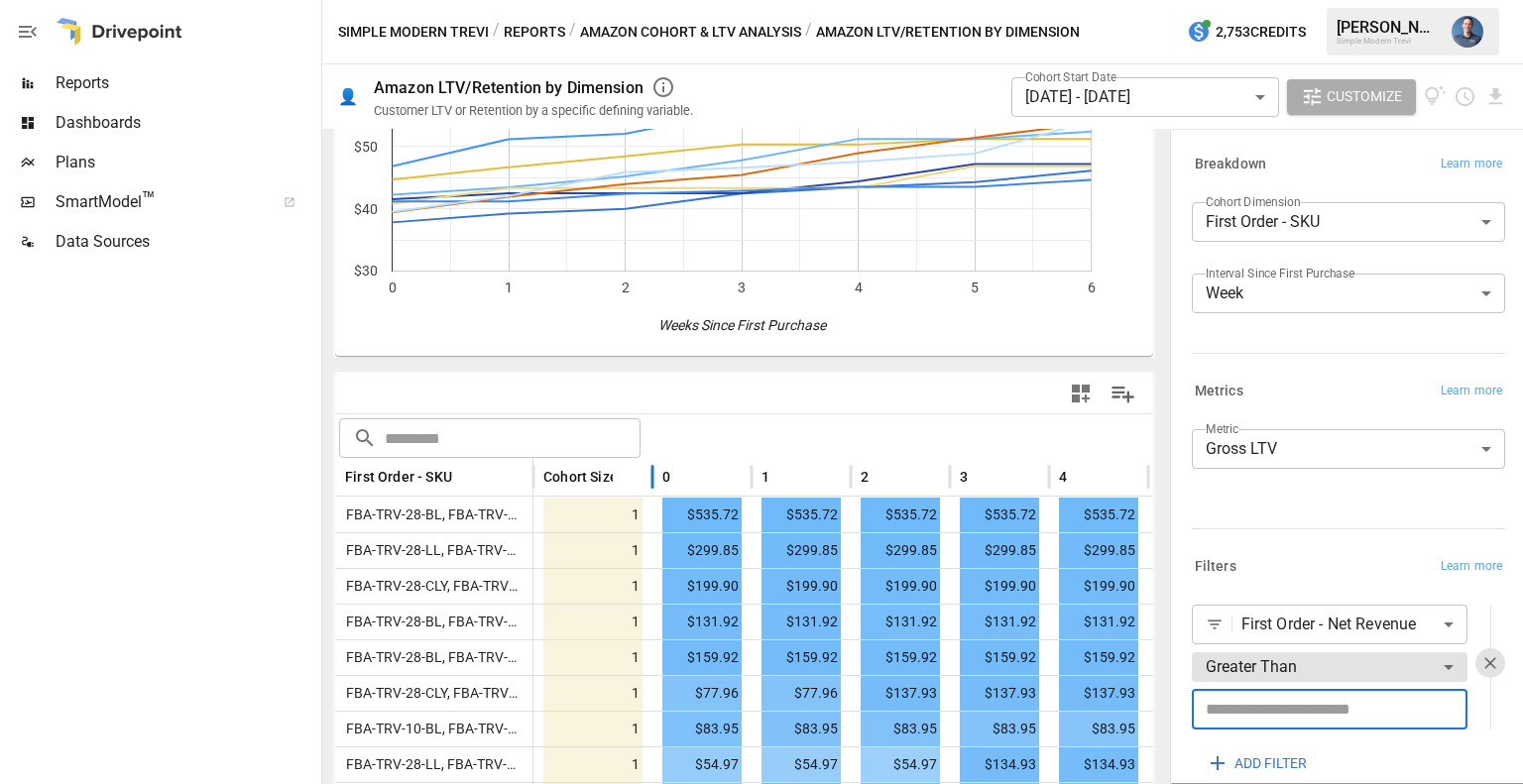 click on "Cohort Size" at bounding box center [593, 477] 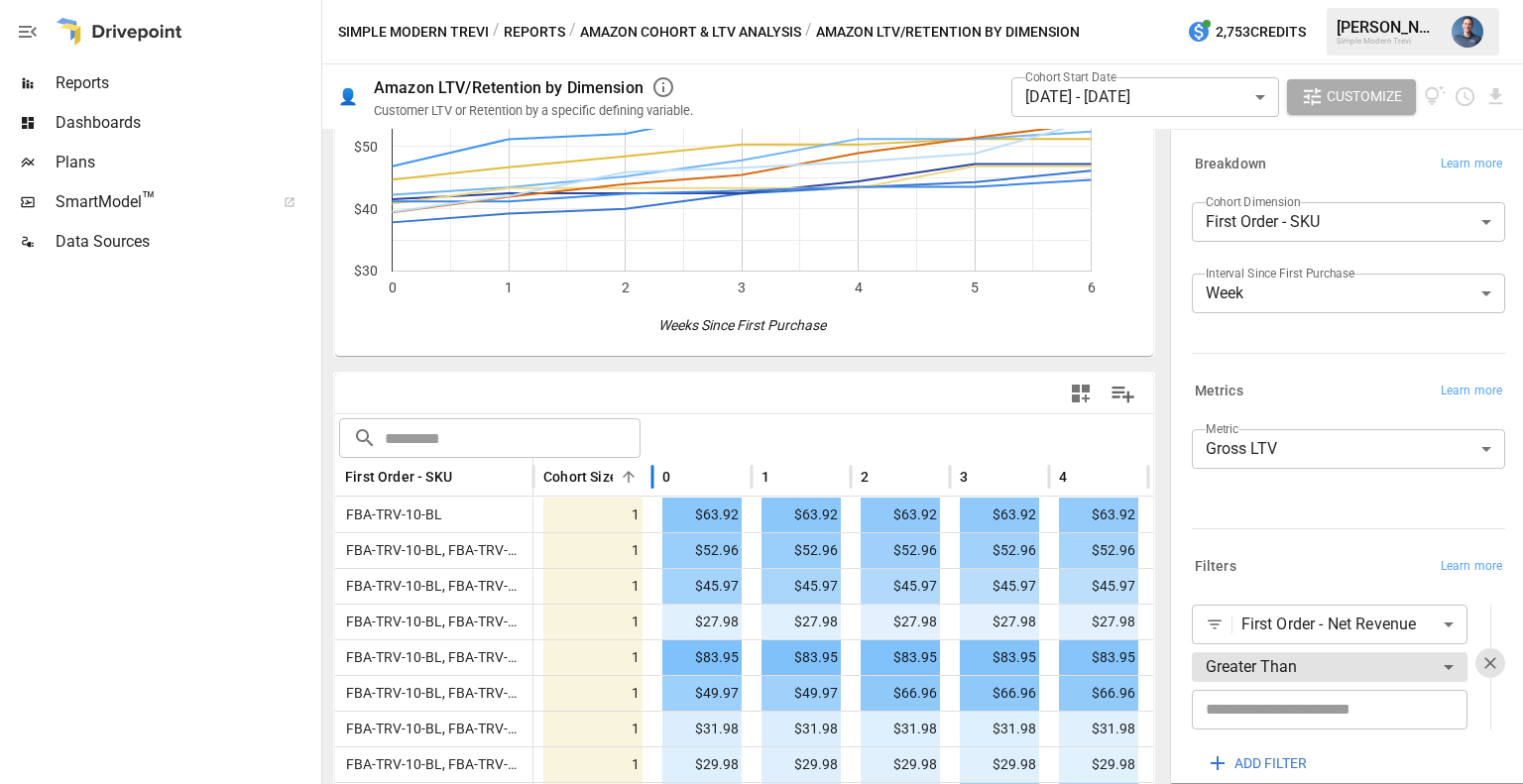 click on "Cohort Size" at bounding box center (593, 477) 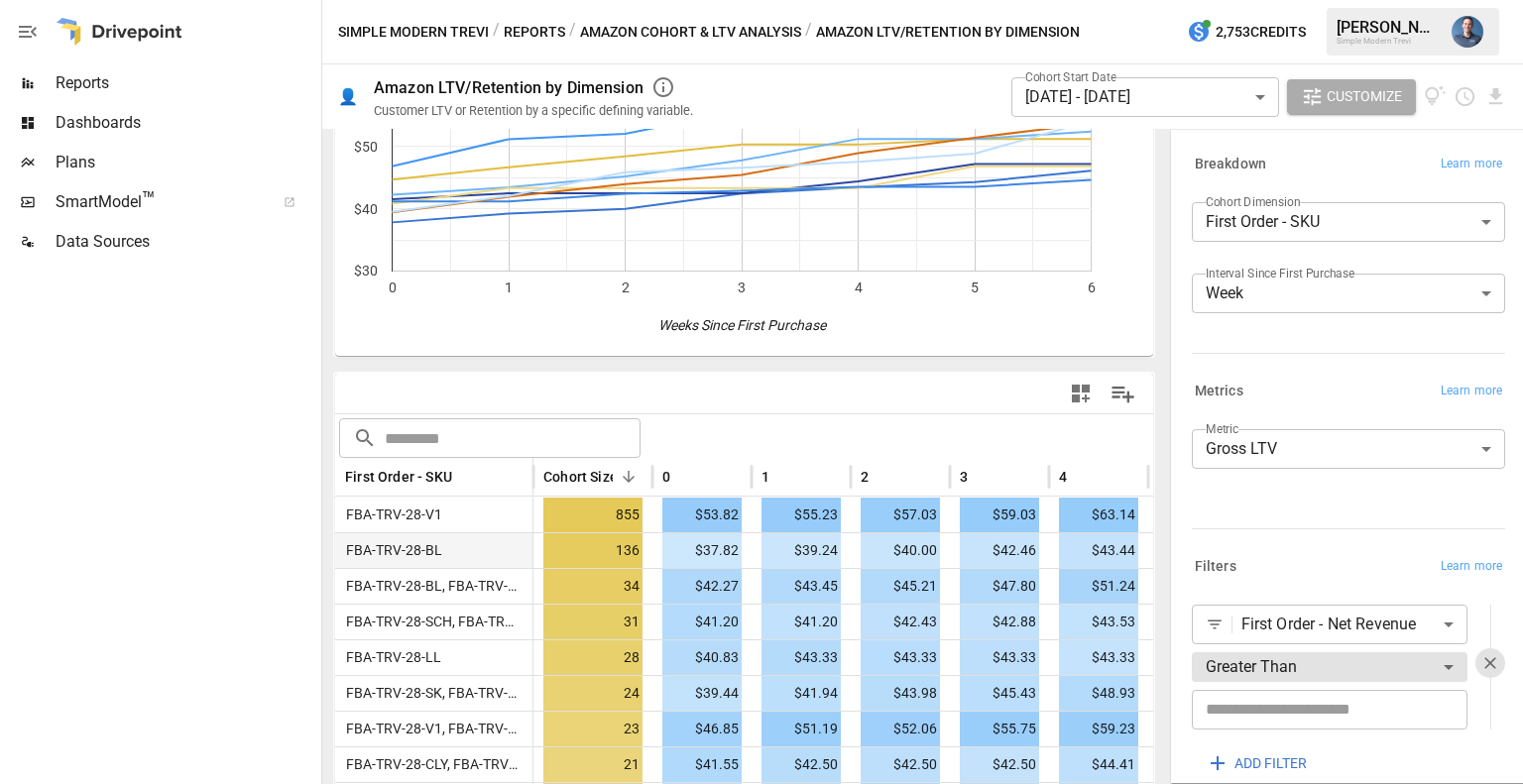scroll, scrollTop: 0, scrollLeft: 204, axis: horizontal 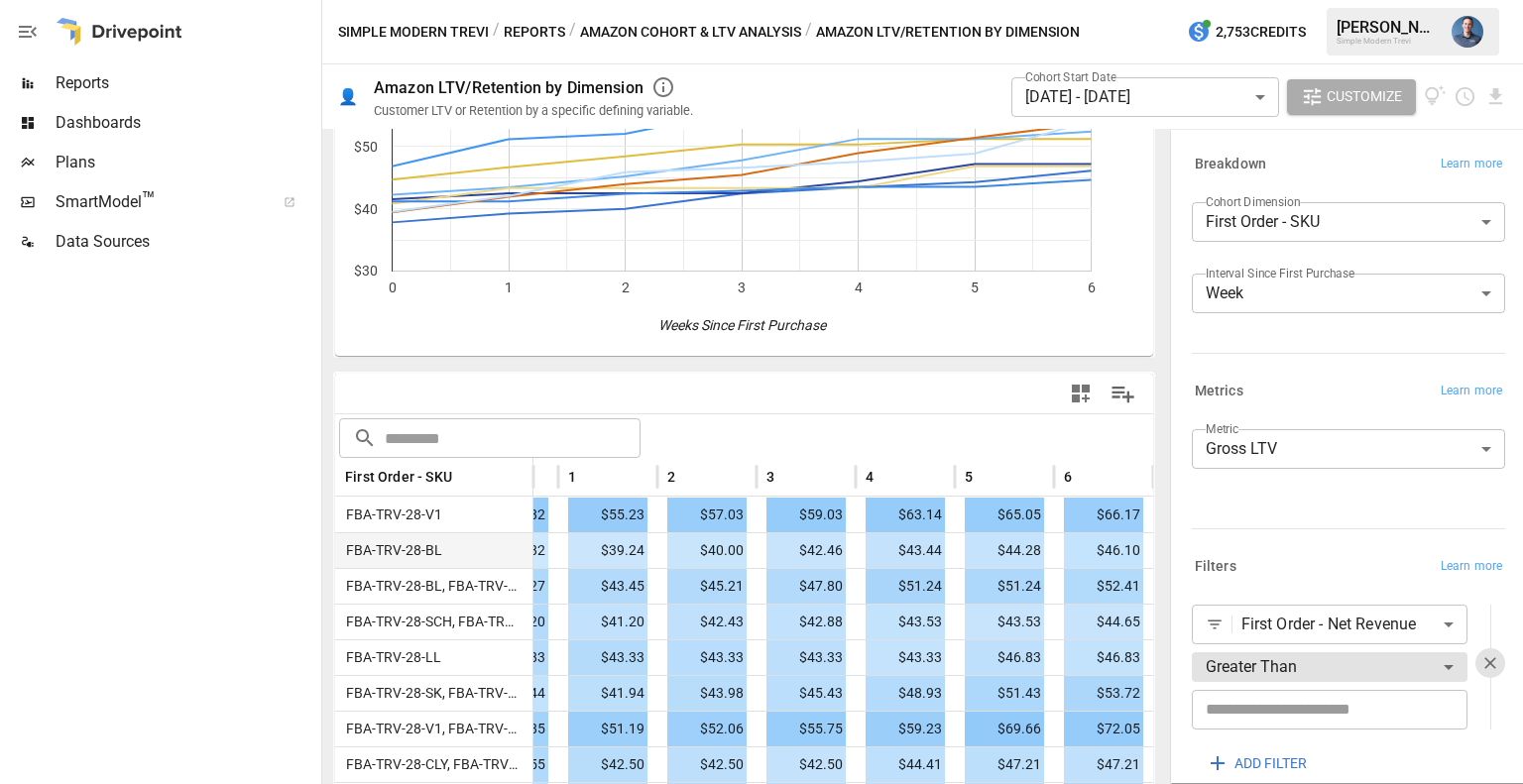 click on "$43.44" at bounding box center [905, 550] 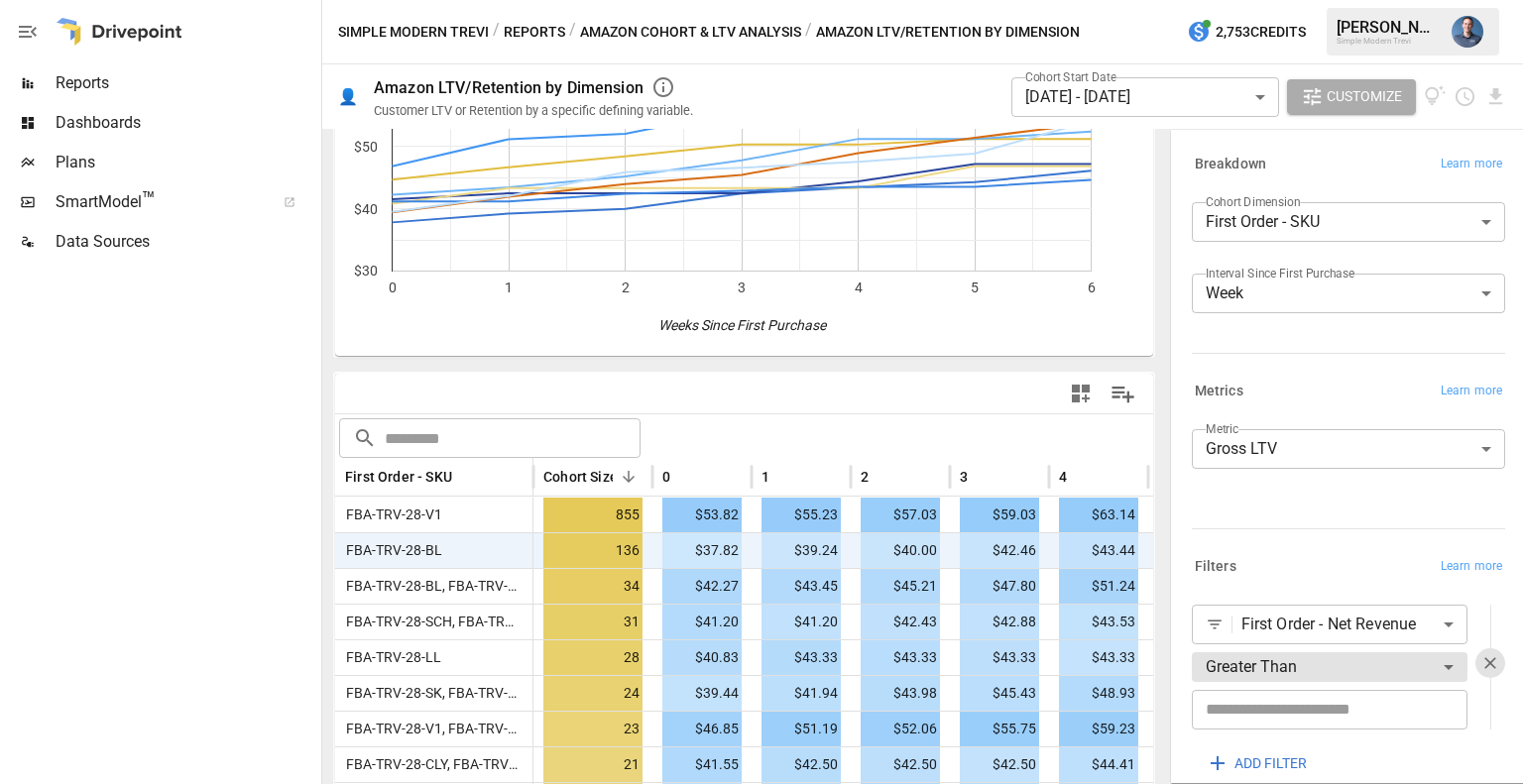 click on "Reports Dashboards Plans SmartModel ™ Data Sources Simple Modern Trevi / Reports / Amazon Cohort & LTV Analysis / Amazon LTV/Retention by Dimension 2,753  Credits [PERSON_NAME] Simple Modern Trevi 👤 Amazon LTV/Retention by Dimension Customer LTV or Retention by a specific defining variable. Cohort Start Date [DATE] - [DATE] ****** ​ Customize For visual display, only the top 10 based on cohort size outputted in the chart below. 0 1 2 3 4 5 6 $30 $40 $50 $60 $70 $80 Weeks Since First Purchase $65 ​ ​ First Order - SKU  Cohort Size   0   1   2   3   4   5   6 FBA-TRV-28-V1 855 $53.82 $55.23 $57.03 $59.03 $63.14 $65.05 $66.17 FBA-TRV-28-BL 136 $37.82 $39.24 $40.00 $42.46 $43.44 $44.28 $46.10 FBA-TRV-28-BL, FBA-TRV-28-V1 34 $42.27 $43.45 $45.21 $47.80 $51.24 $51.24 $52.41 FBA-TRV-28-SCH, FBA-TRV-28-V1 31 $41.20 $41.20 $42.43 $42.88 $43.53 $43.53 $44.65 FBA-TRV-28-LL 28 $40.83 $43.33 $43.33 $43.33 $43.33 $46.83 $46.83 FBA-TRV-28-SK, FBA-TRV-28-V1 24 $39.44 $41.94 $43.98 $45.43 $48.93 $51.43 $53.72 23 21 21" at bounding box center (762, 0) 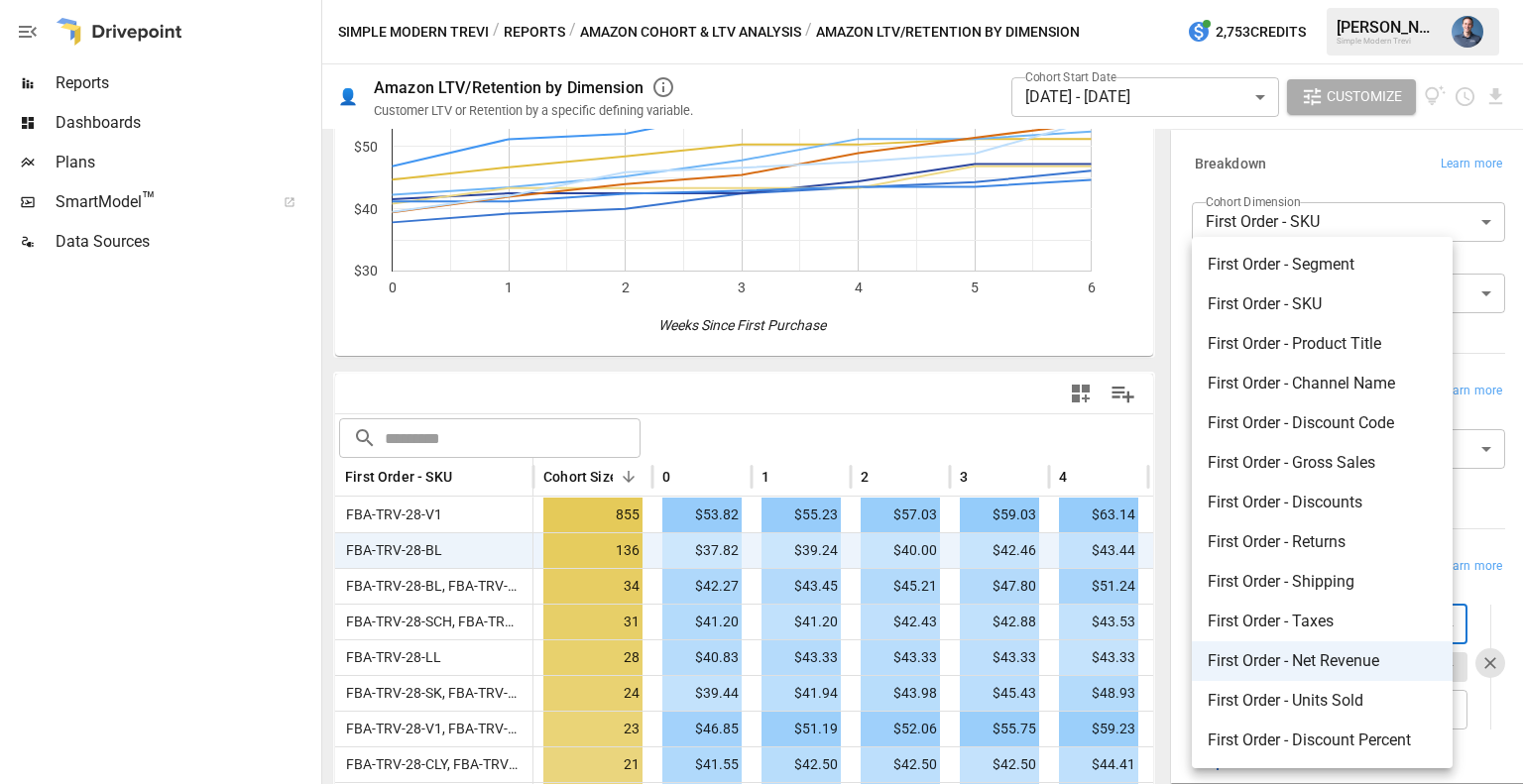 click at bounding box center [762, 392] 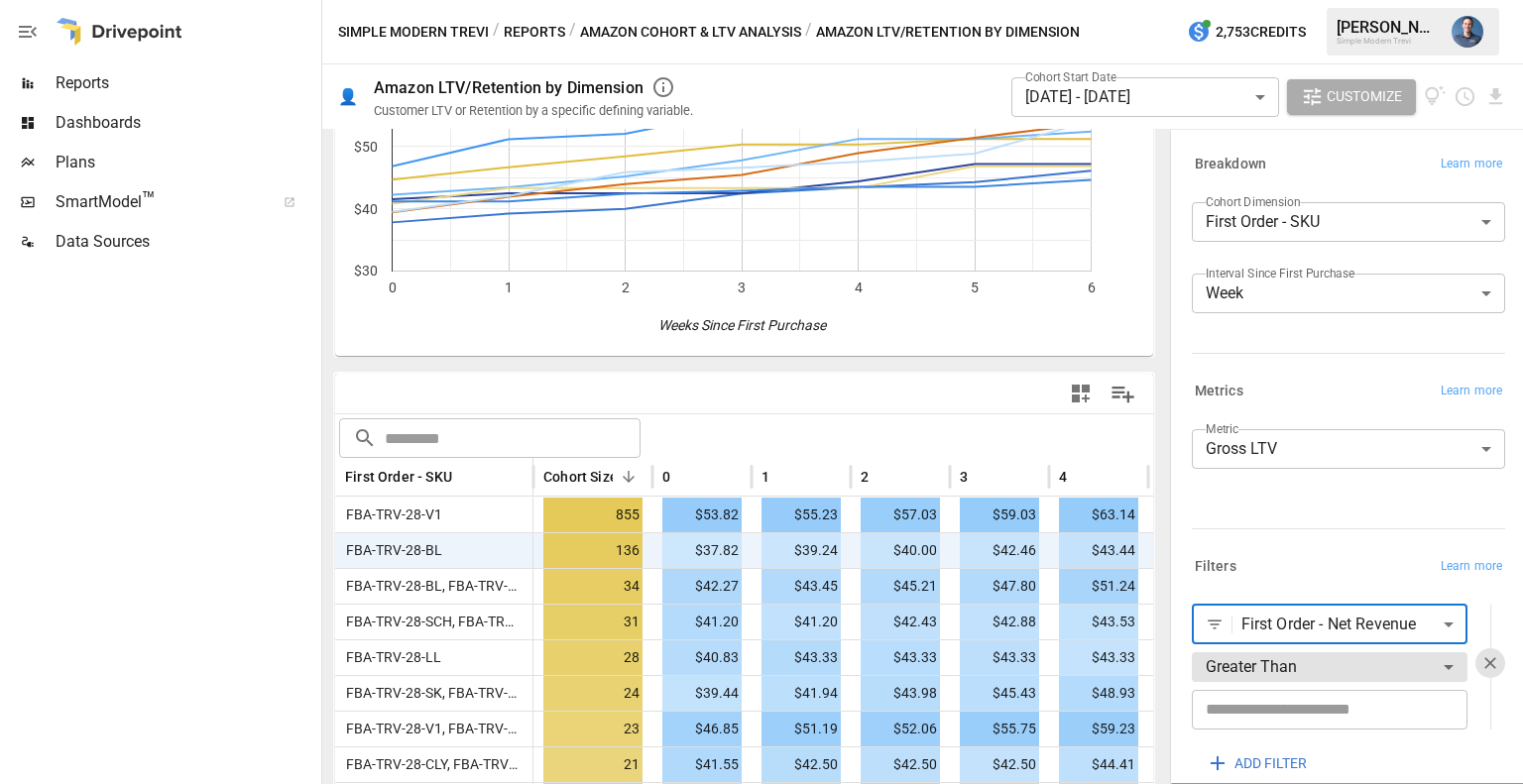click on "ADD FILTER" at bounding box center (1270, 763) 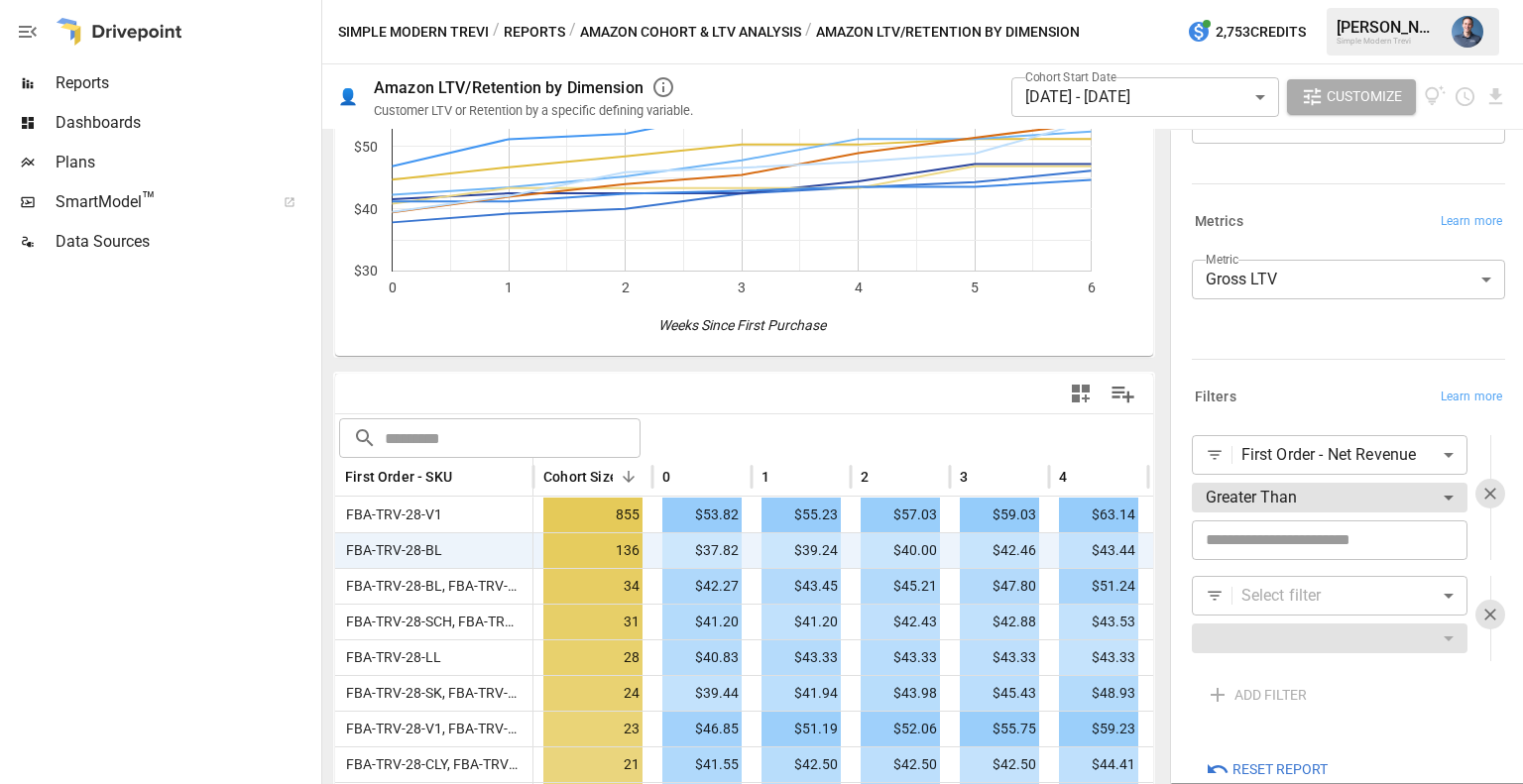 click on "Reports Dashboards Plans SmartModel ™ Data Sources Simple Modern Trevi / Reports / Amazon Cohort & LTV Analysis / Amazon LTV/Retention by Dimension 2,753  Credits [PERSON_NAME] Simple Modern Trevi 👤 Amazon LTV/Retention by Dimension Customer LTV or Retention by a specific defining variable. Cohort Start Date [DATE] - [DATE] ****** ​ Customize For visual display, only the top 10 based on cohort size outputted in the chart below. 0 1 2 3 4 5 6 $30 $40 $50 $60 $70 $80 Weeks Since First Purchase $65 ​ ​ First Order - SKU  Cohort Size   0   1   2   3   4   5   6 FBA-TRV-28-V1 855 $53.82 $55.23 $57.03 $59.03 $63.14 $65.05 $66.17 FBA-TRV-28-BL 136 $37.82 $39.24 $40.00 $42.46 $43.44 $44.28 $46.10 FBA-TRV-28-BL, FBA-TRV-28-V1 34 $42.27 $43.45 $45.21 $47.80 $51.24 $51.24 $52.41 FBA-TRV-28-SCH, FBA-TRV-28-V1 31 $41.20 $41.20 $42.43 $42.88 $43.53 $43.53 $44.65 FBA-TRV-28-LL 28 $40.83 $43.33 $43.33 $43.33 $43.33 $46.83 $46.83 FBA-TRV-28-SK, FBA-TRV-28-V1 24 $39.44 $41.94 $43.98 $45.43 $48.93 $51.43 $53.72 23 21 21" at bounding box center (762, 0) 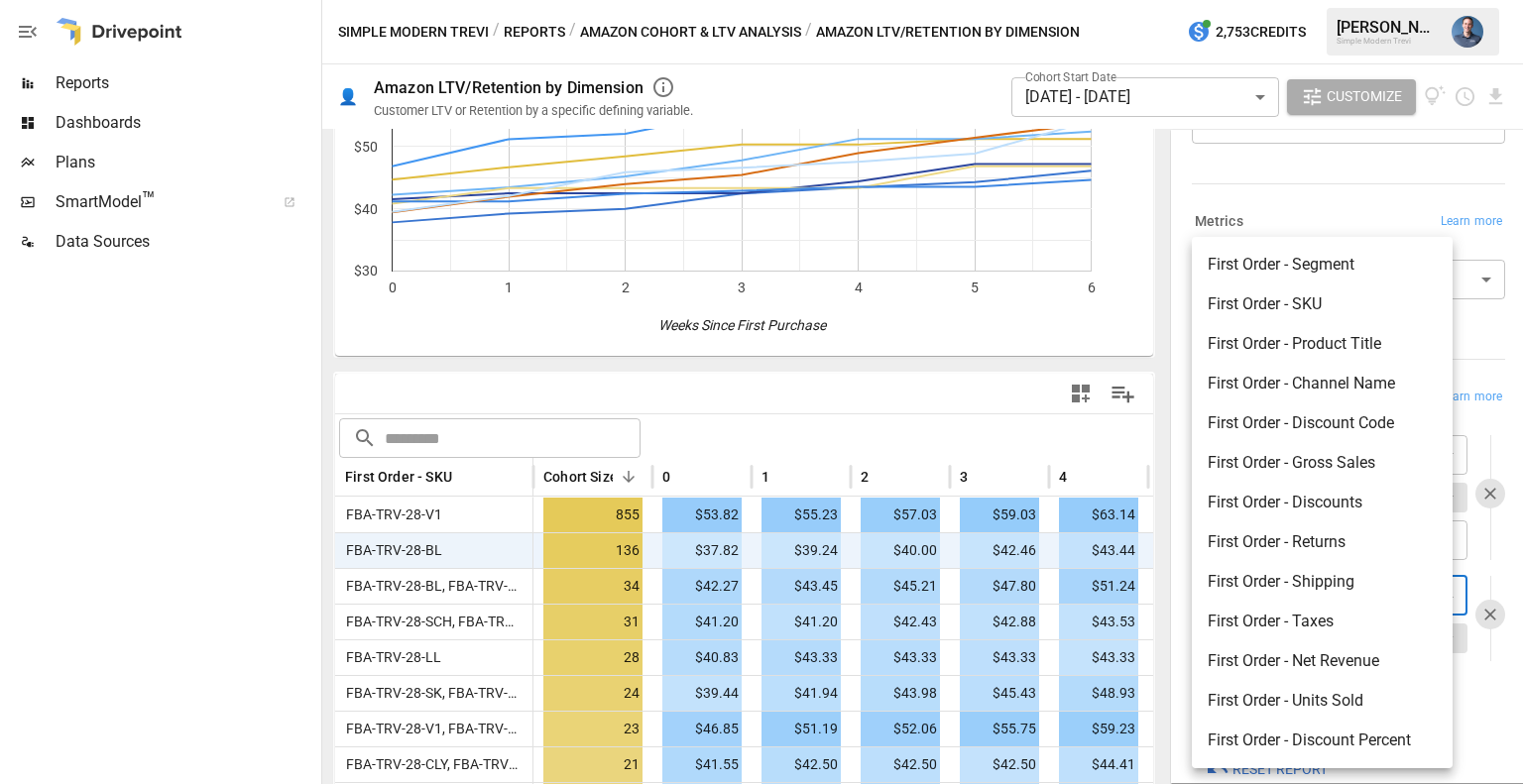 click on "First Order - Units Sold" at bounding box center [1322, 701] 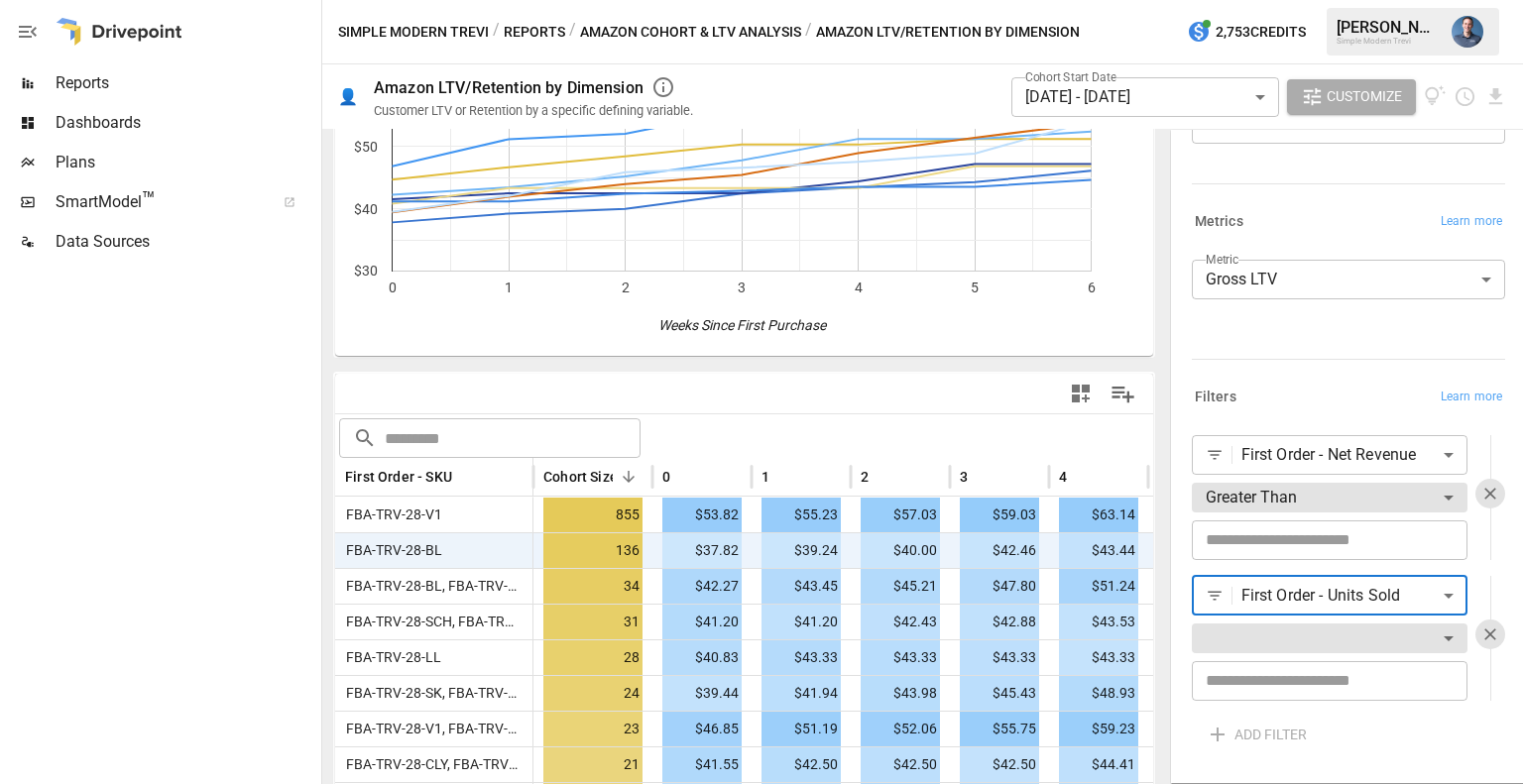 click on "Reports Dashboards Plans SmartModel ™ Data Sources Simple Modern Trevi / Reports / Amazon Cohort & LTV Analysis / Amazon LTV/Retention by Dimension 2,753  Credits [PERSON_NAME] Simple Modern Trevi 👤 Amazon LTV/Retention by Dimension Customer LTV or Retention by a specific defining variable. Cohort Start Date [DATE] - [DATE] ****** ​ Customize For visual display, only the top 10 based on cohort size outputted in the chart below. 0 1 2 3 4 5 6 $30 $40 $50 $60 $70 $80 Weeks Since First Purchase $65 ​ ​ First Order - SKU  Cohort Size   0   1   2   3   4   5   6 FBA-TRV-28-V1 855 $53.82 $55.23 $57.03 $59.03 $63.14 $65.05 $66.17 FBA-TRV-28-BL 136 $37.82 $39.24 $40.00 $42.46 $43.44 $44.28 $46.10 FBA-TRV-28-BL, FBA-TRV-28-V1 34 $42.27 $43.45 $45.21 $47.80 $51.24 $51.24 $52.41 FBA-TRV-28-SCH, FBA-TRV-28-V1 31 $41.20 $41.20 $42.43 $42.88 $43.53 $43.53 $44.65 FBA-TRV-28-LL 28 $40.83 $43.33 $43.33 $43.33 $43.33 $46.83 $46.83 FBA-TRV-28-SK, FBA-TRV-28-V1 24 $39.44 $41.94 $43.98 $45.43 $48.93 $51.43 $53.72 23 21 21" at bounding box center [762, 0] 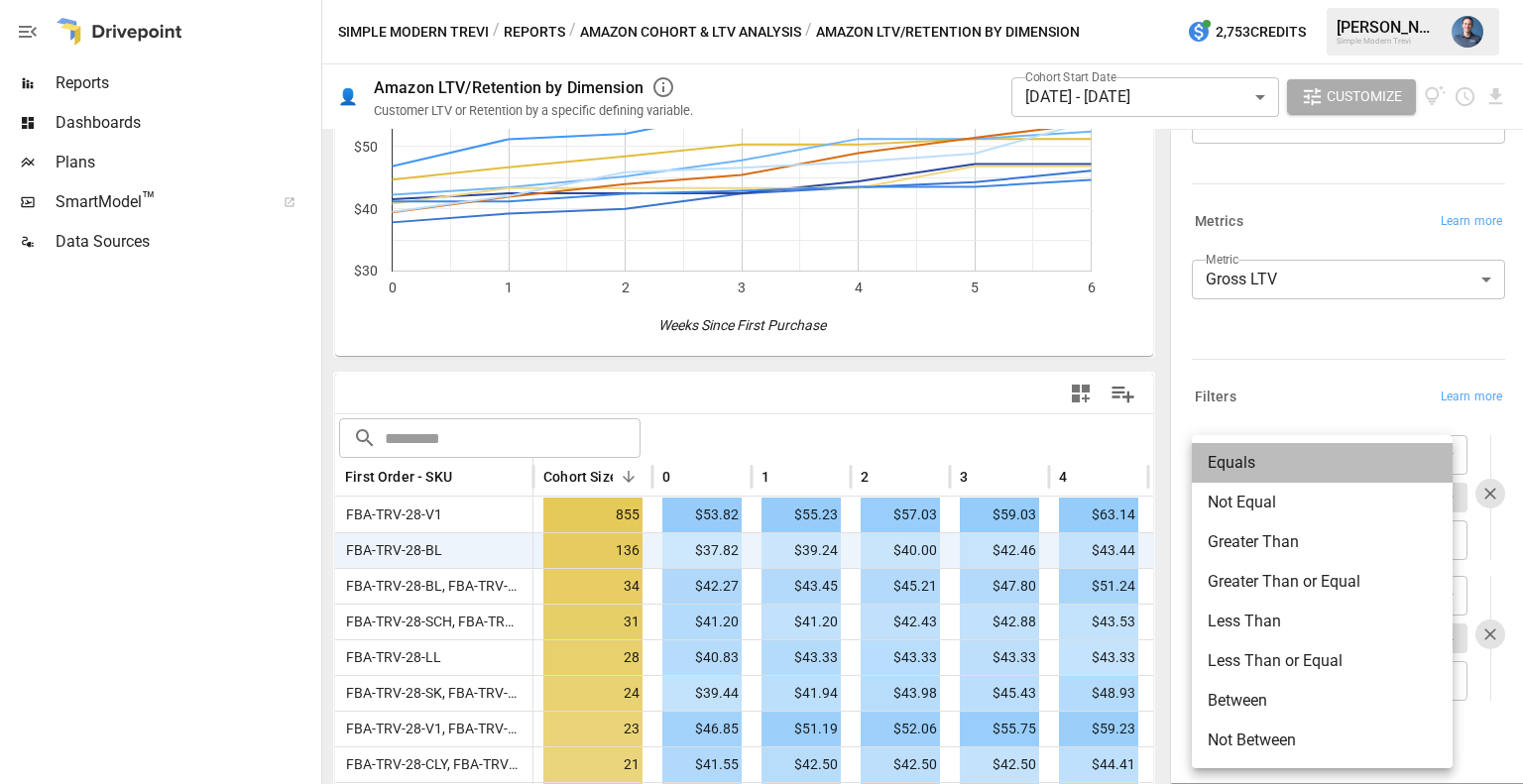 click on "Equals" at bounding box center (1322, 463) 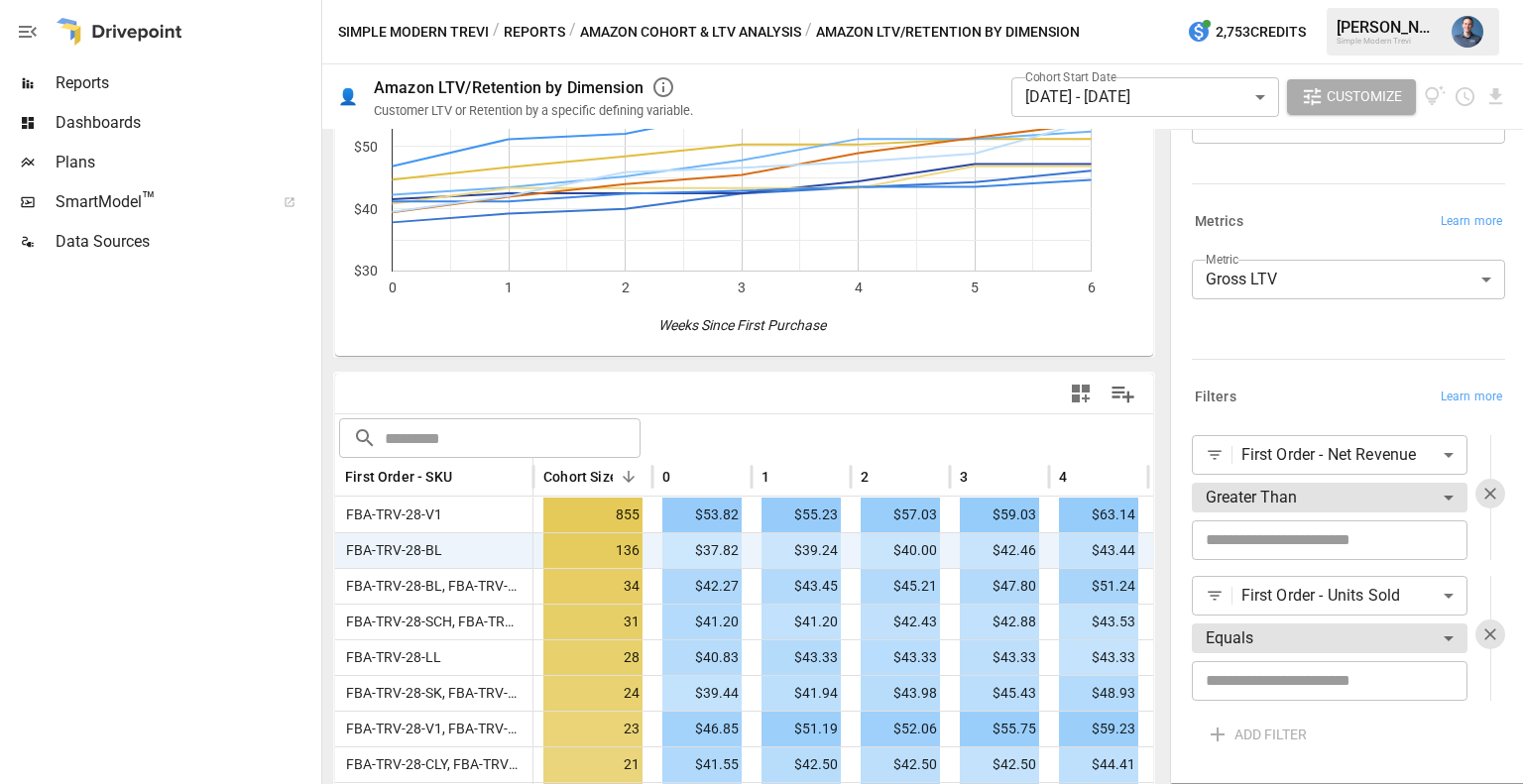 click at bounding box center (1330, 681) 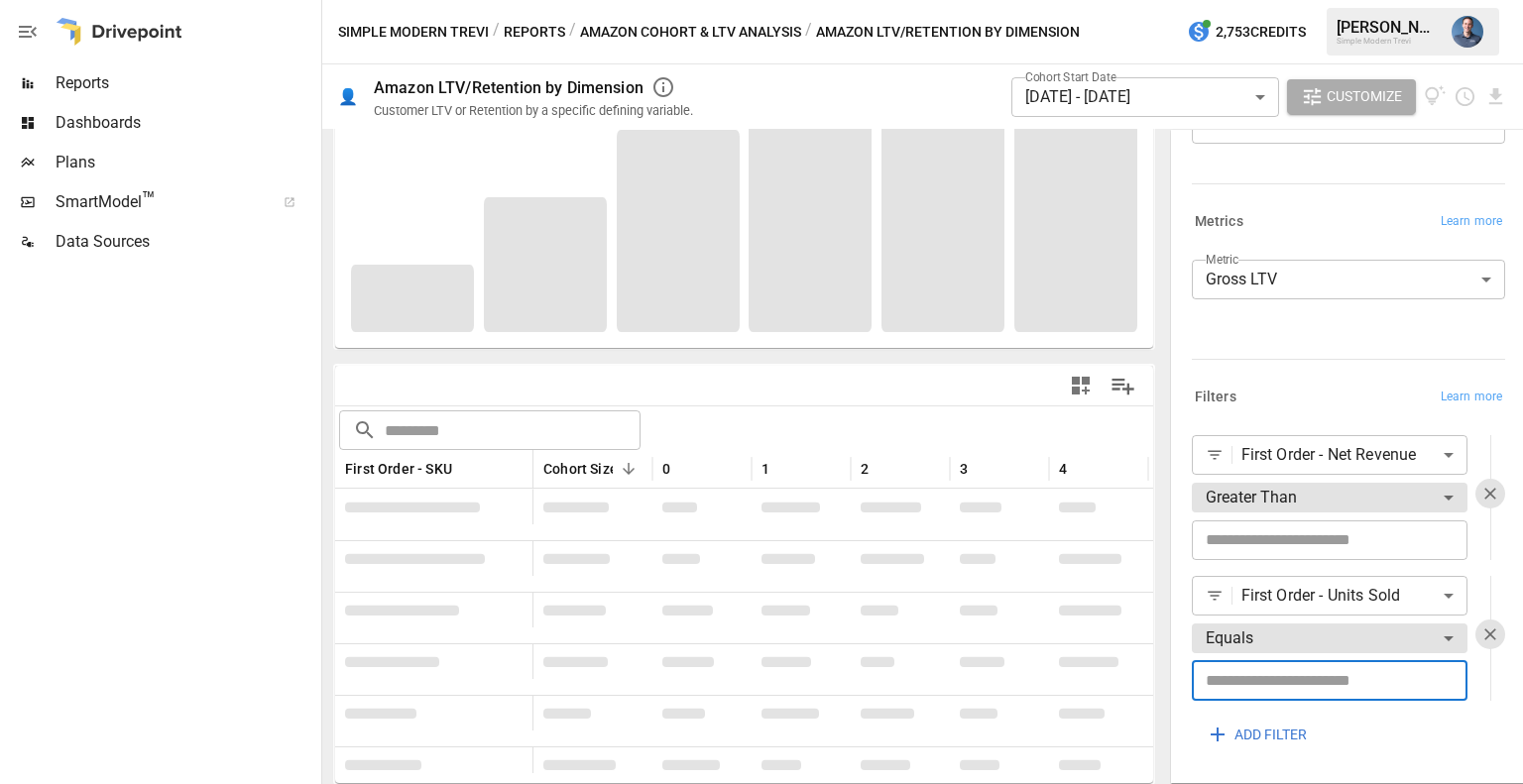 type on "*" 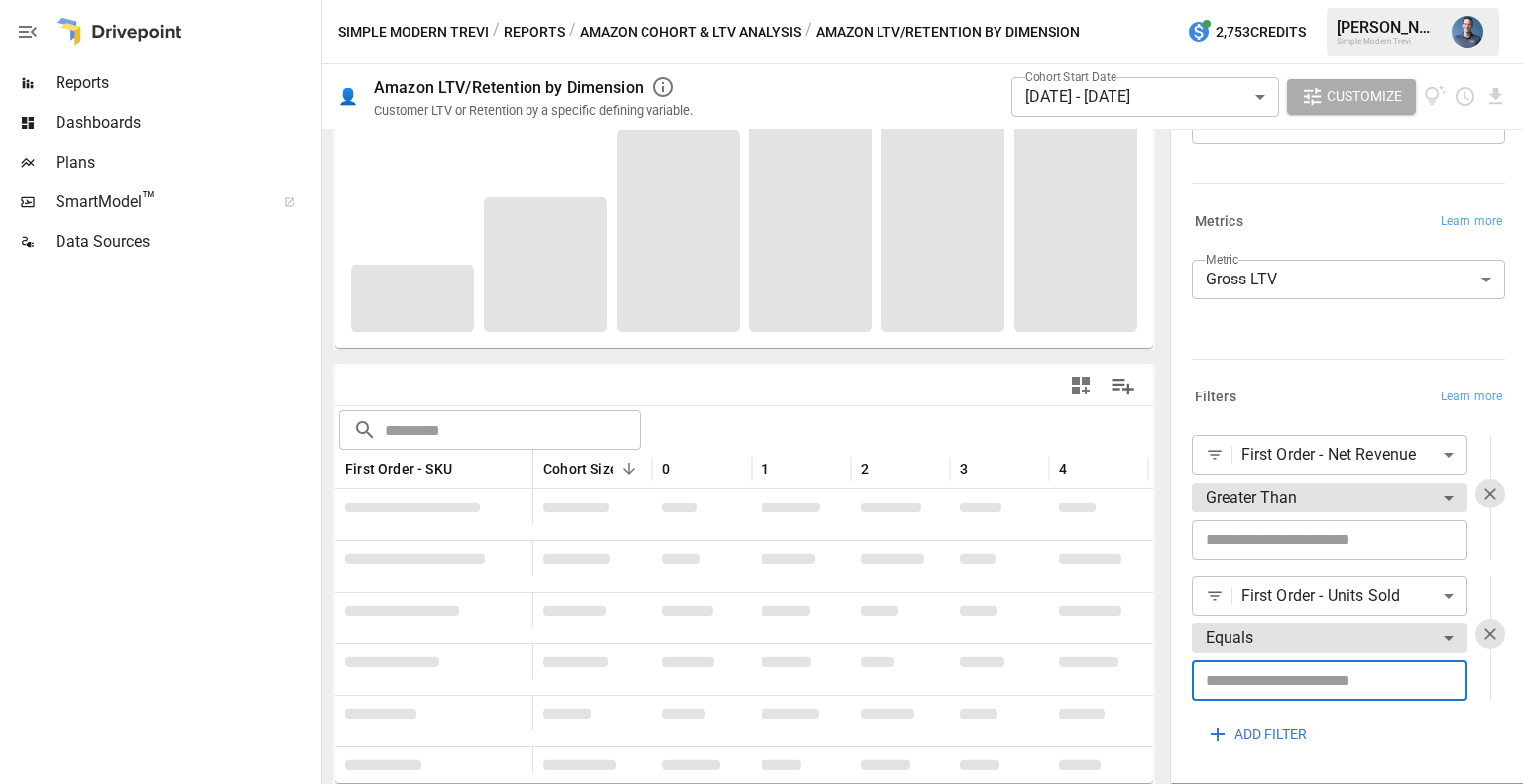 click on "Filters Learn more" at bounding box center [1348, 397] 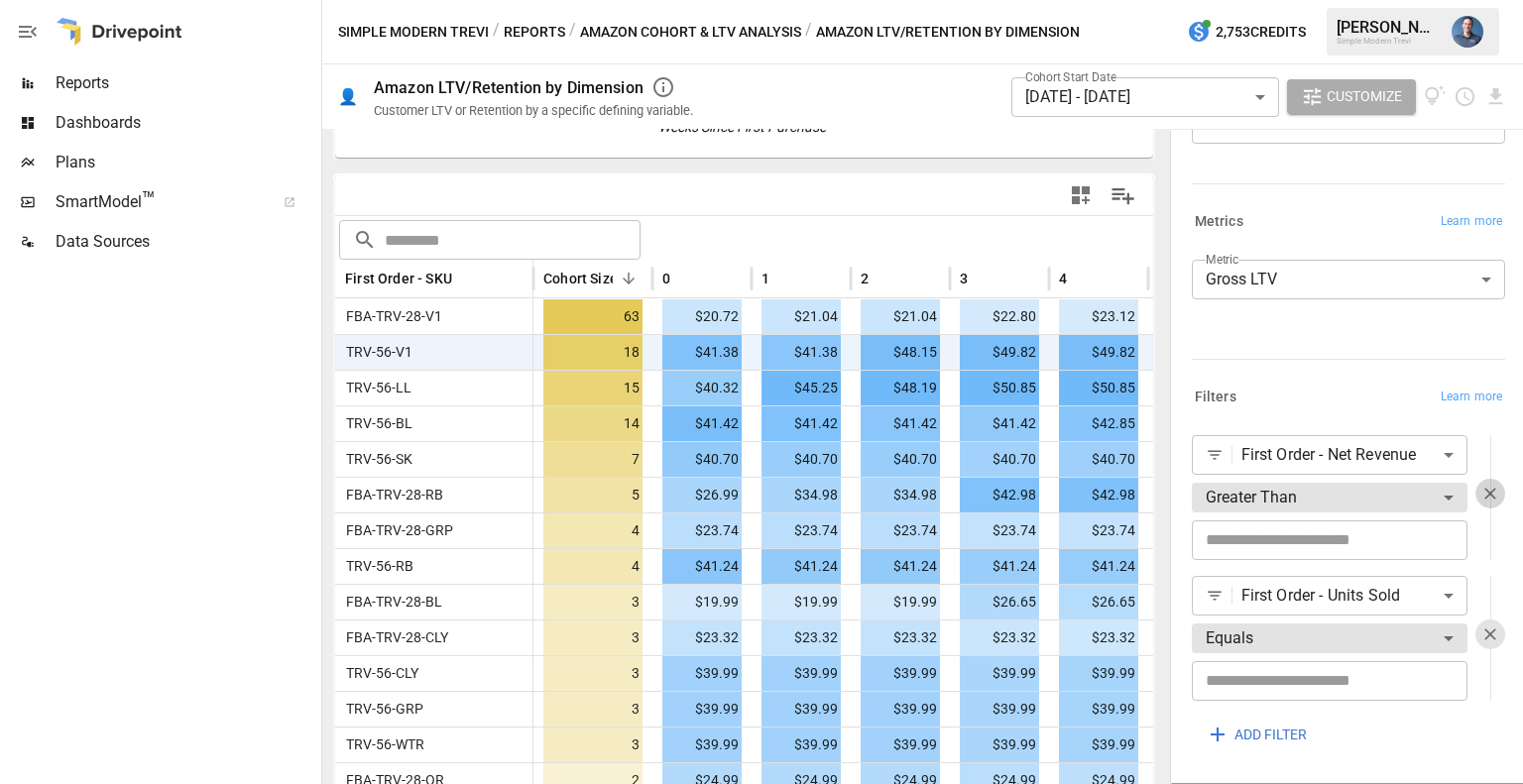 click 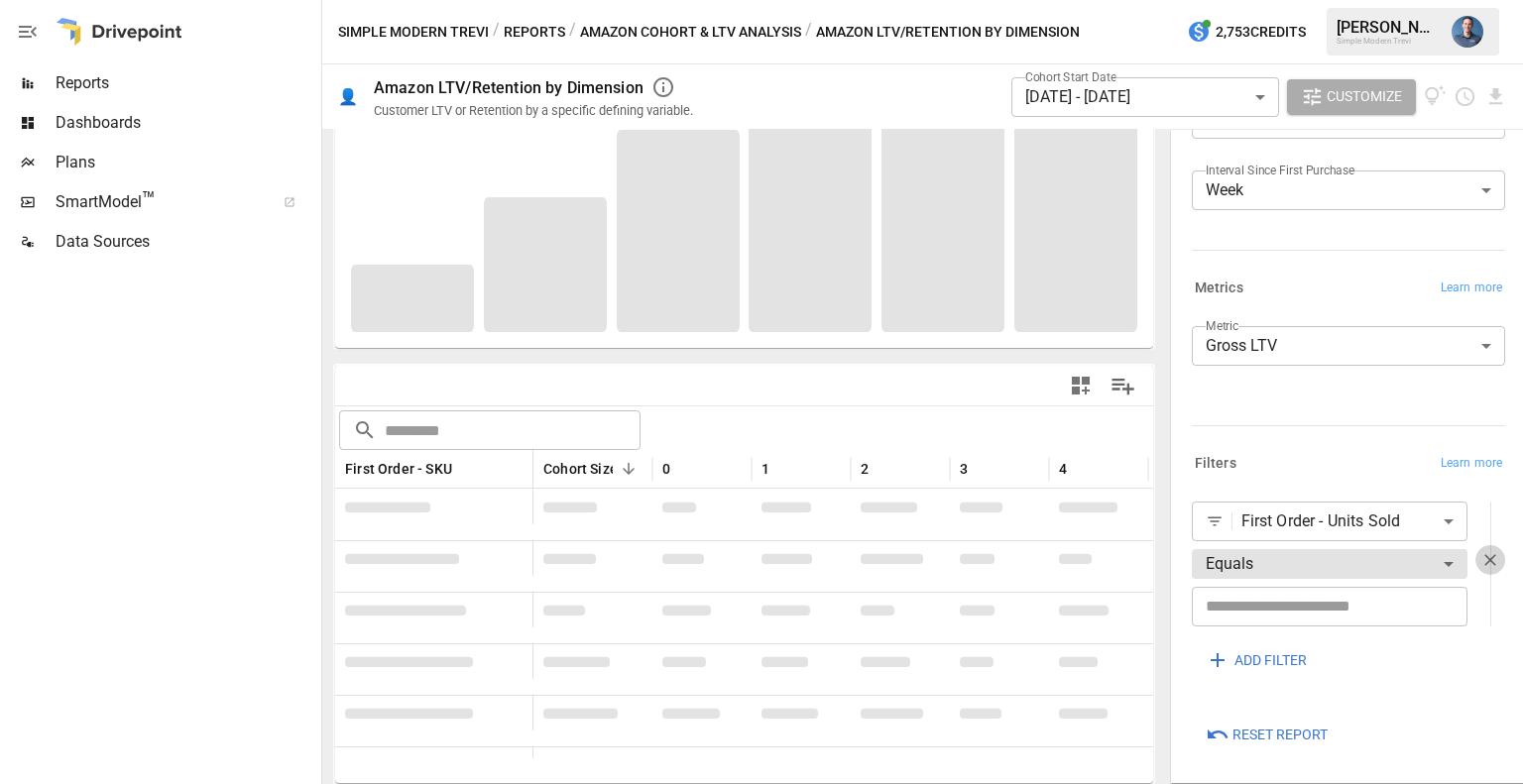 click 